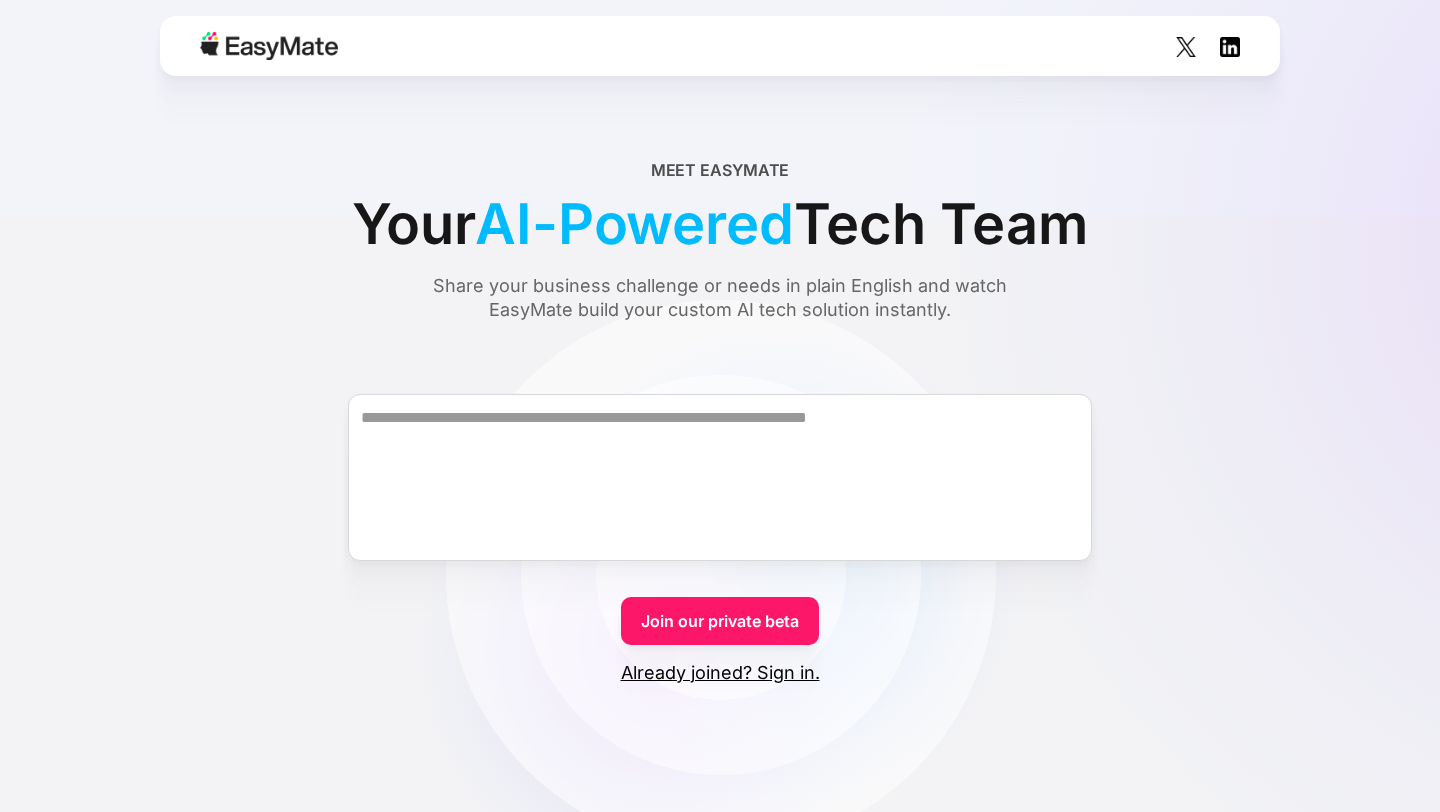 scroll, scrollTop: 0, scrollLeft: 0, axis: both 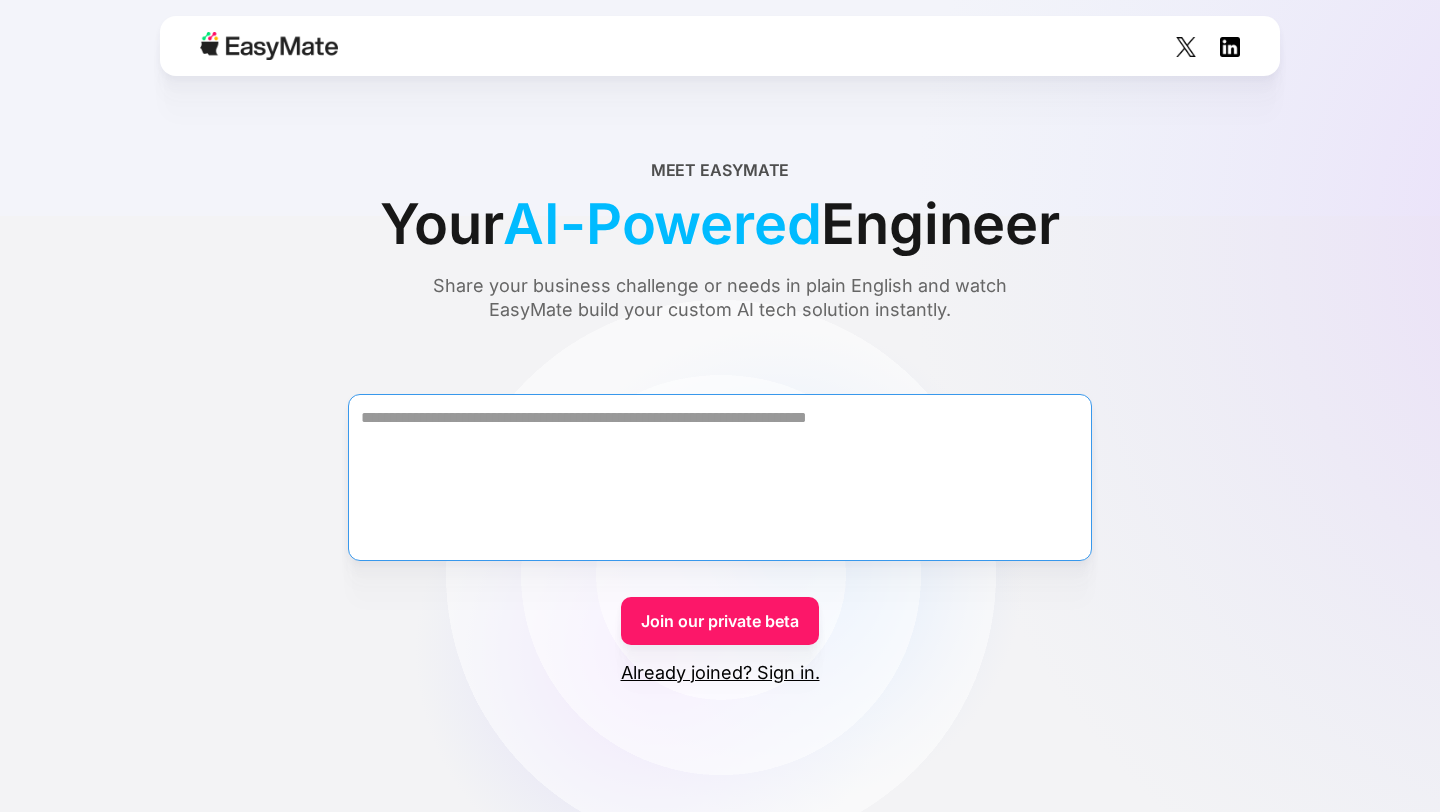 click at bounding box center [720, 477] 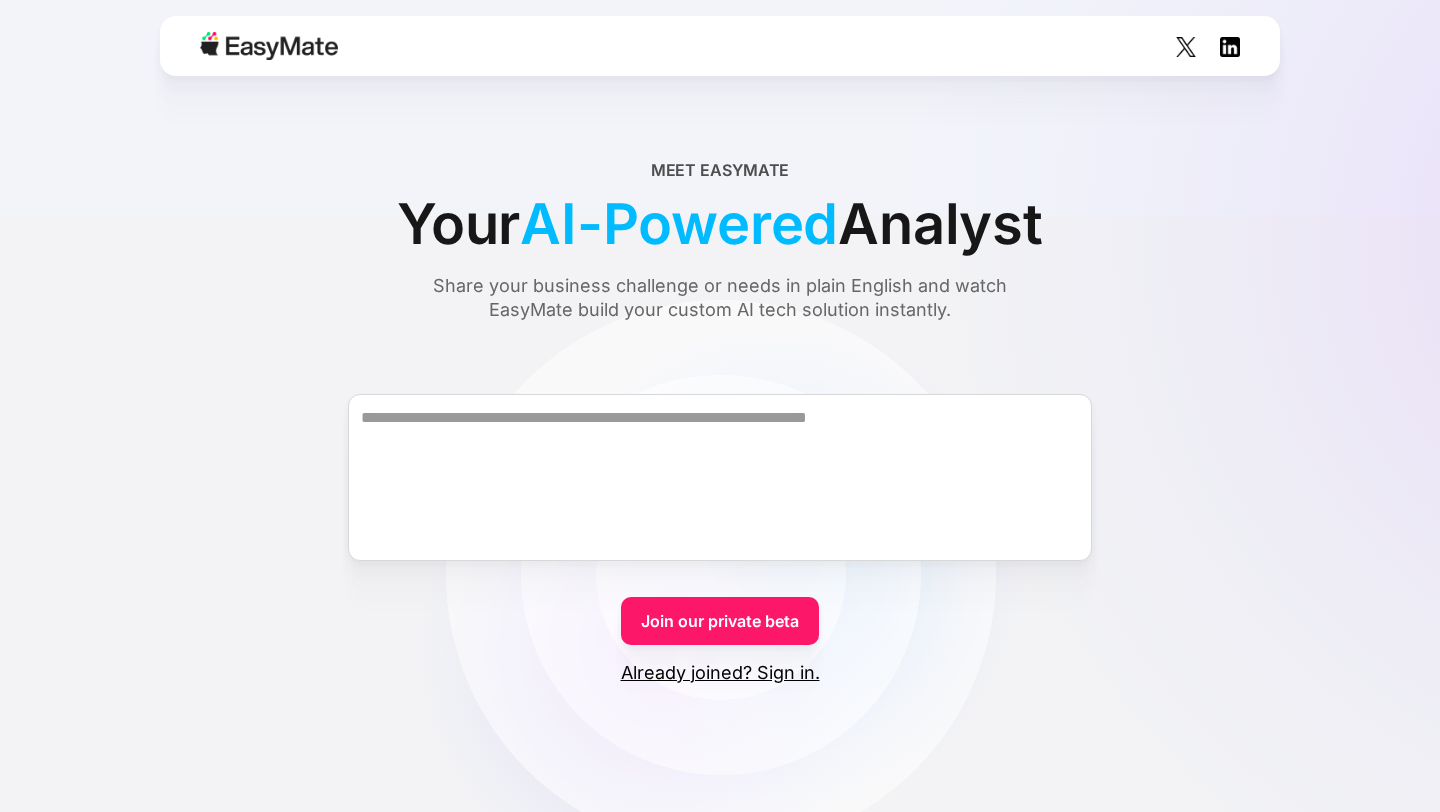 click on "Join our private beta" at bounding box center [720, 621] 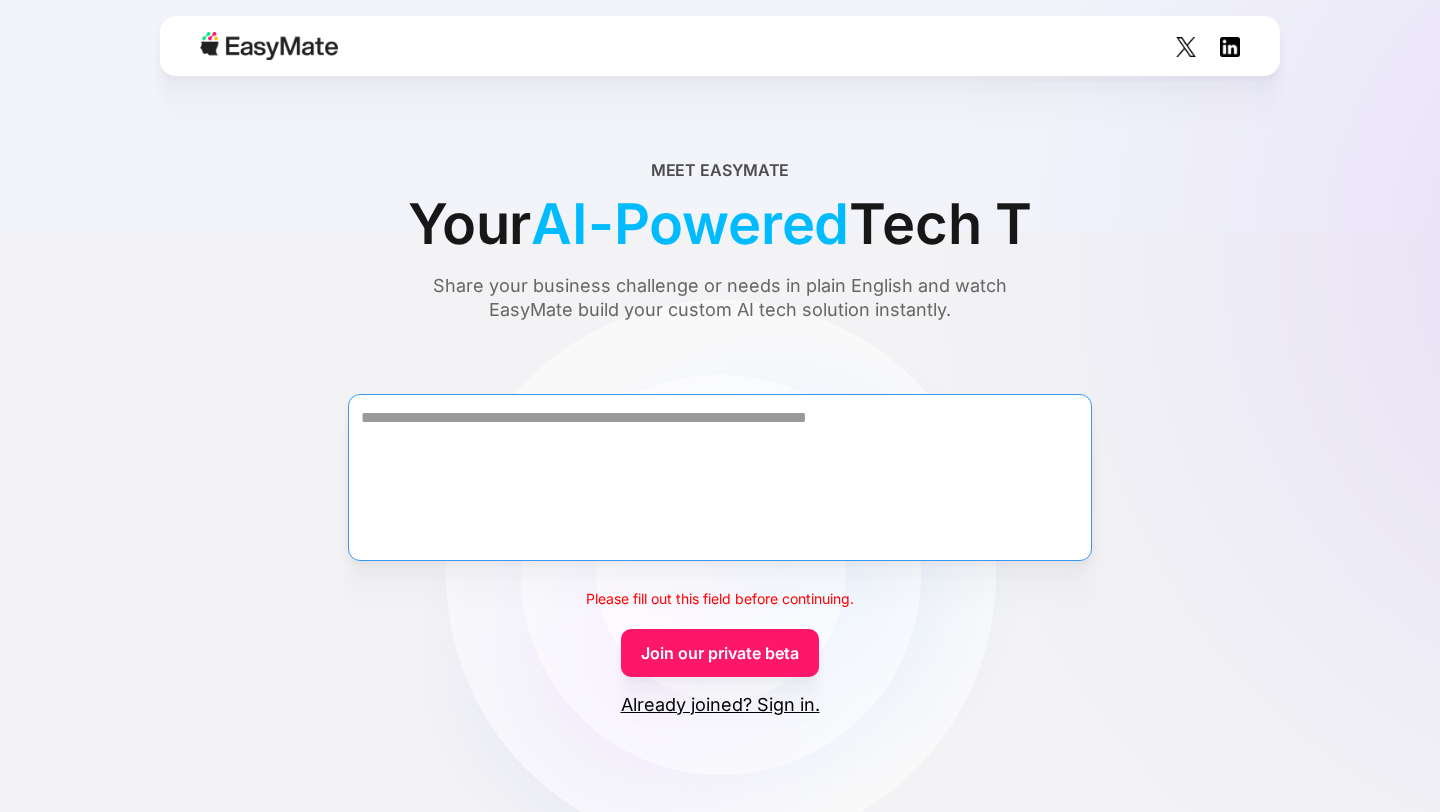 click at bounding box center (720, 477) 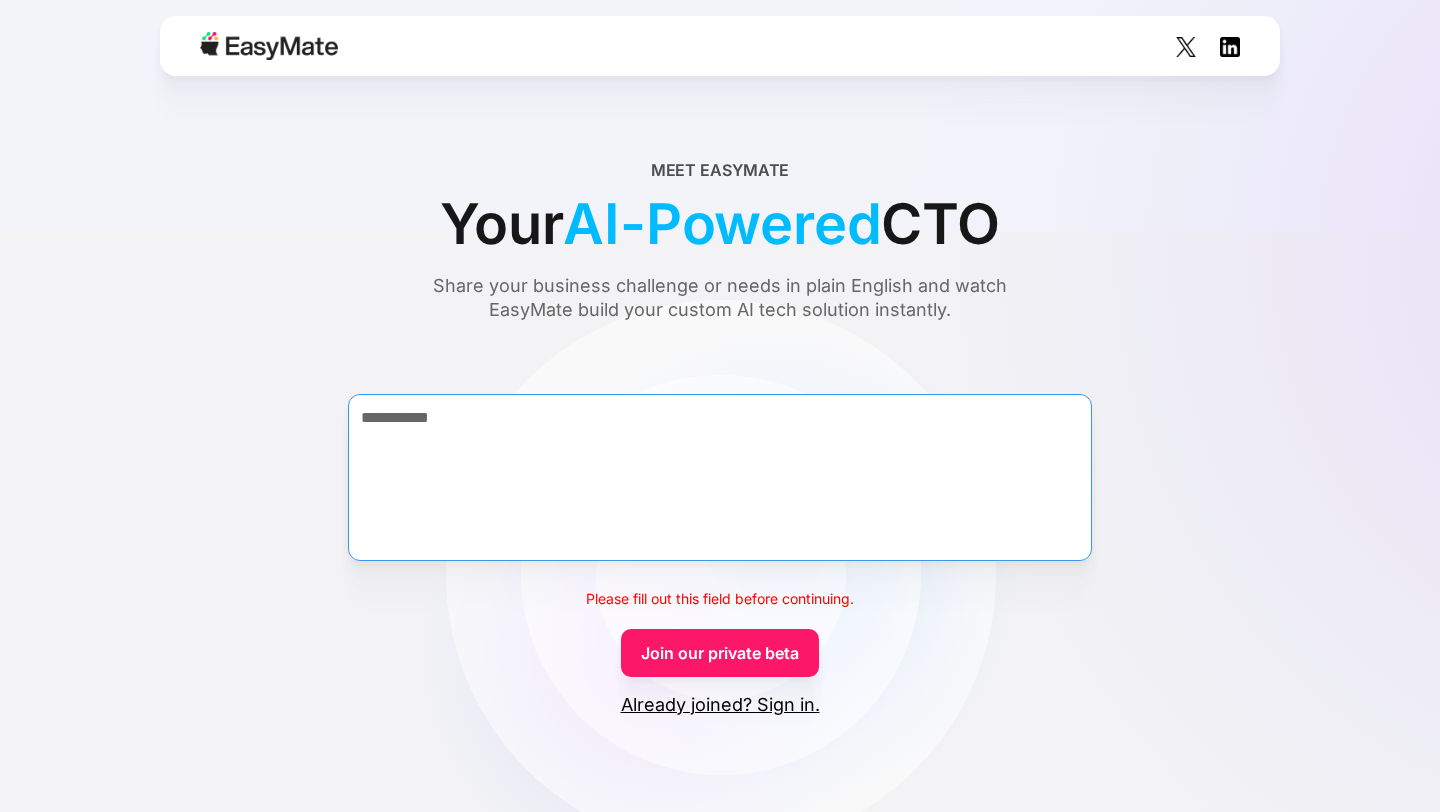 type on "**********" 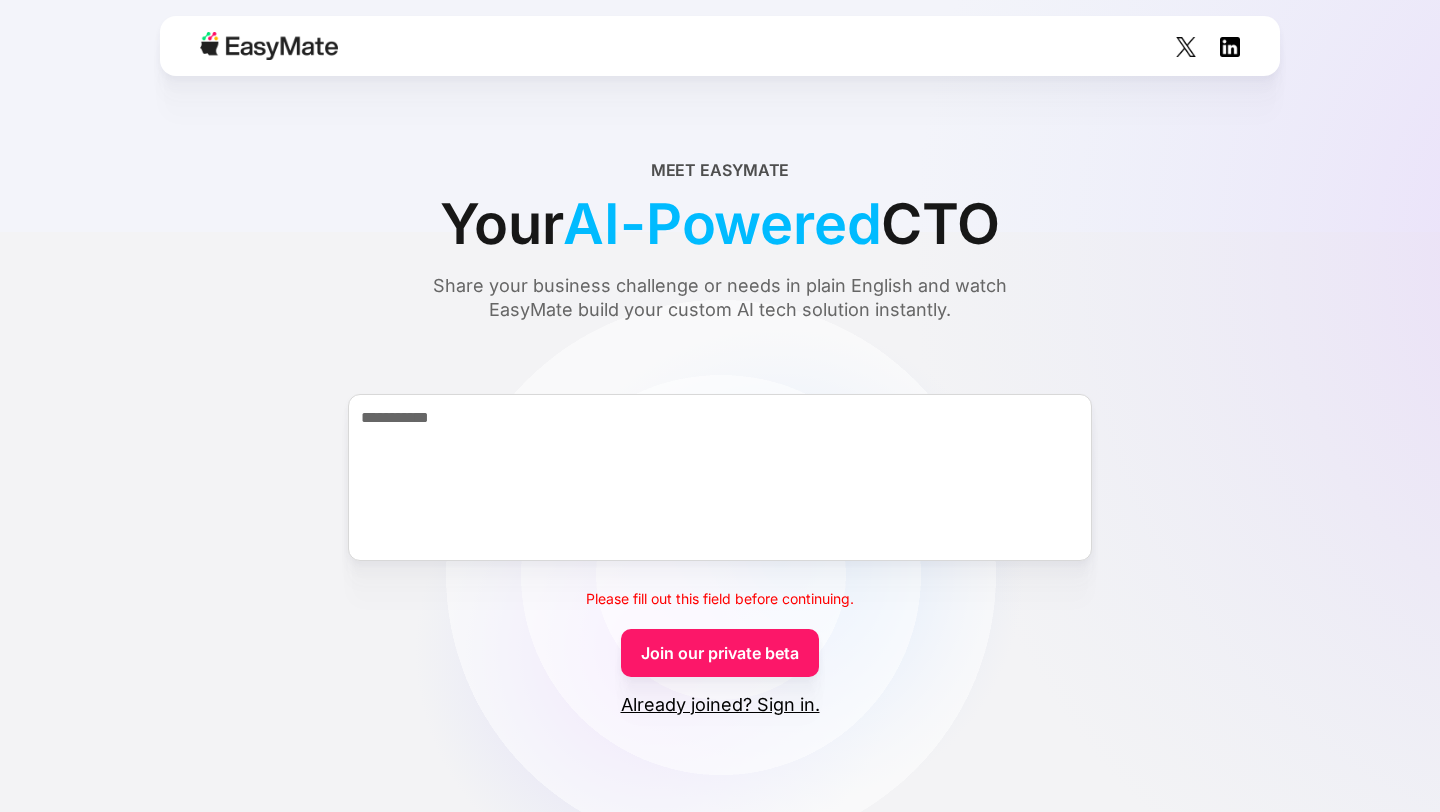 click on "Join our private beta" at bounding box center [720, 653] 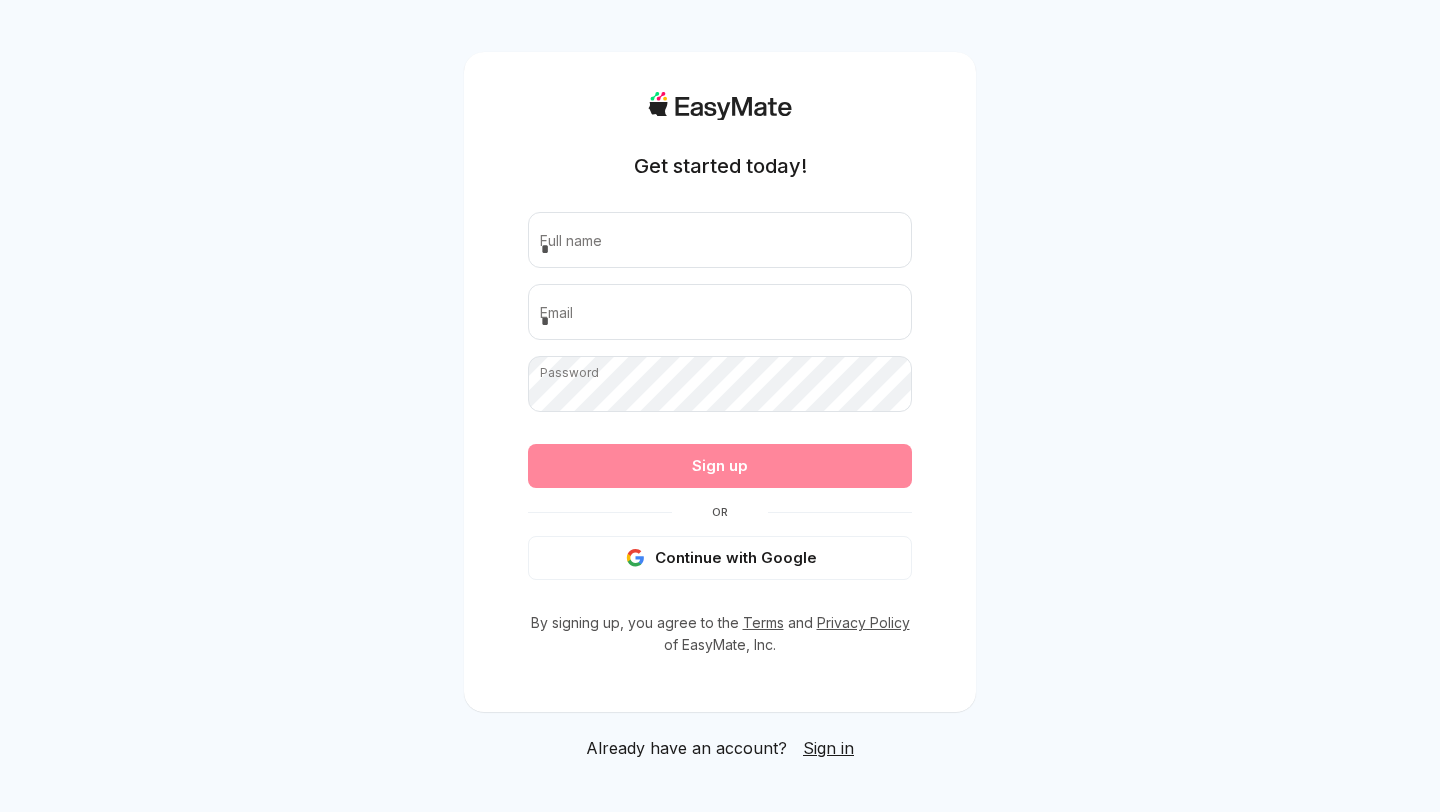 scroll, scrollTop: 0, scrollLeft: 0, axis: both 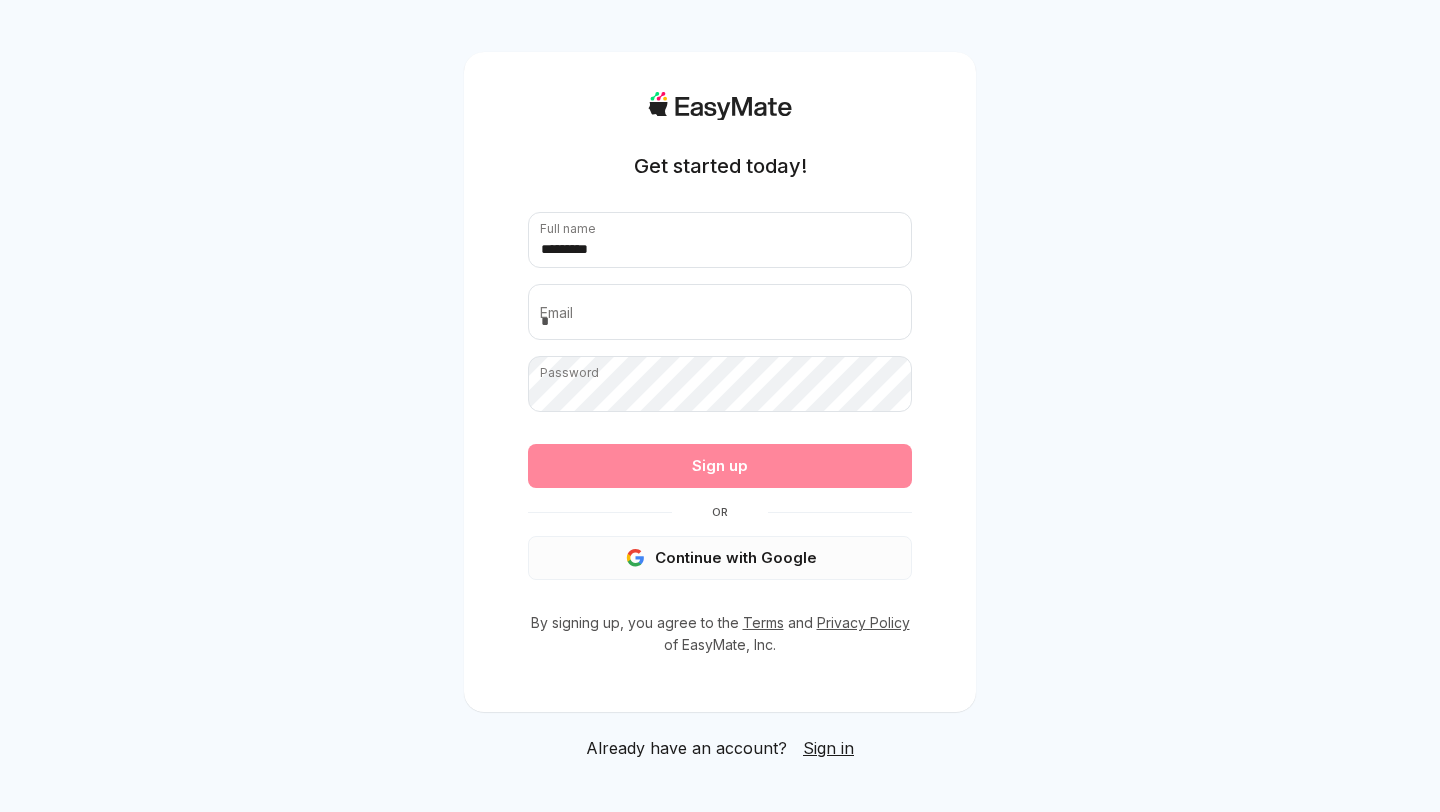 type on "*********" 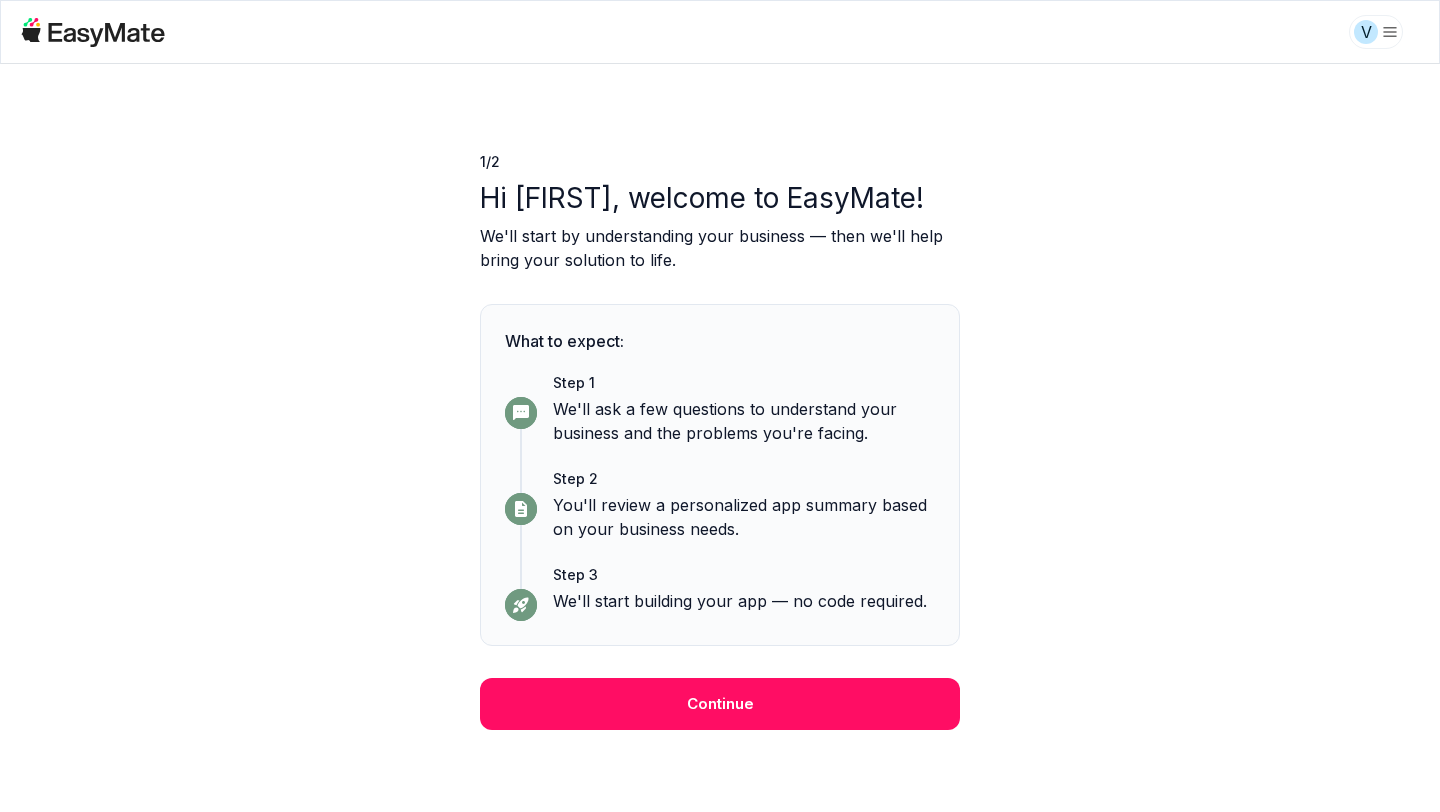 scroll, scrollTop: 0, scrollLeft: 0, axis: both 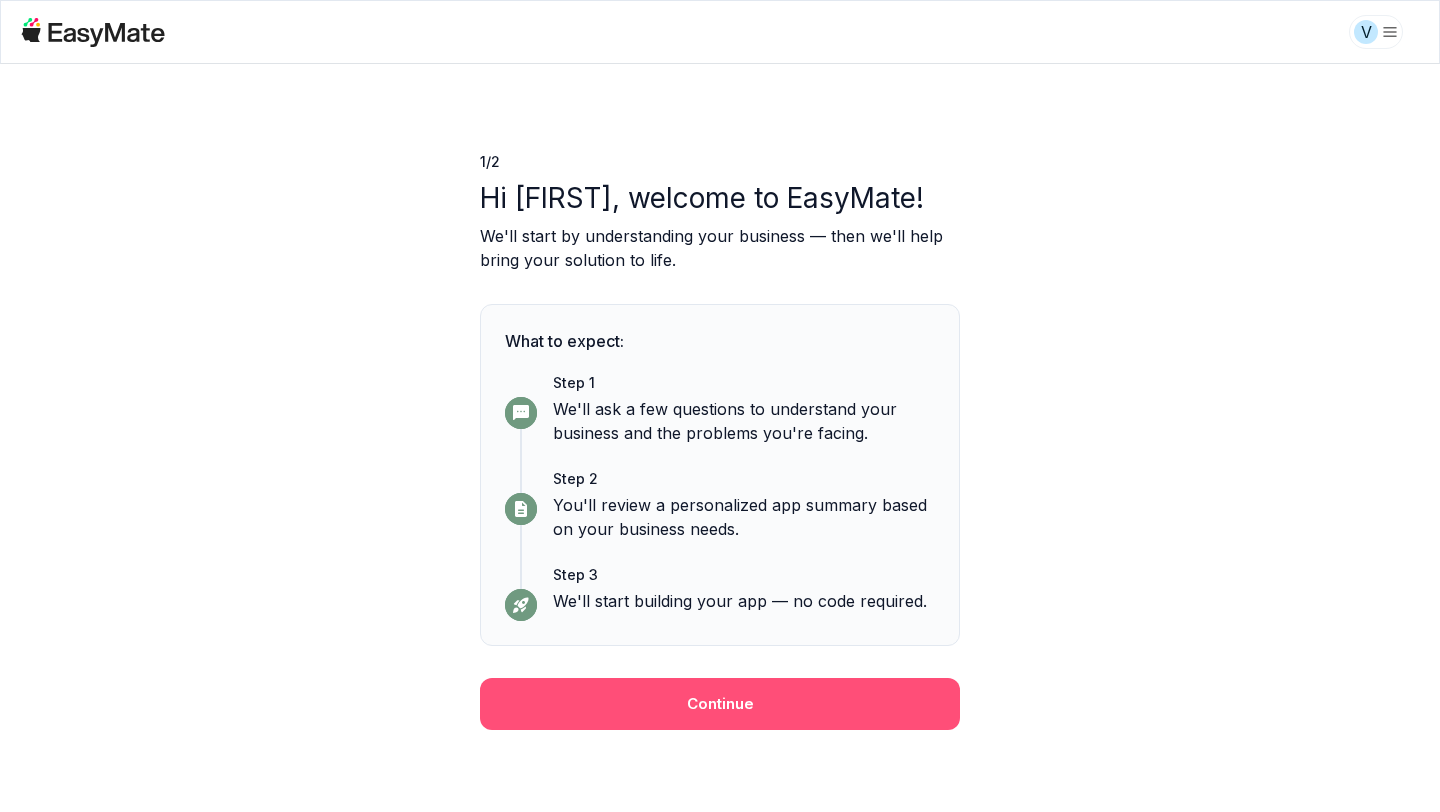 click on "Continue" at bounding box center (720, 704) 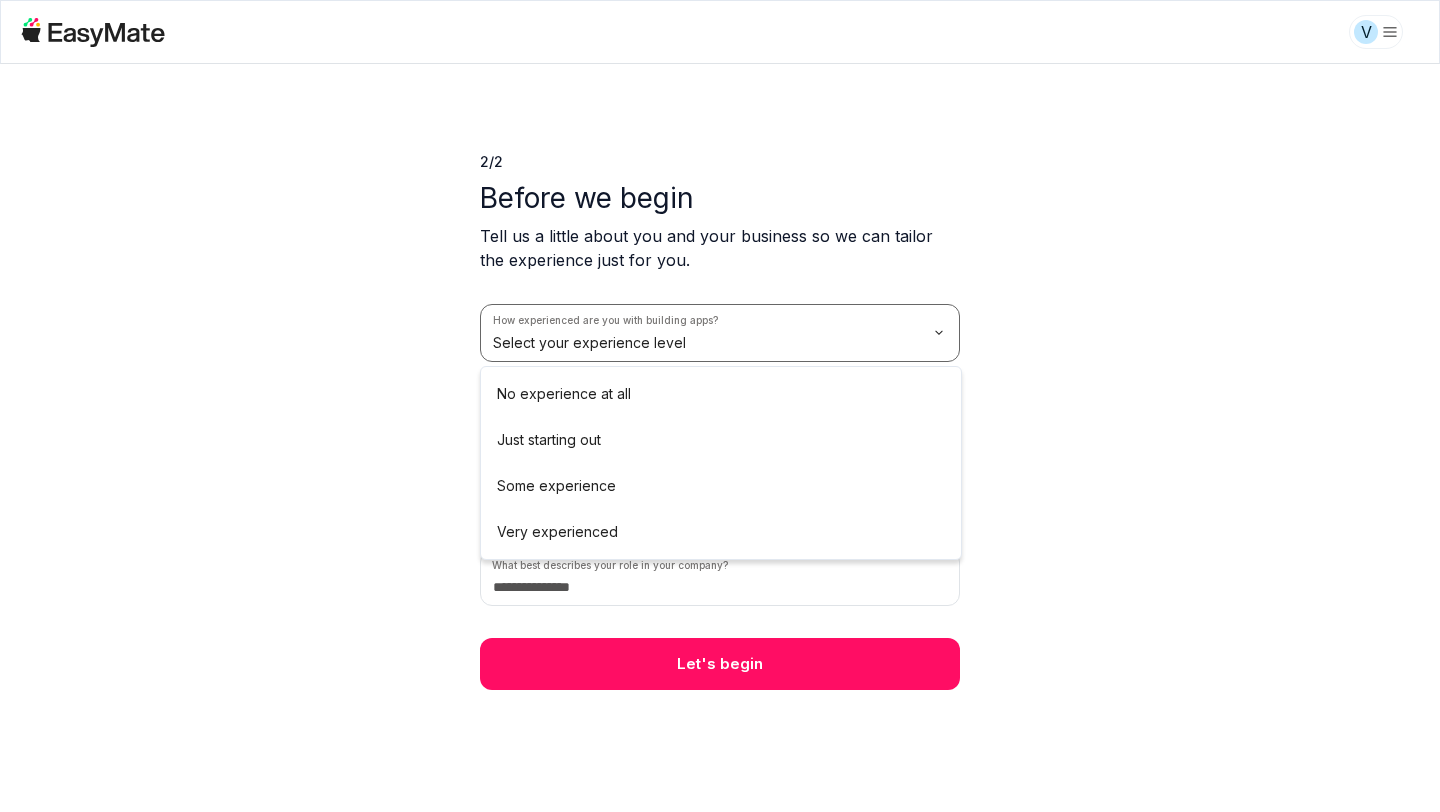 click on "V 2 / 2 Before we begin Tell us a little about you and your business so we can tailor the experience just for you. How experienced are you with building apps? Select your experience level How many employees does your company have? Select company size How did you hear about EasyMate? Select source What best describes your role in your company? Let's begin
No experience at all Just starting out Some experience Very experienced" at bounding box center [720, 406] 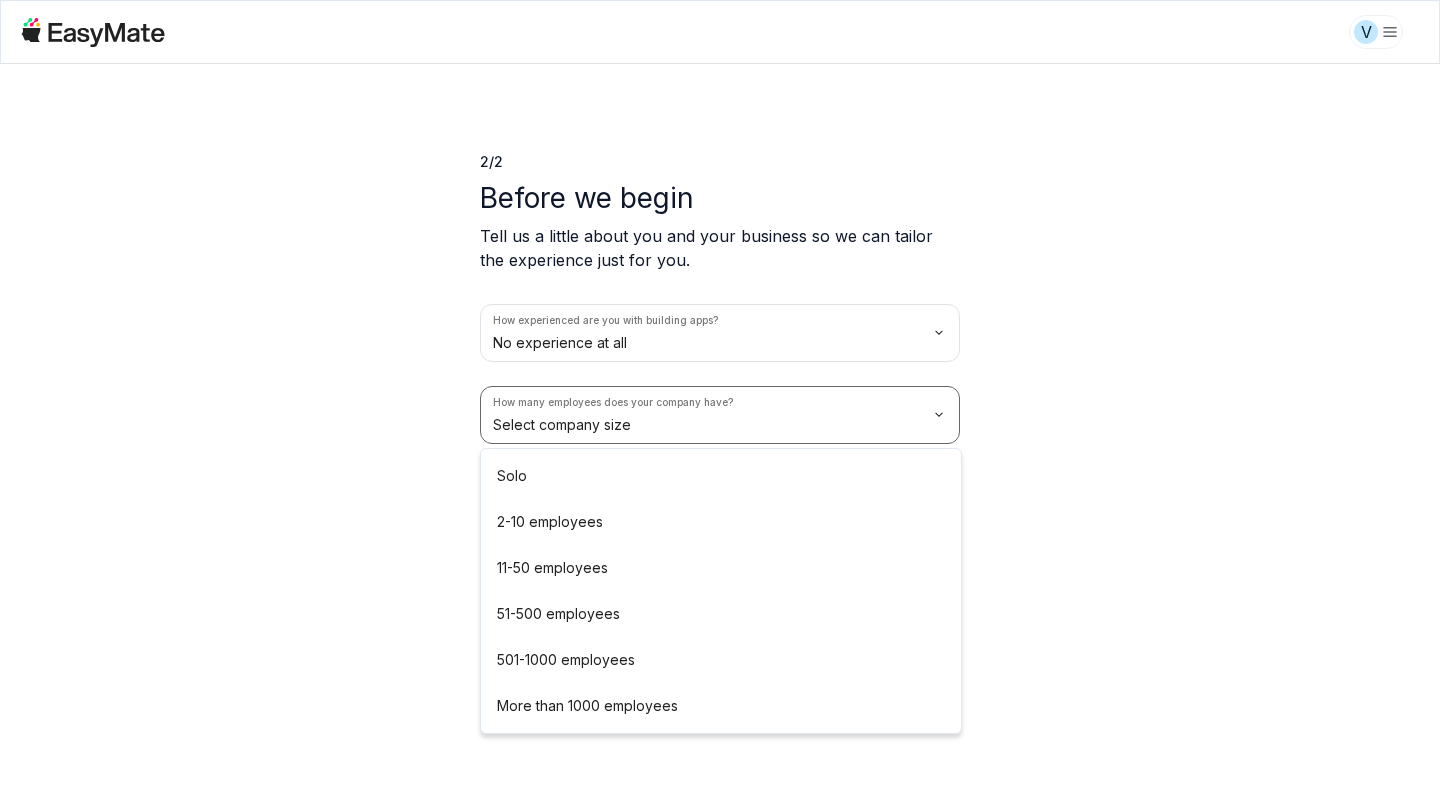 click on "V 2 / 2 Before we begin Tell us a little about you and your business so we can tailor the experience just for you. How experienced are you with building apps? No experience at all How many employees does your company have? Select company size How did you hear about EasyMate? Select source What best describes your role in your company? Let's begin
Solo 2-10 employees 11-50 employees 51-500 employees 501-1000 employees More than 1000 employees" at bounding box center (720, 406) 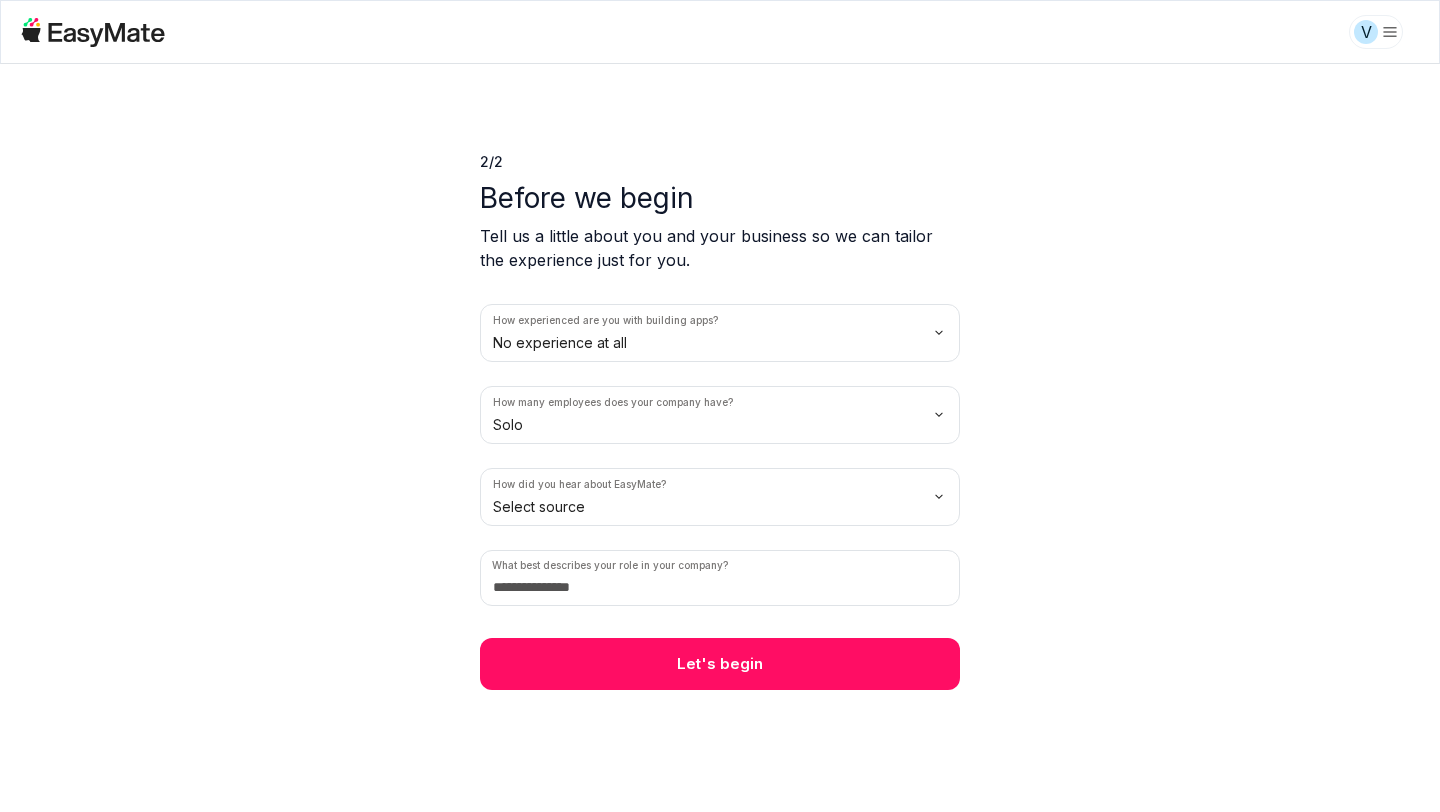 click on "V 2 / 2 Before we begin Tell us a little about you and your business so we can tailor the experience just for you. How experienced are you with building apps? No experience at all How many employees does your company have? Solo How did you hear about EasyMate? Select source What best describes your role in your company? Let's begin" at bounding box center (720, 406) 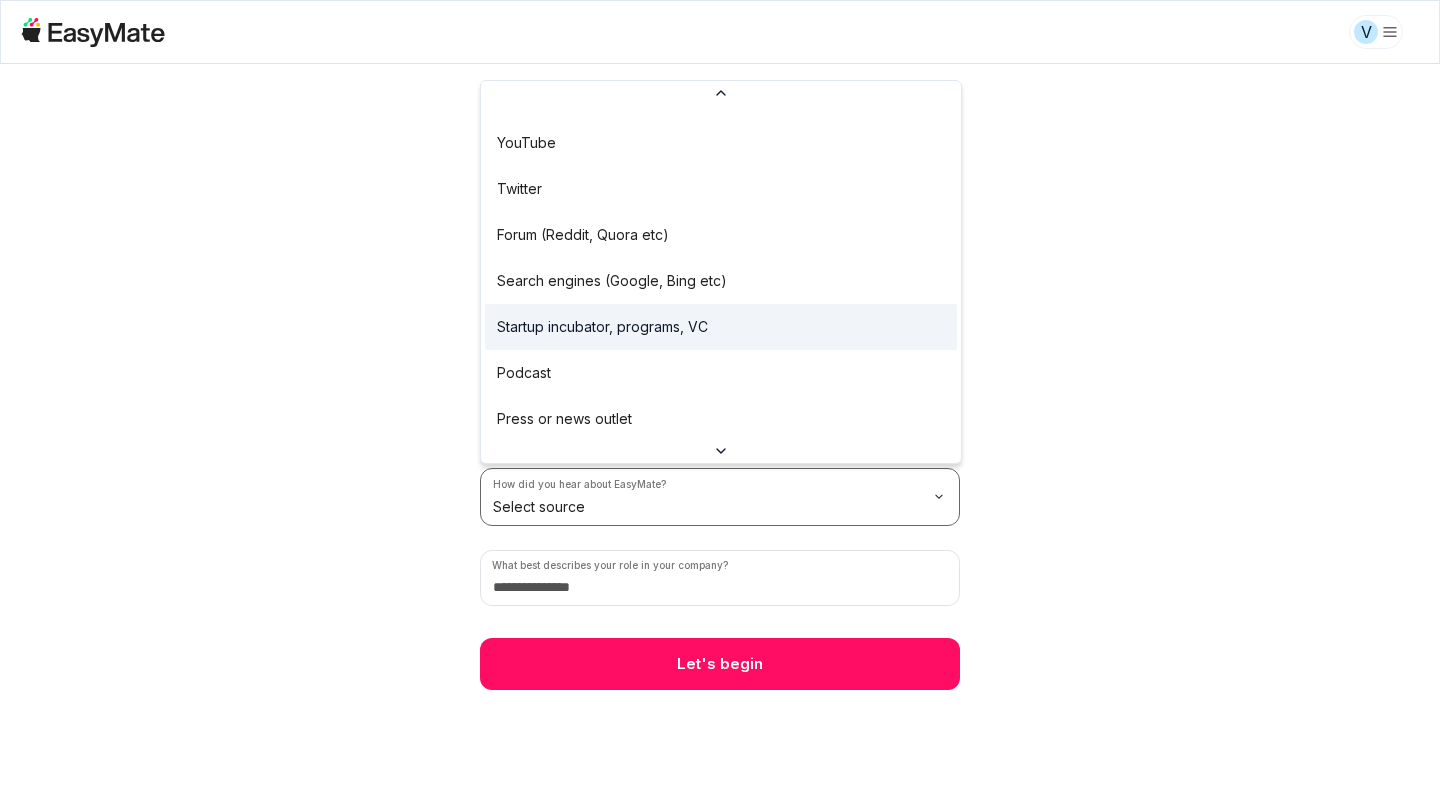 scroll, scrollTop: 156, scrollLeft: 0, axis: vertical 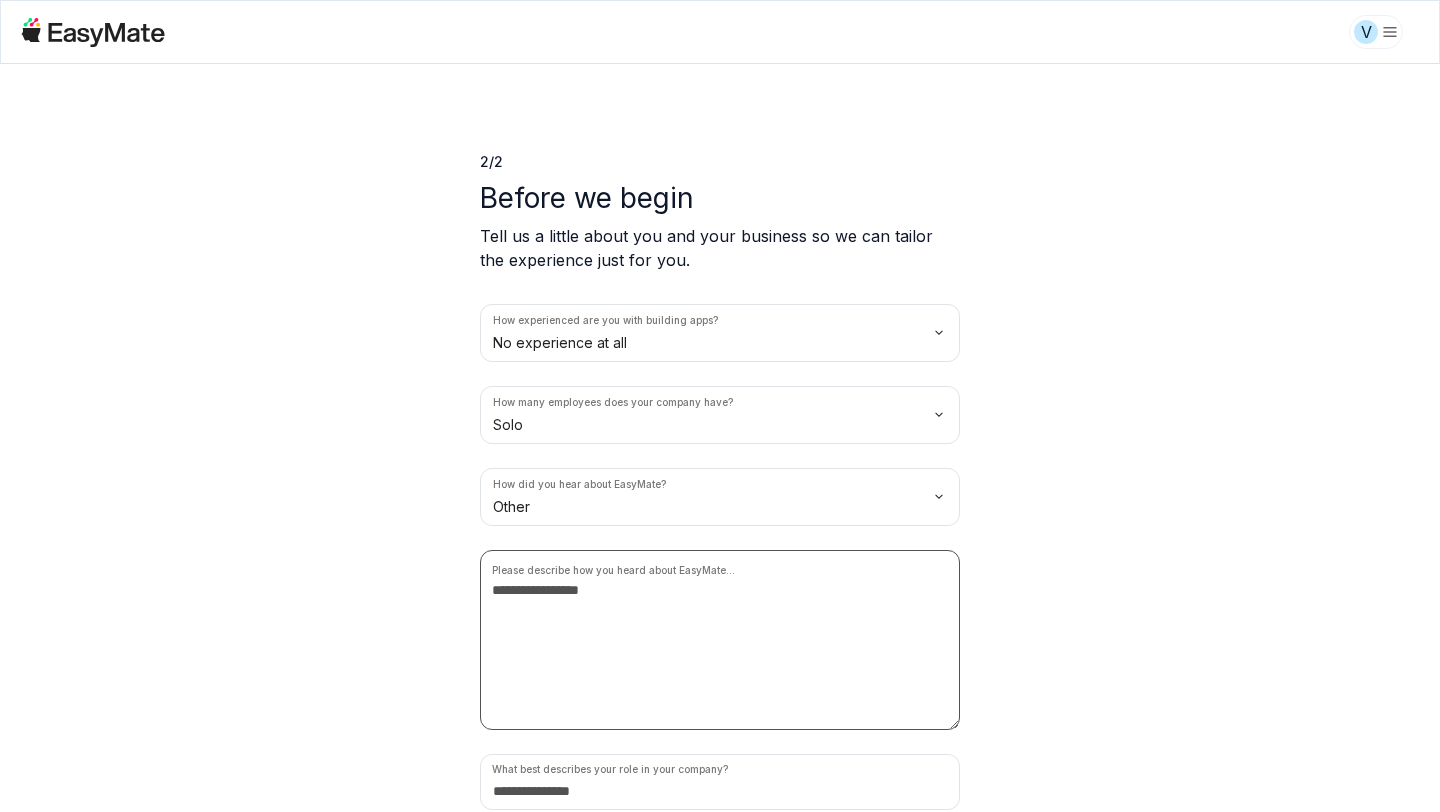 click at bounding box center [720, 640] 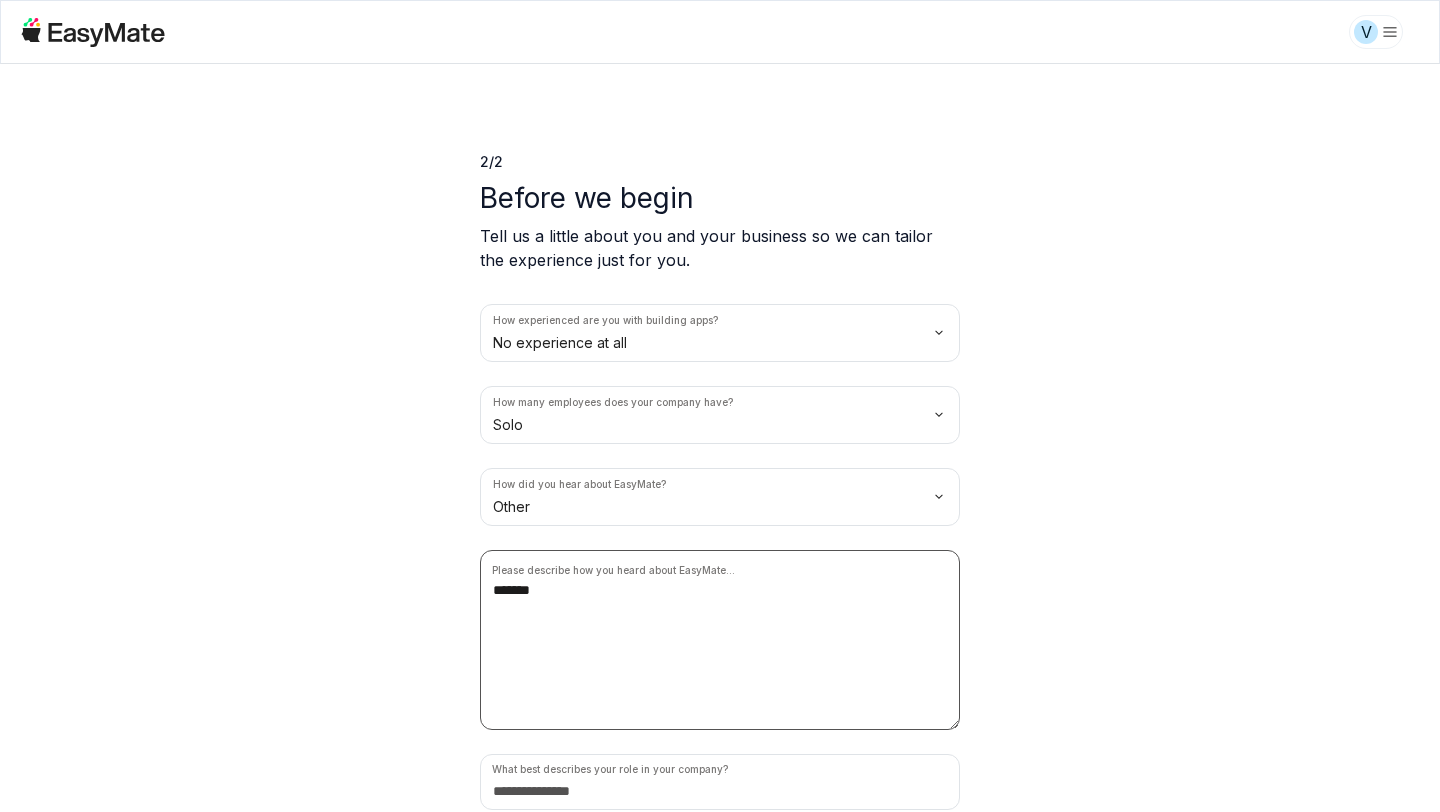 scroll, scrollTop: 82, scrollLeft: 0, axis: vertical 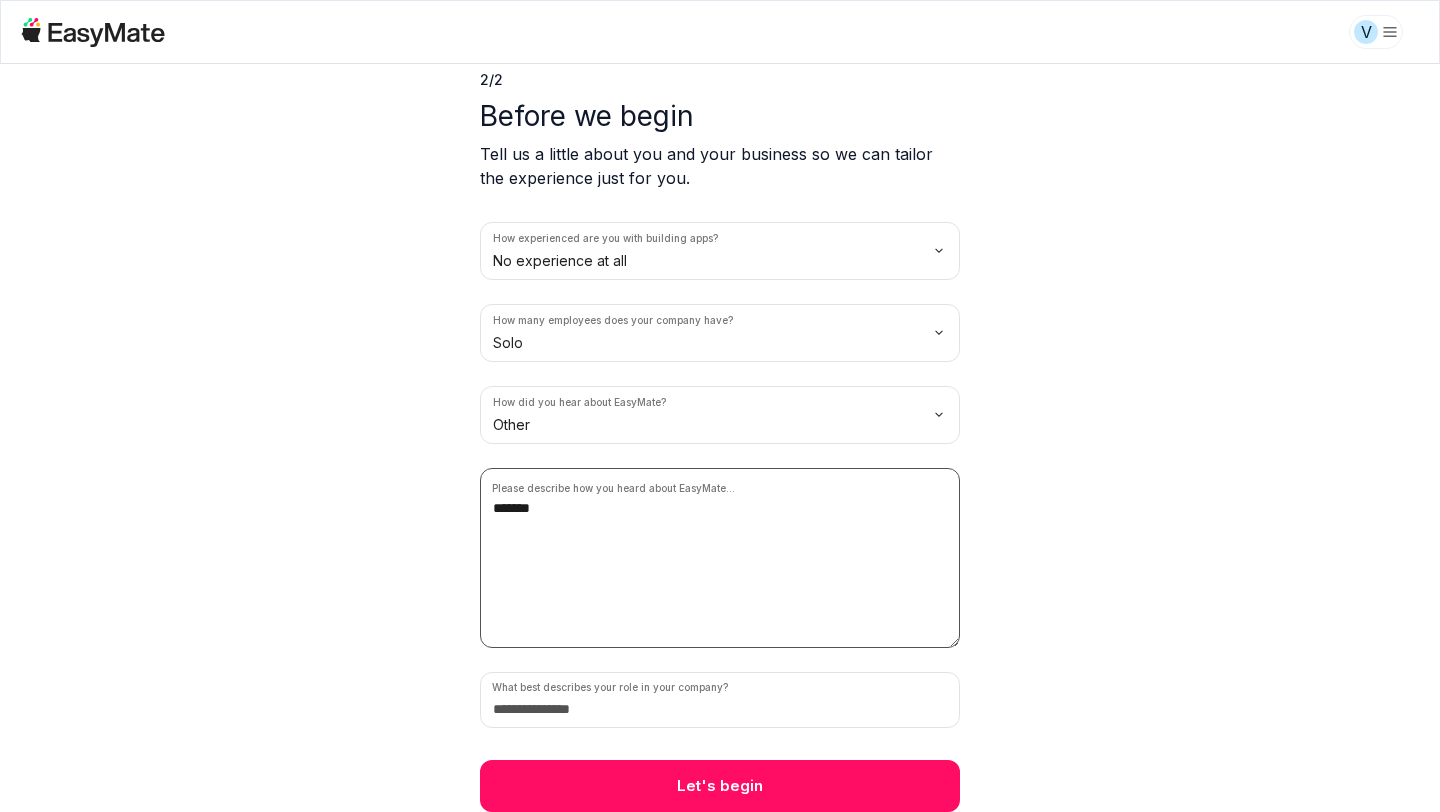 type on "******" 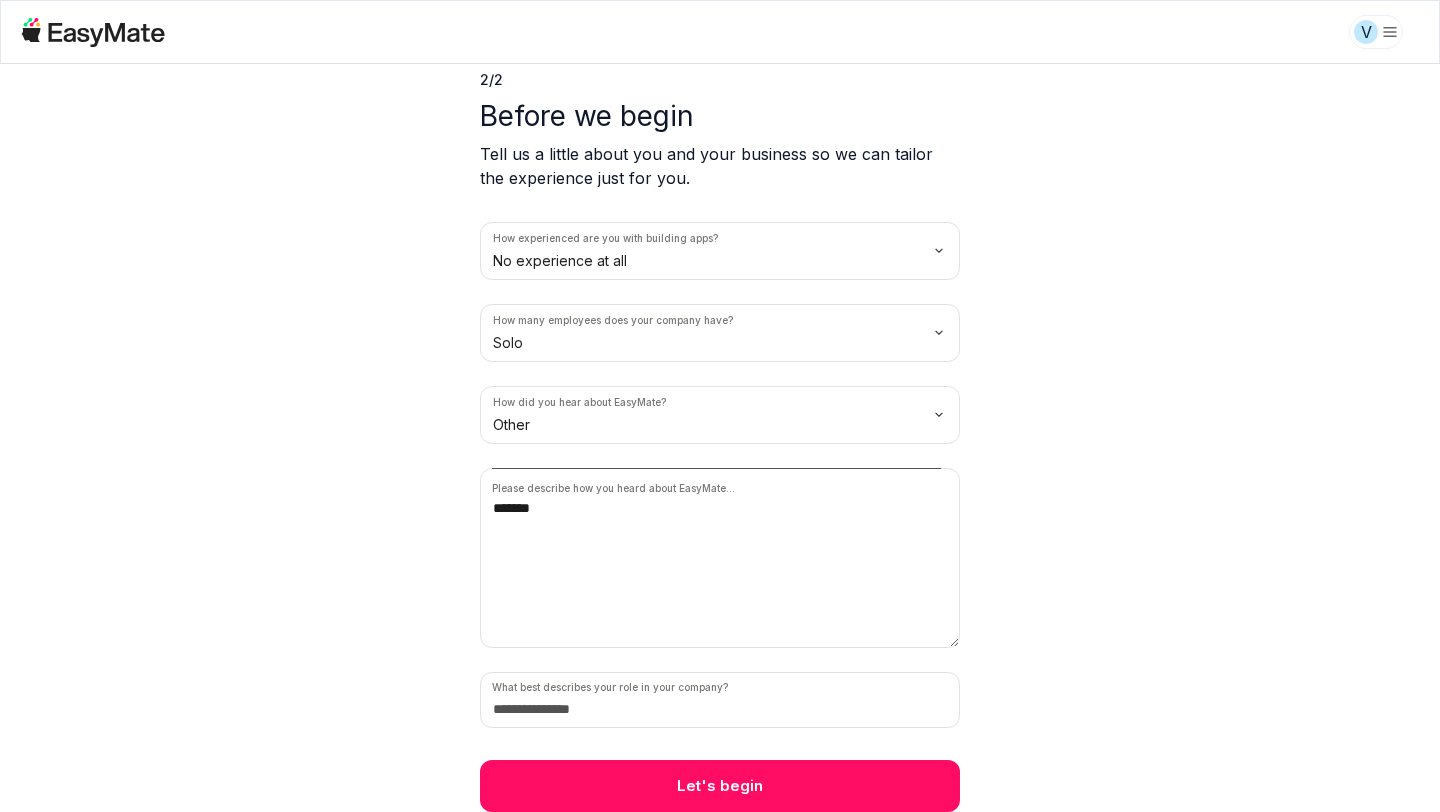 click on "2 / 2 Before we begin Tell us a little about you and your business so we can tailor the experience just for you. How experienced are you with building apps? No experience at all How many employees does your company have? Solo How did you hear about EasyMate? Other Please describe how you heard about EasyMate... ****** What best describes your role in your company? Let's begin" at bounding box center [720, 397] 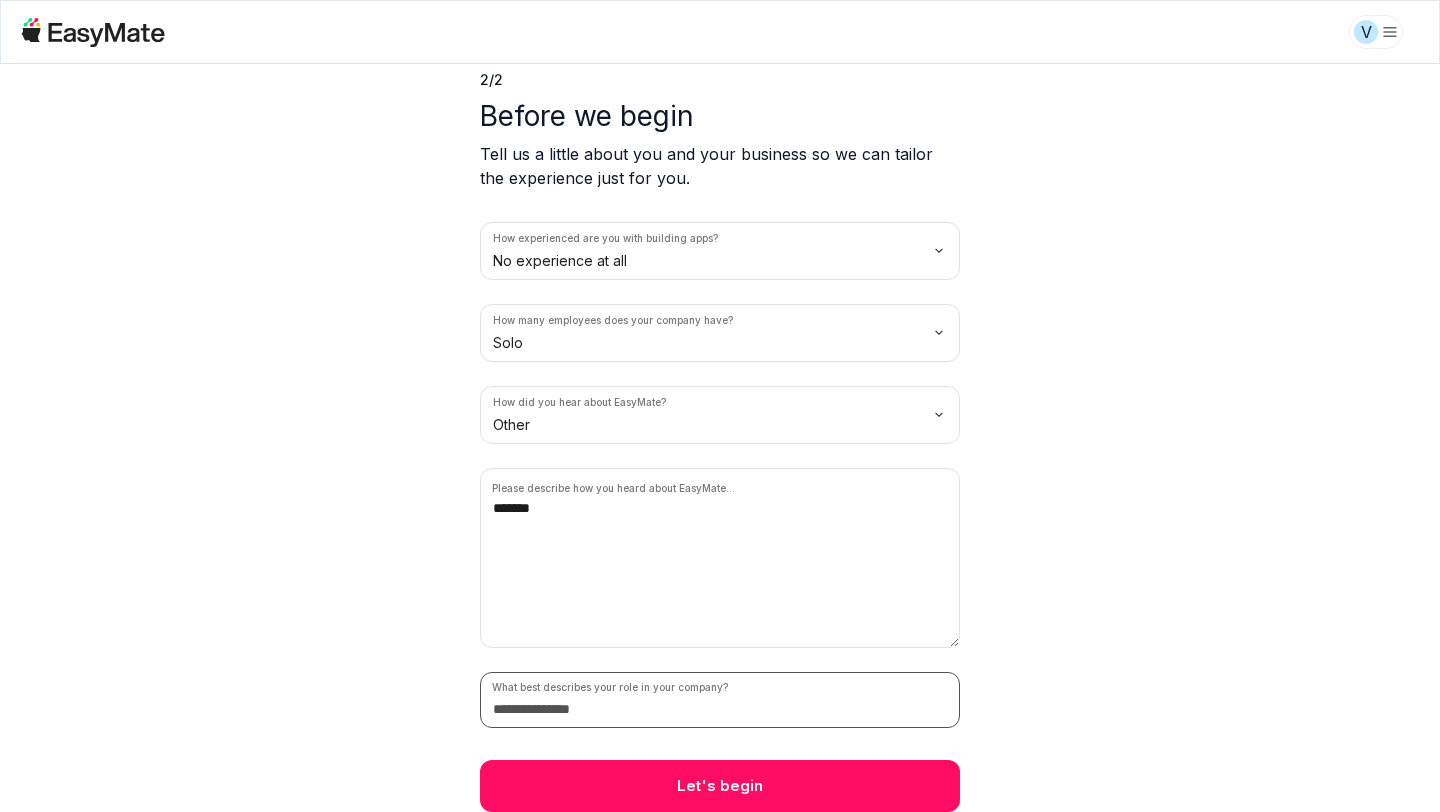 click at bounding box center (720, 700) 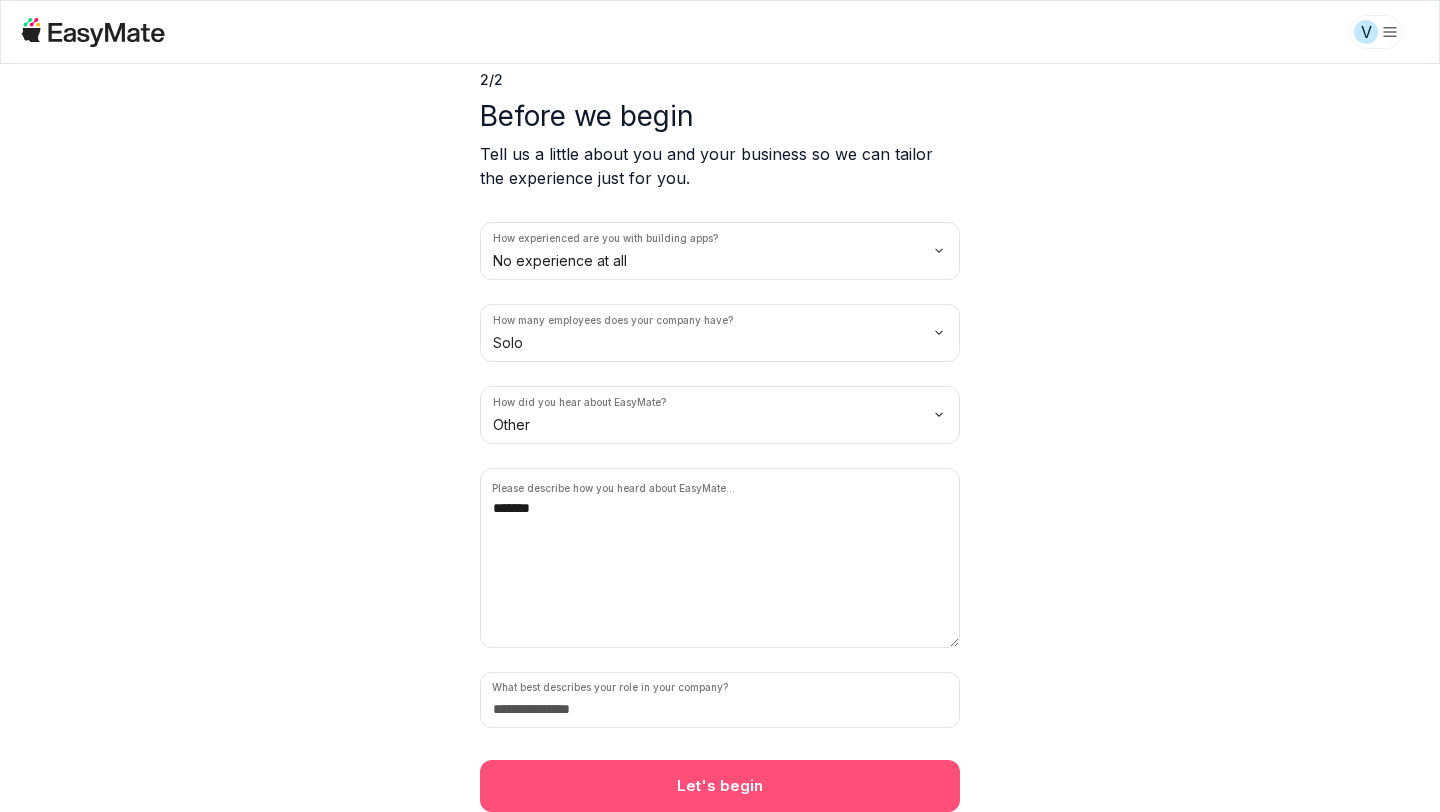 click on "Let's begin" at bounding box center (720, 786) 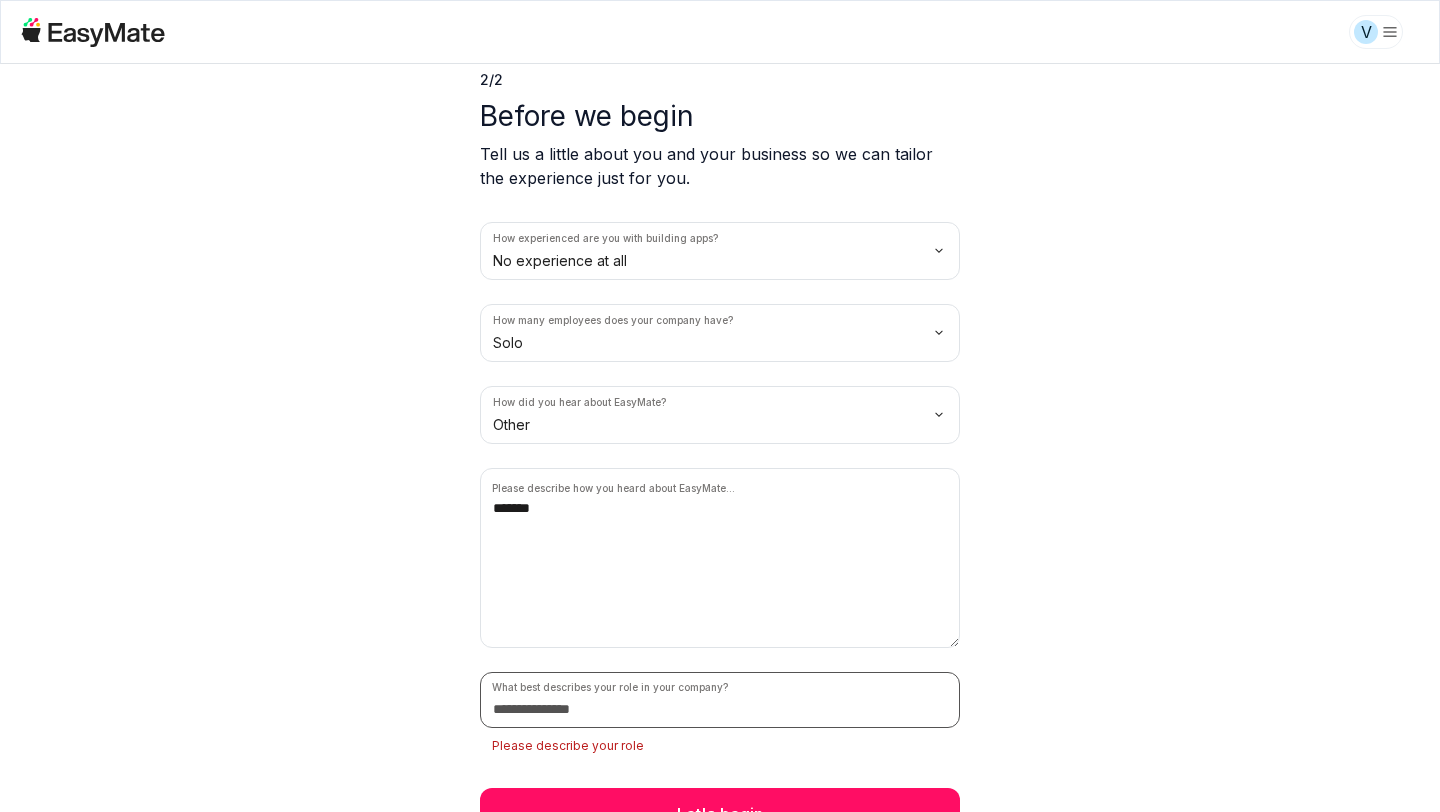 click at bounding box center [720, 700] 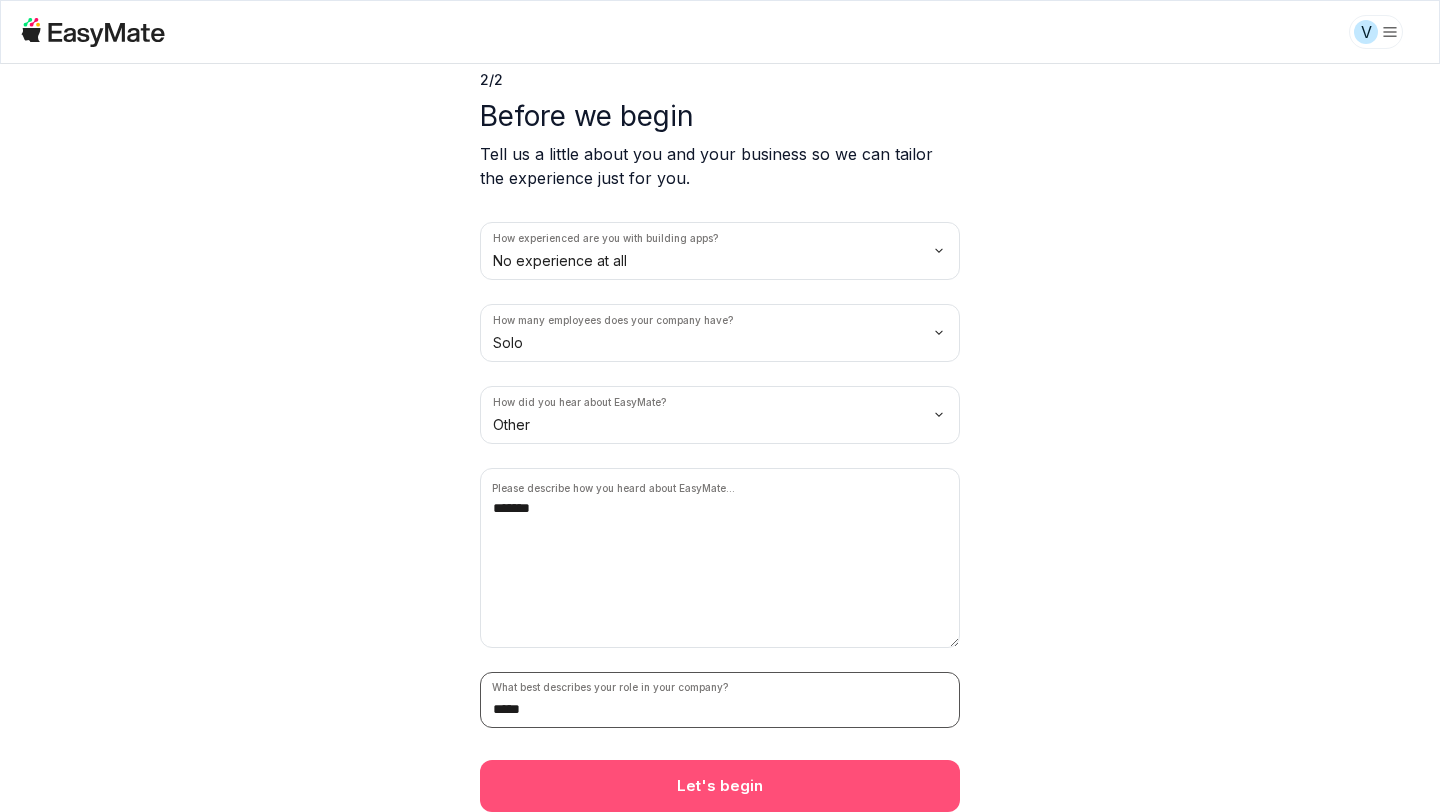 type on "*****" 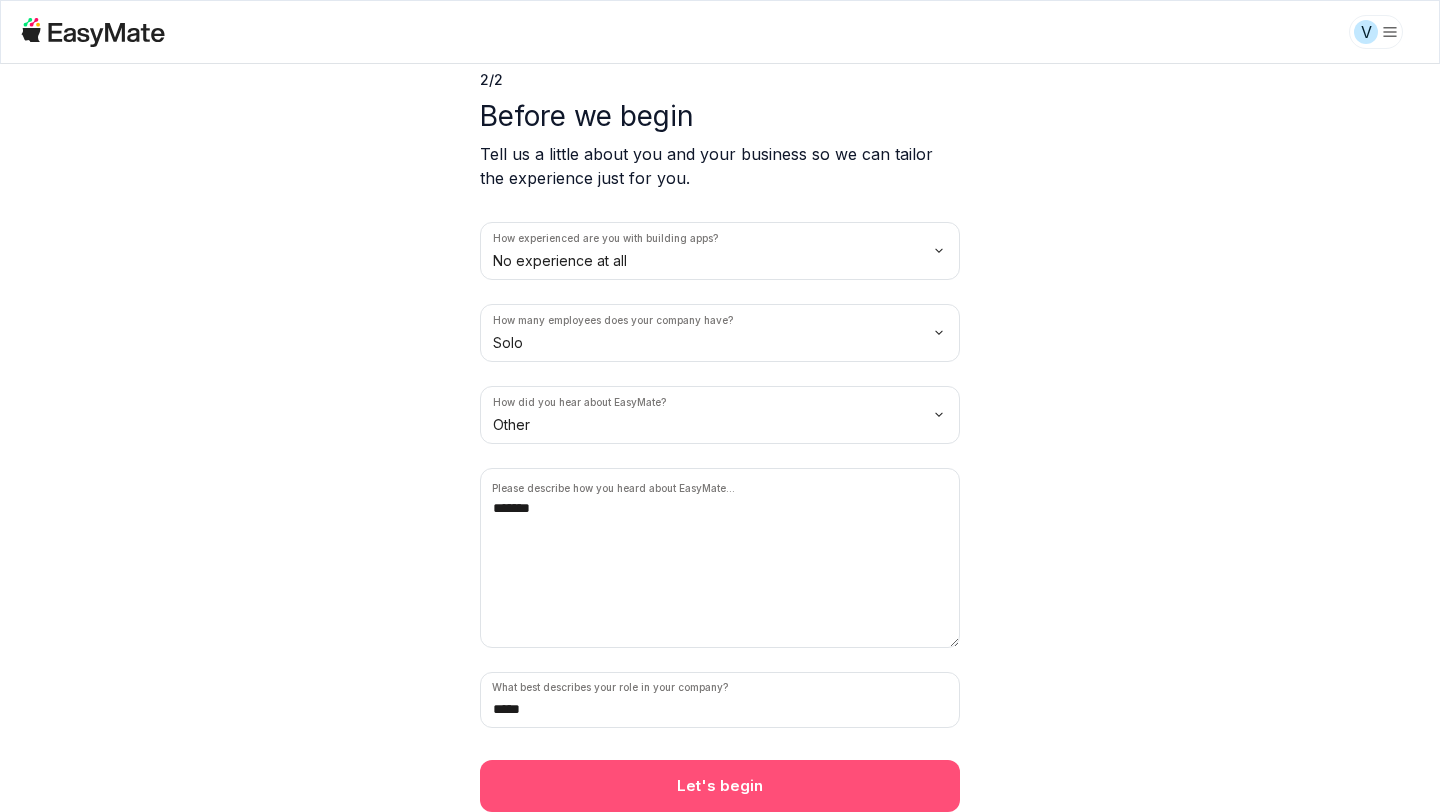 click on "Let's begin" at bounding box center (720, 786) 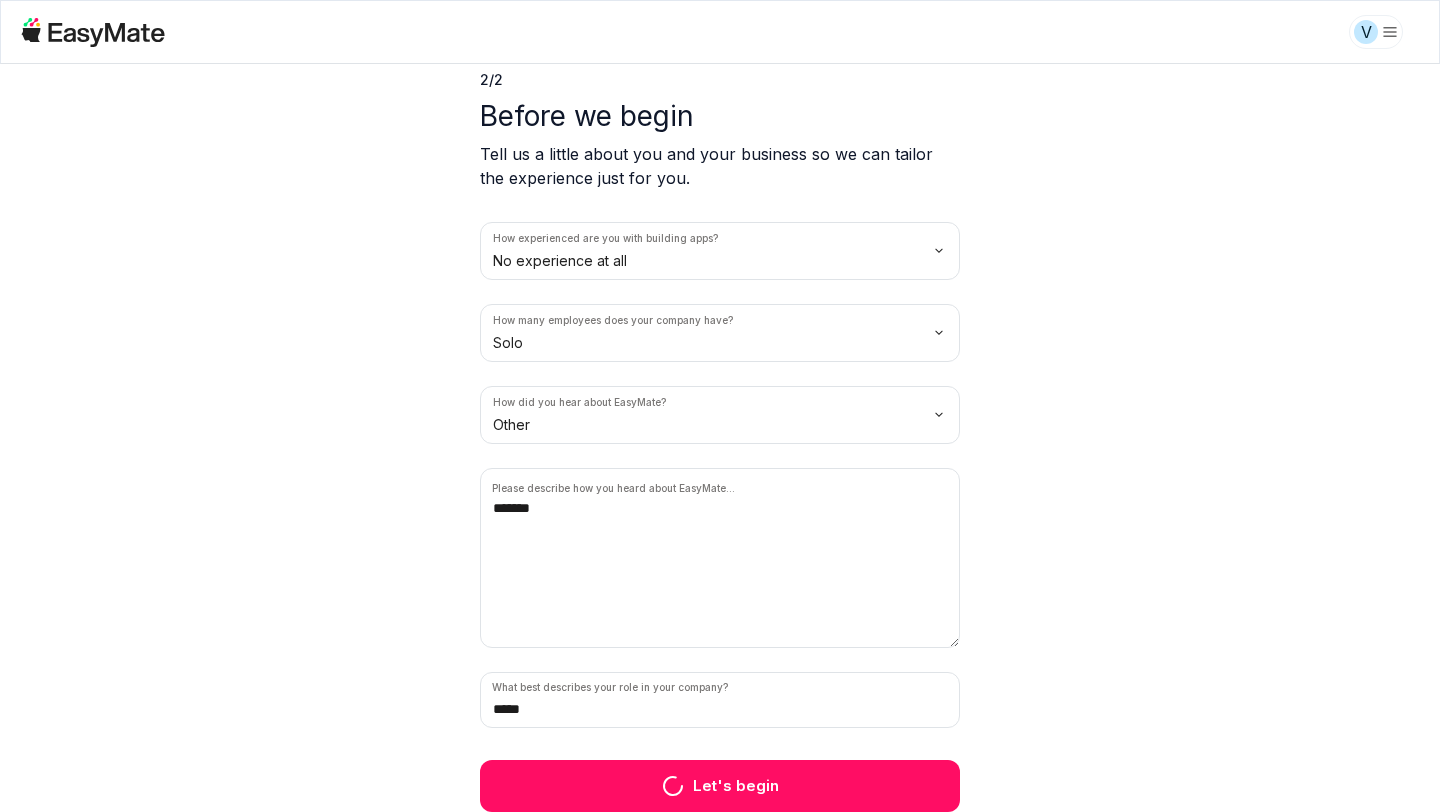 scroll, scrollTop: 0, scrollLeft: 0, axis: both 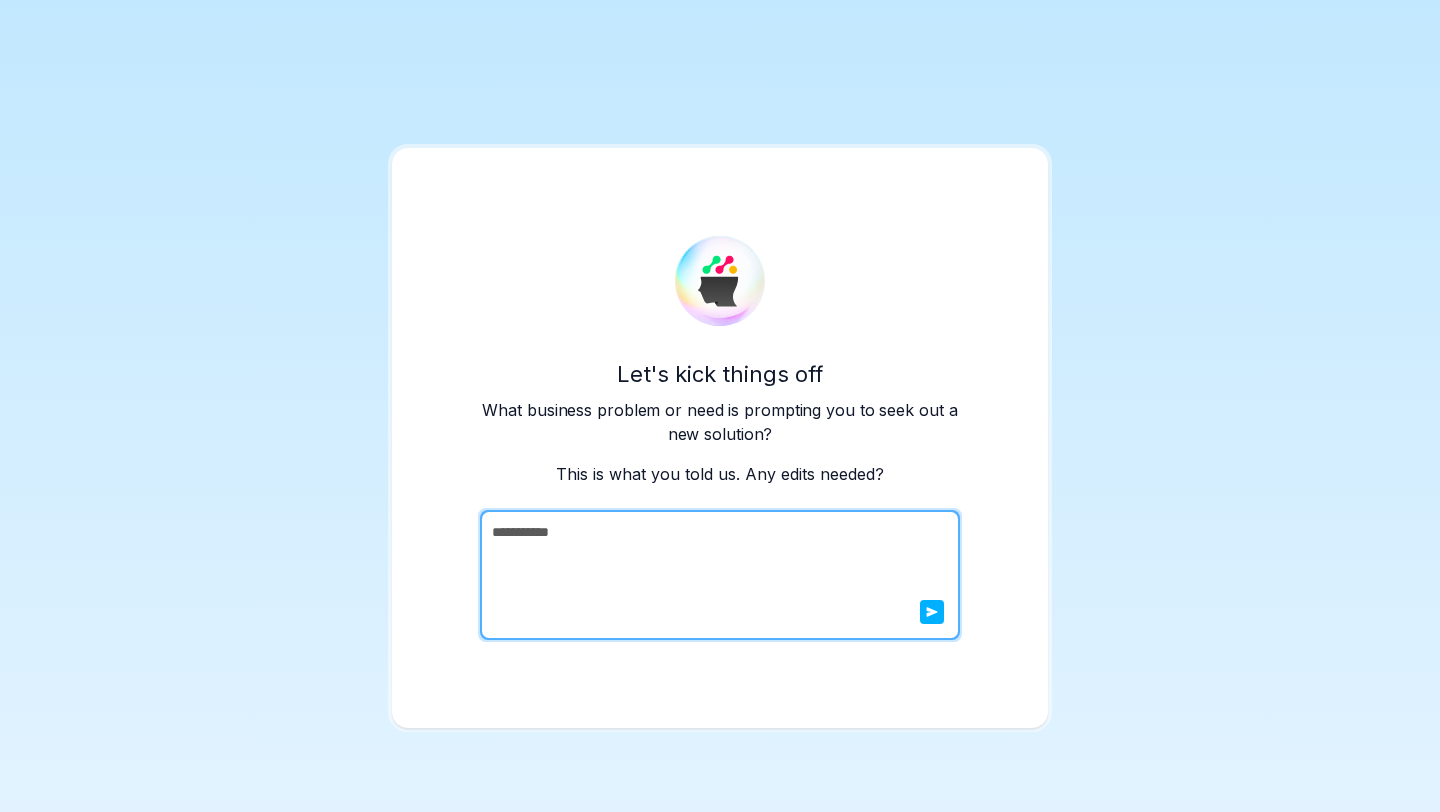 click on "**********" at bounding box center (718, 575) 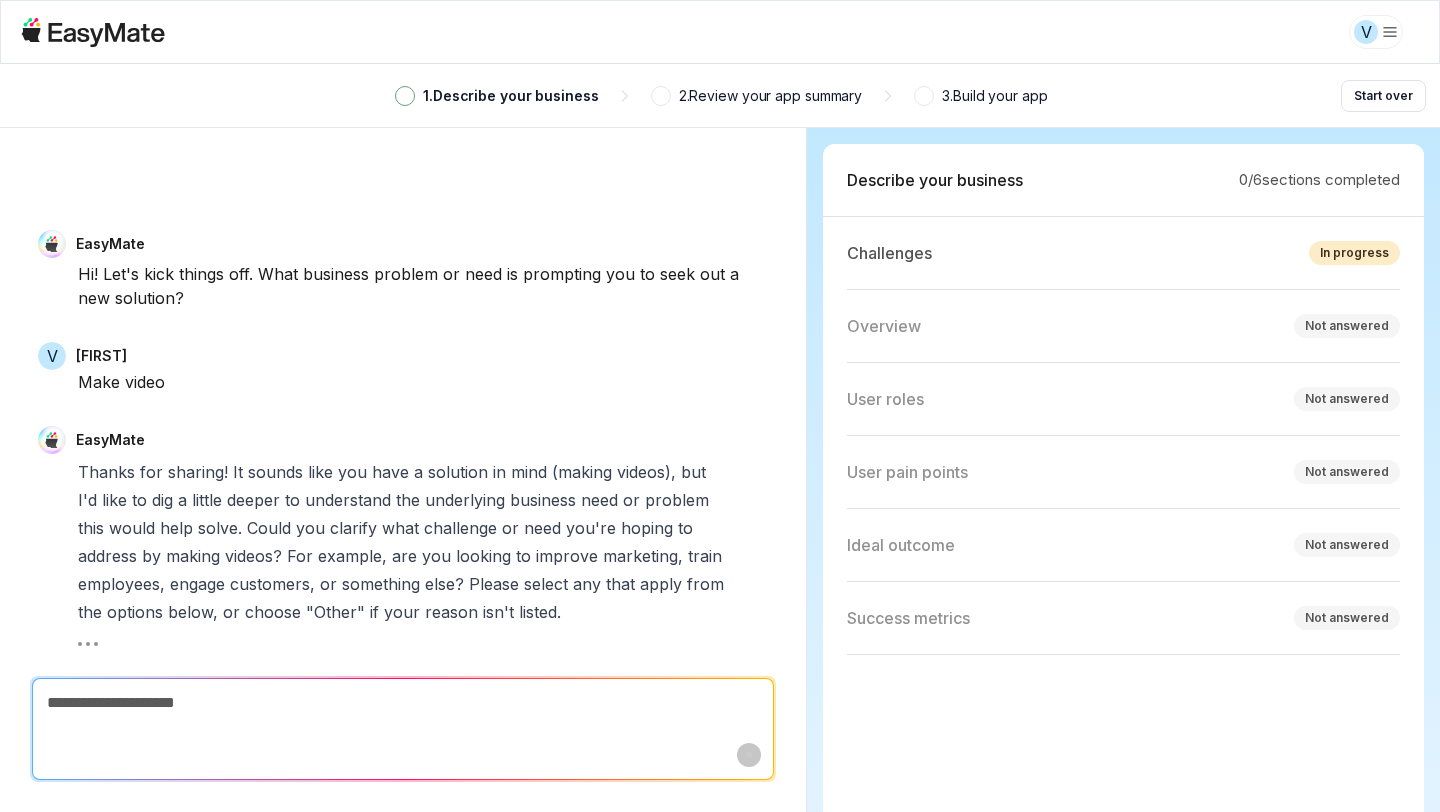 scroll, scrollTop: 386, scrollLeft: 0, axis: vertical 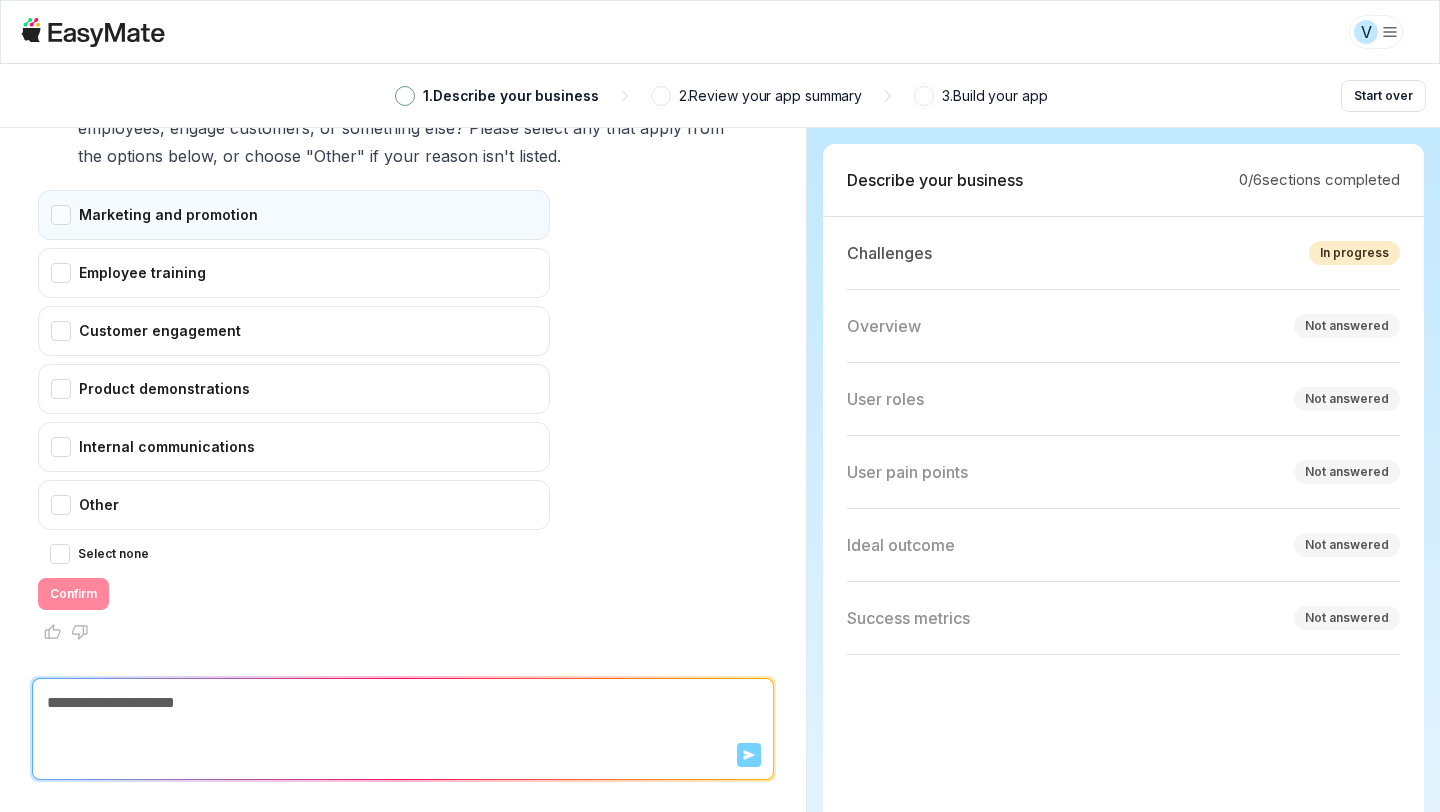 click on "Marketing and promotion" at bounding box center [294, 215] 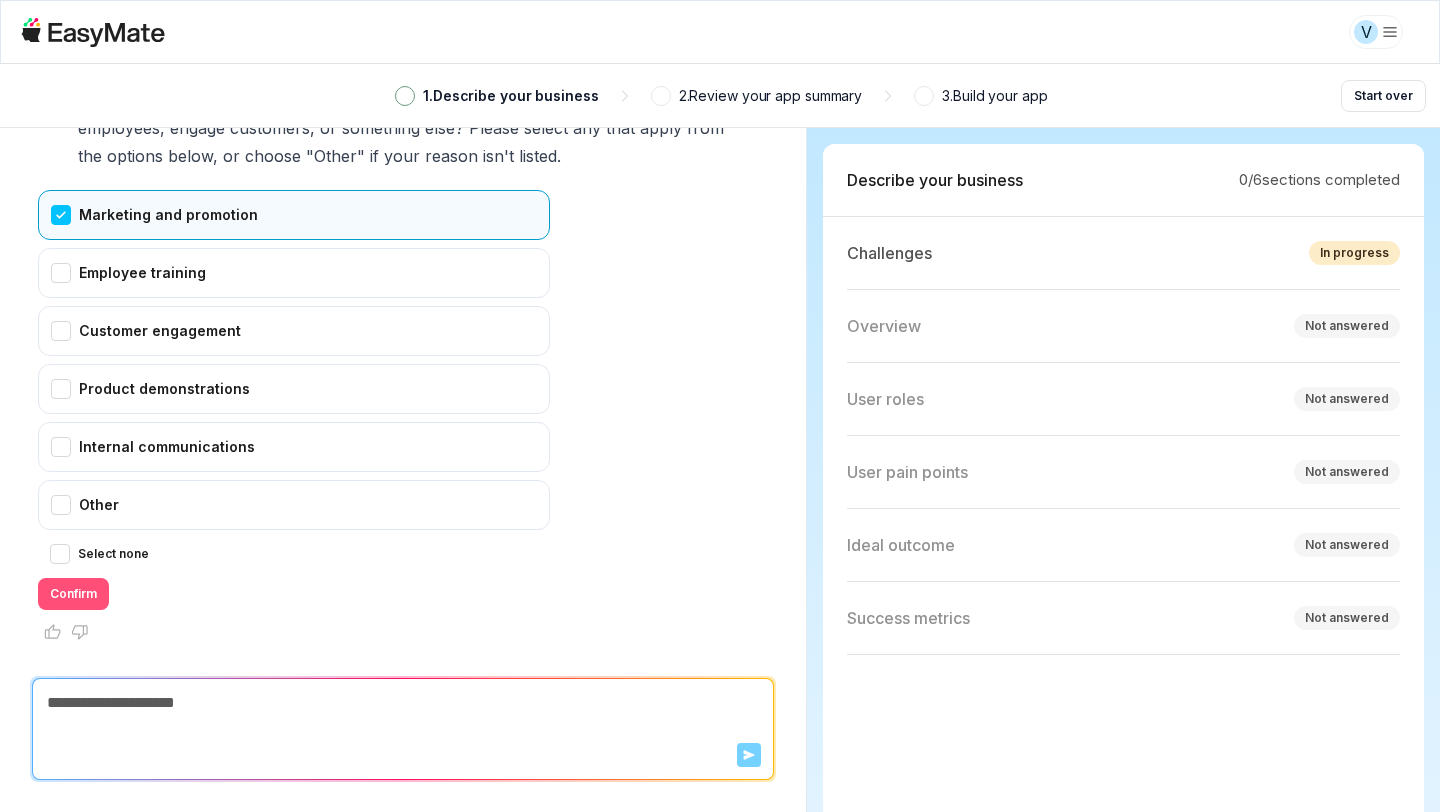 click on "Confirm" at bounding box center [73, 594] 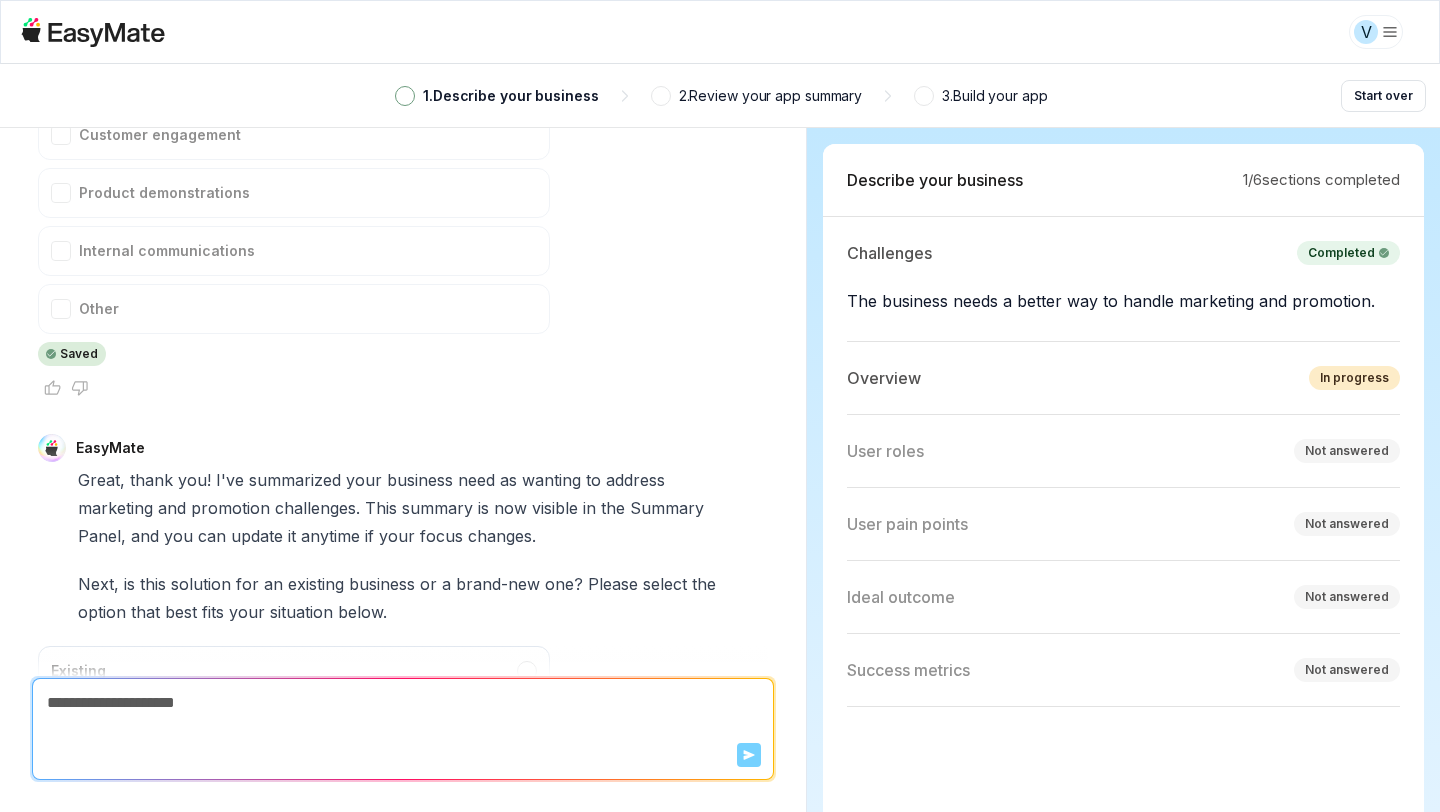 scroll, scrollTop: 726, scrollLeft: 0, axis: vertical 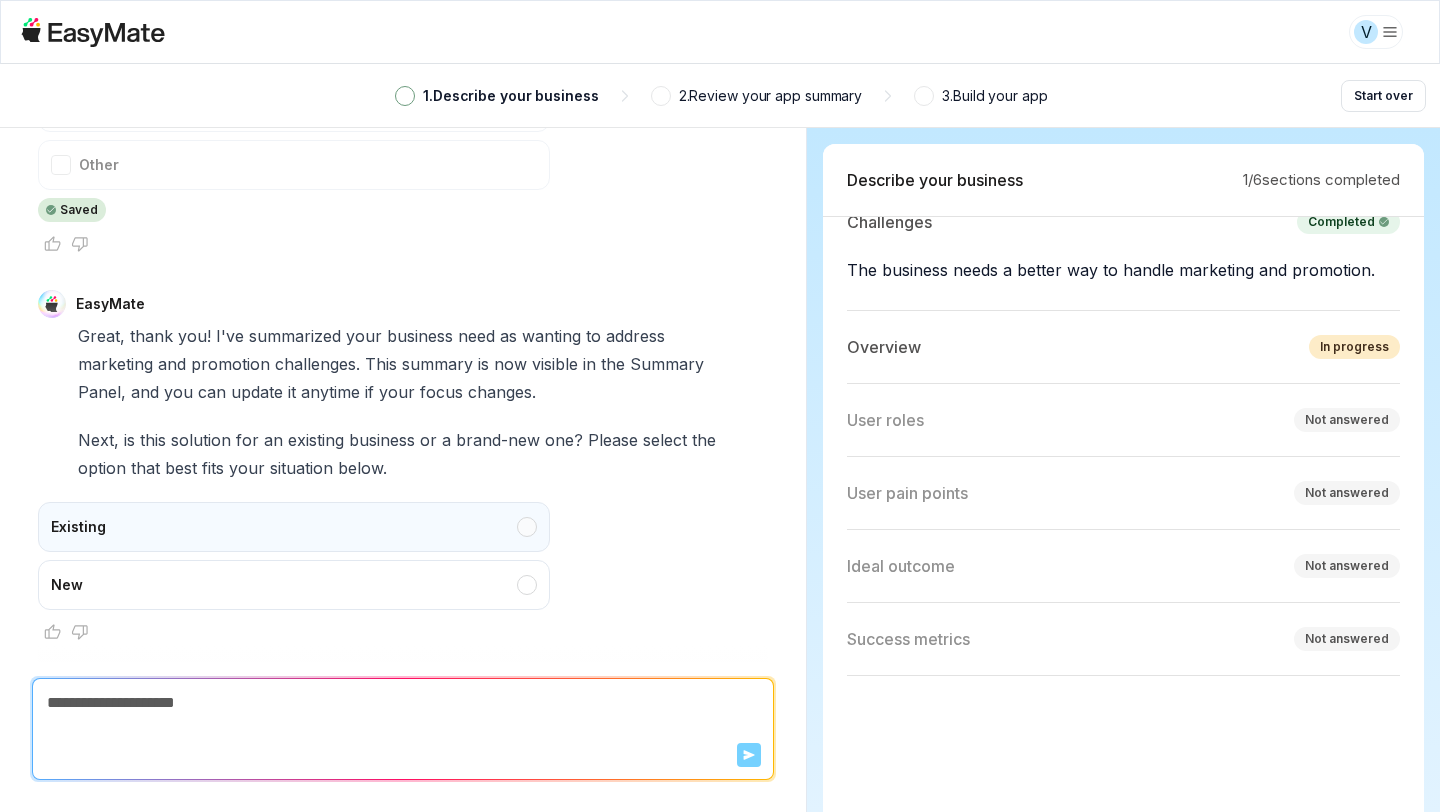 click on "Existing" at bounding box center [294, 527] 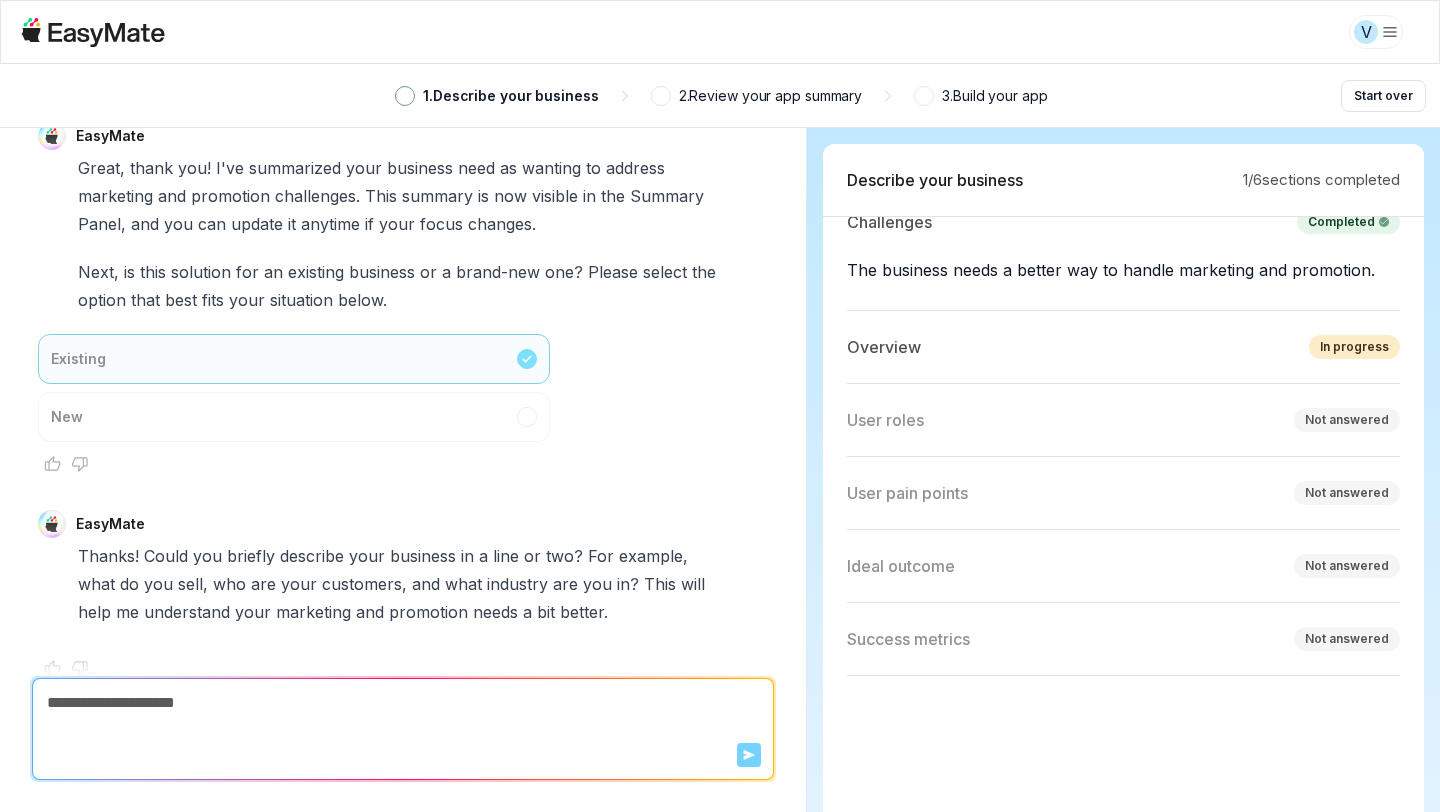scroll, scrollTop: 930, scrollLeft: 0, axis: vertical 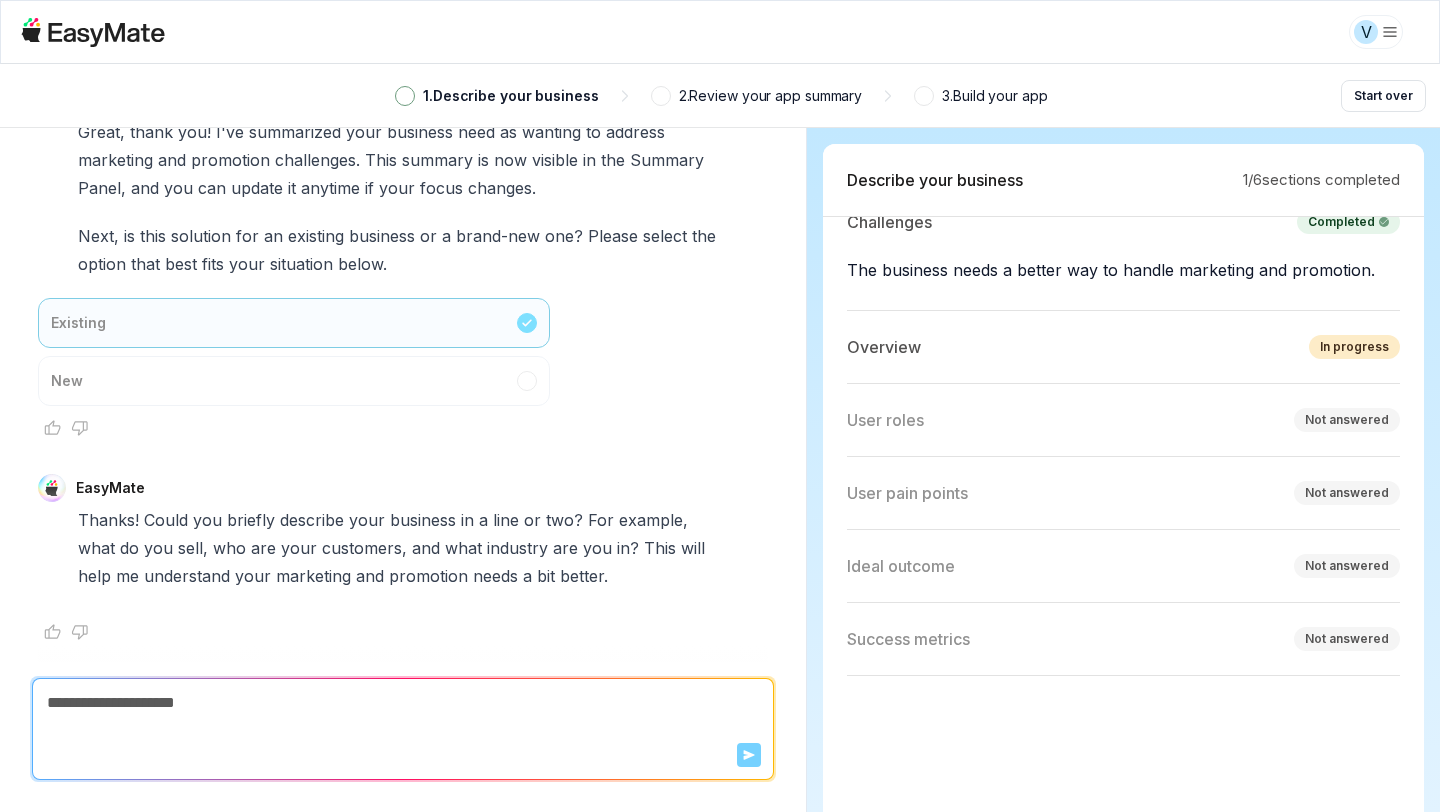 type on "*" 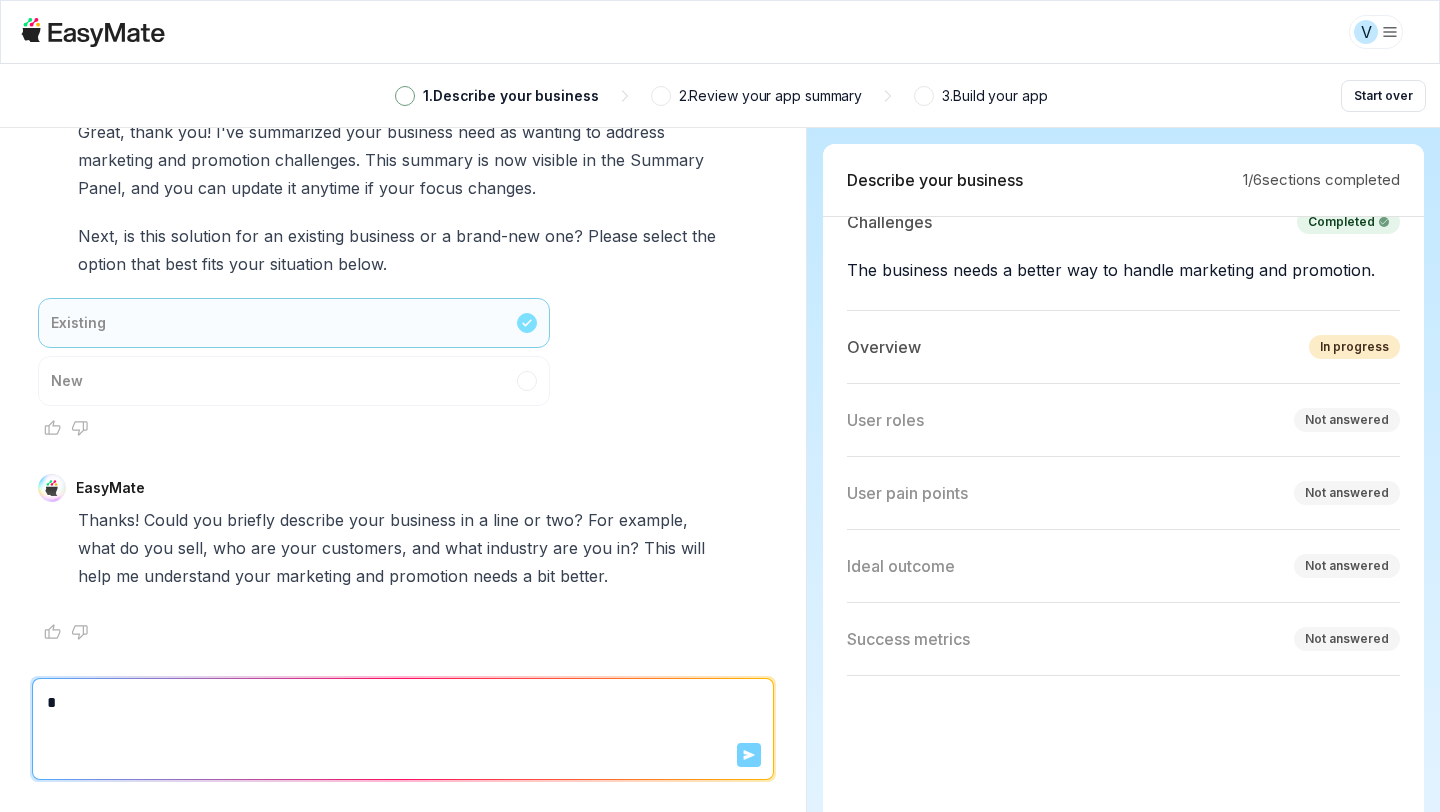 type on "*" 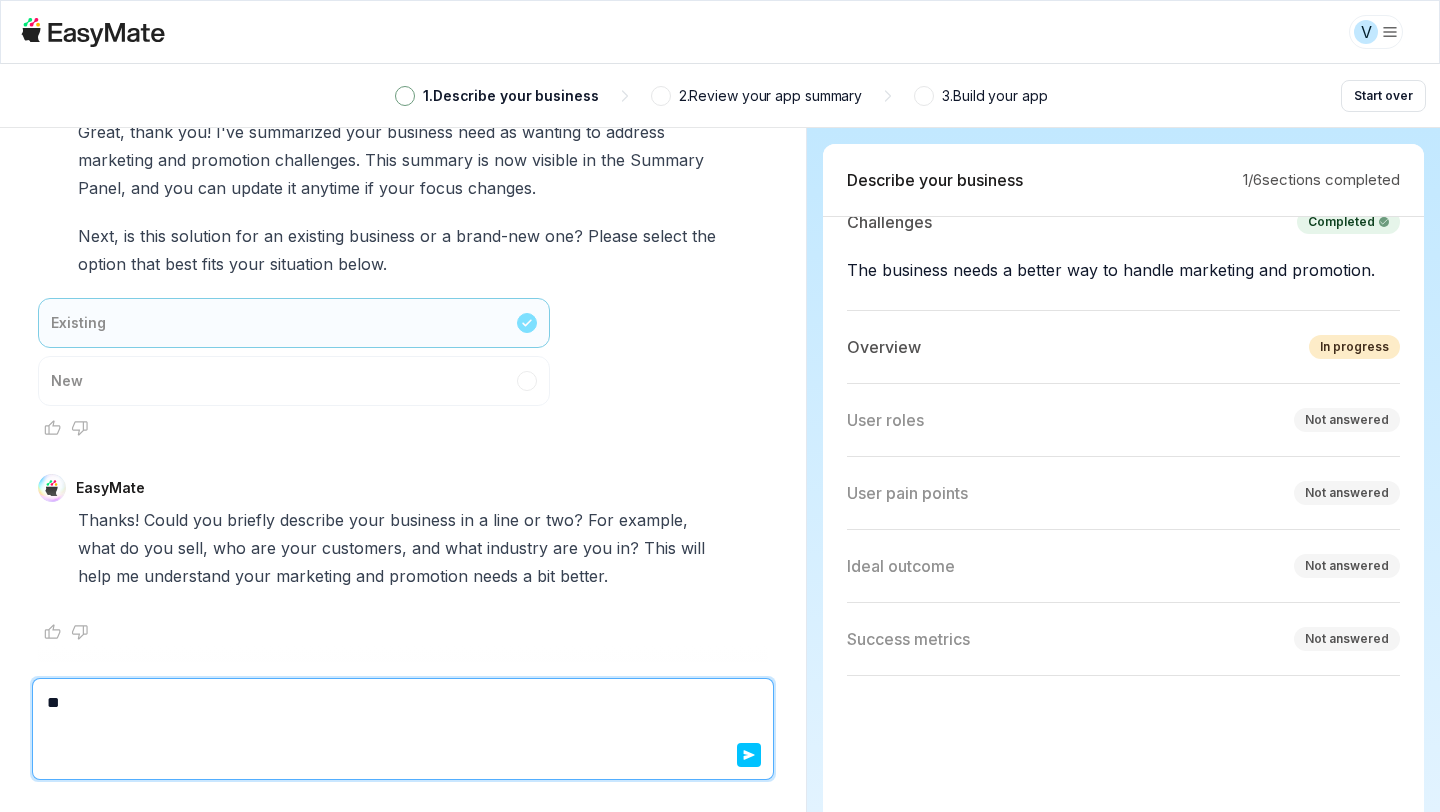 type on "*" 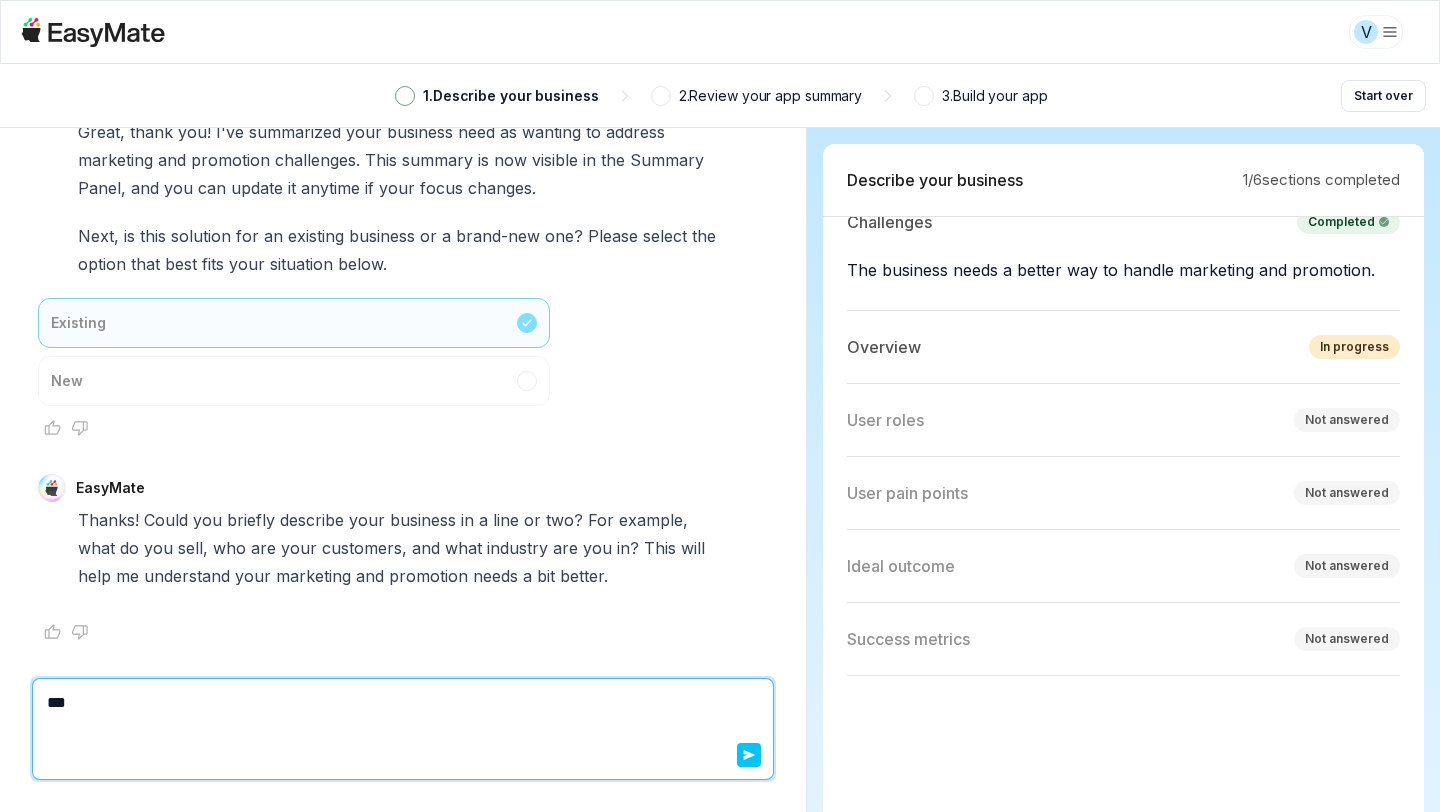 type on "*" 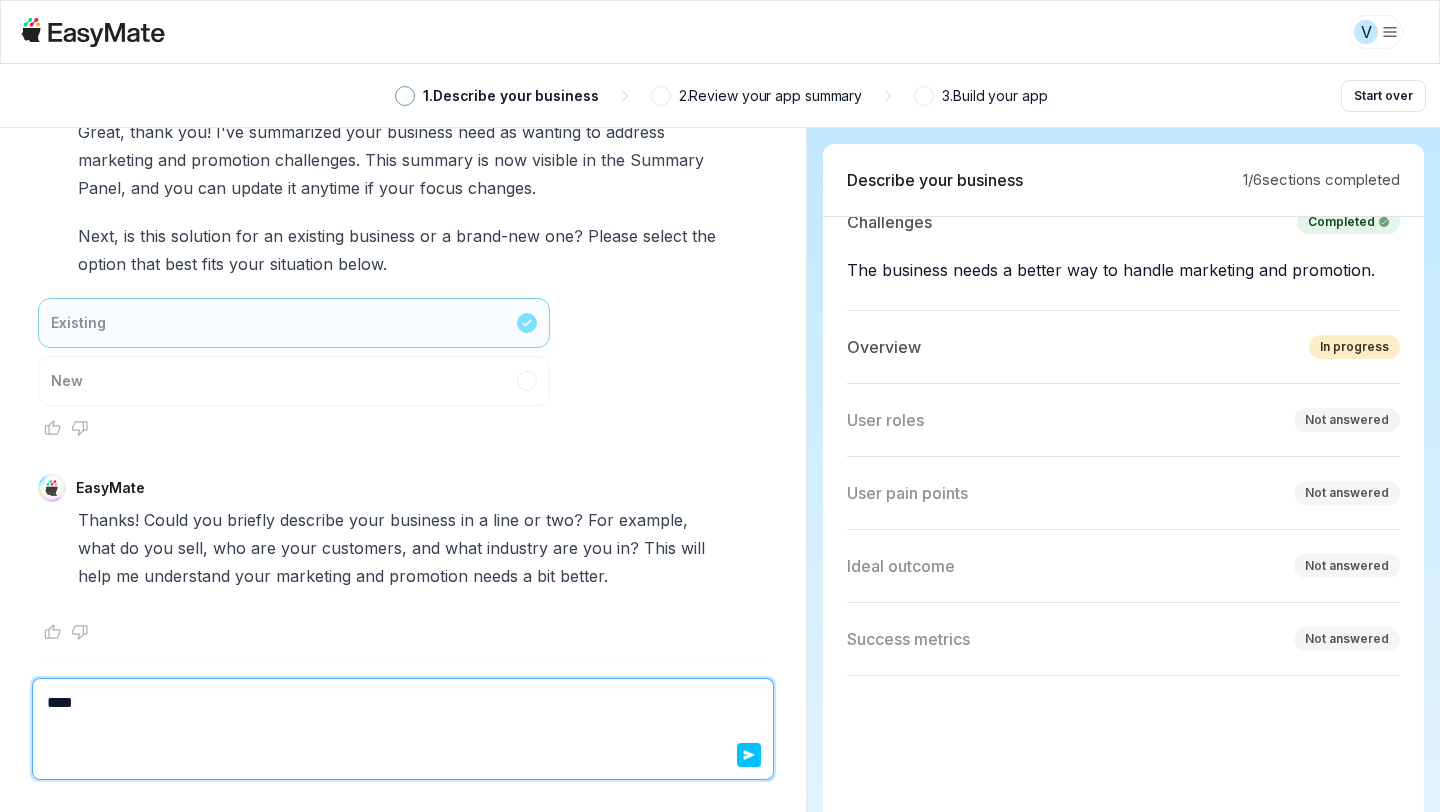 type on "*" 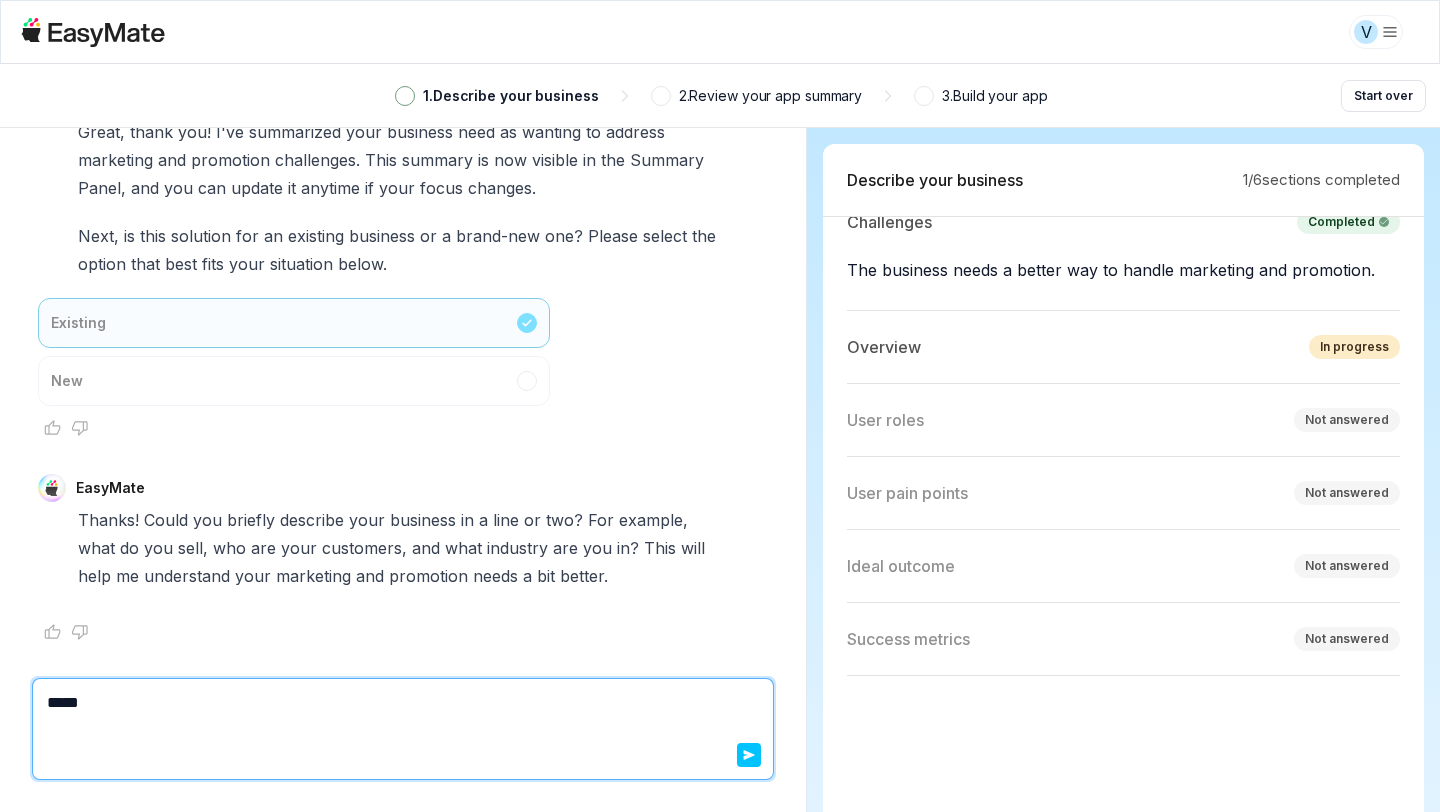type on "*" 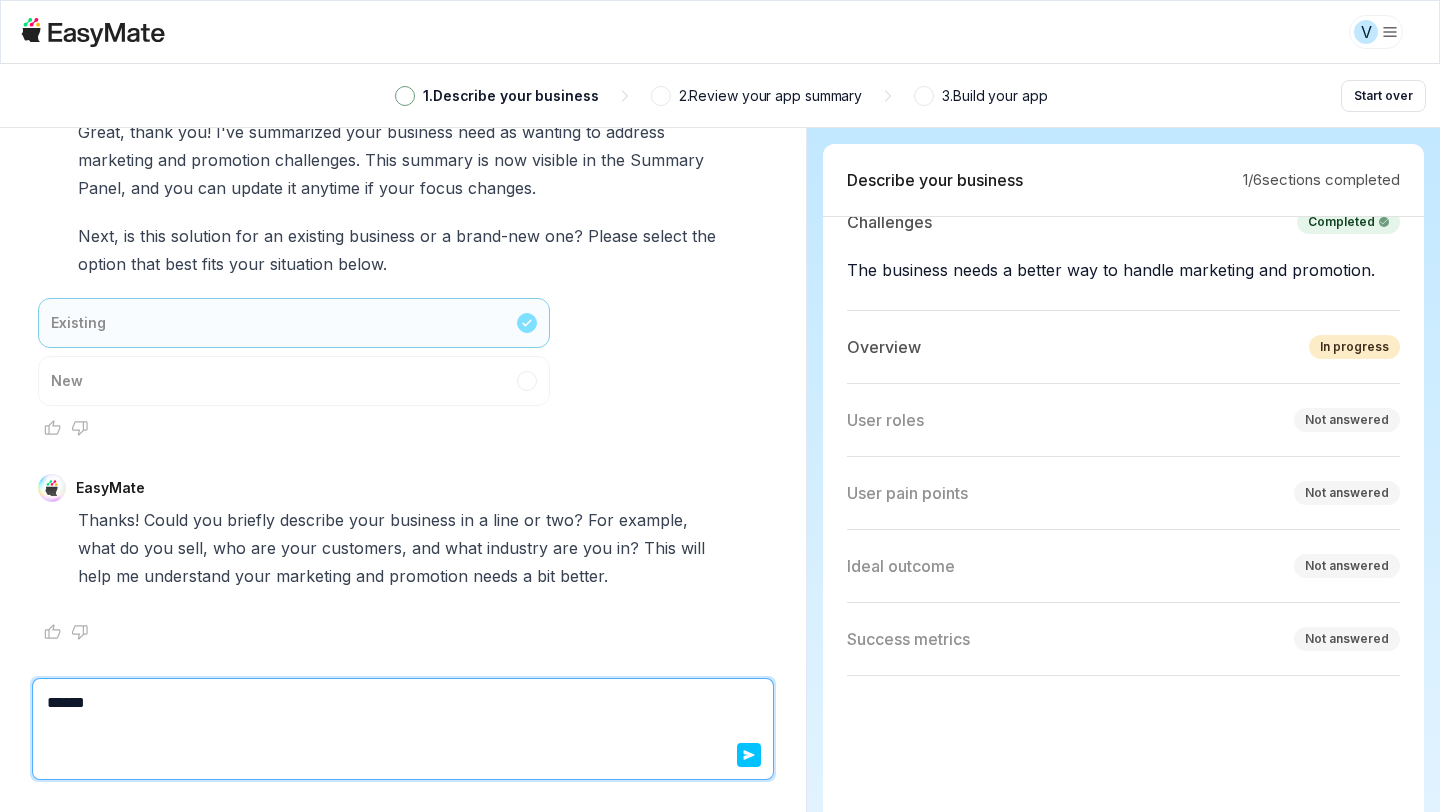 type on "*" 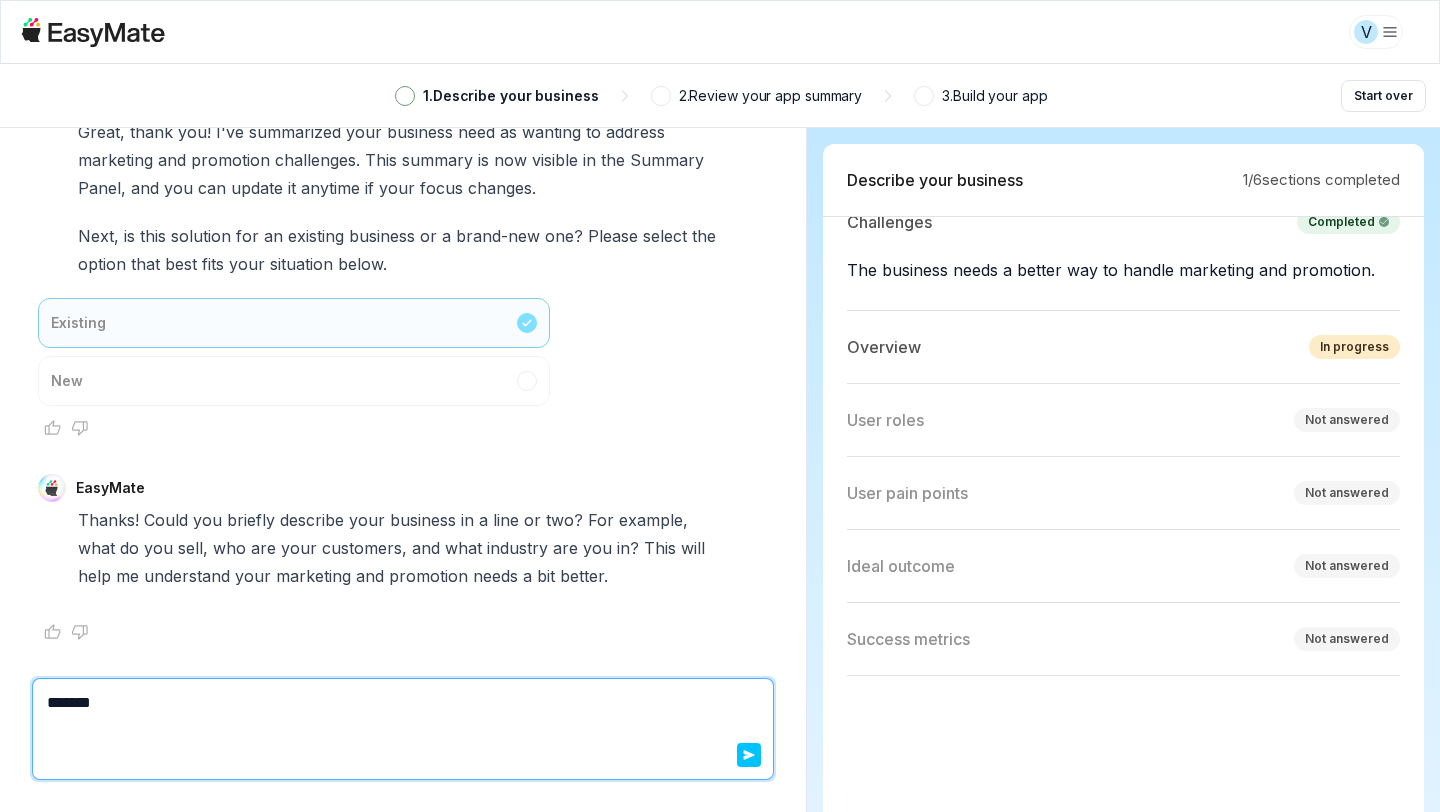 type on "*" 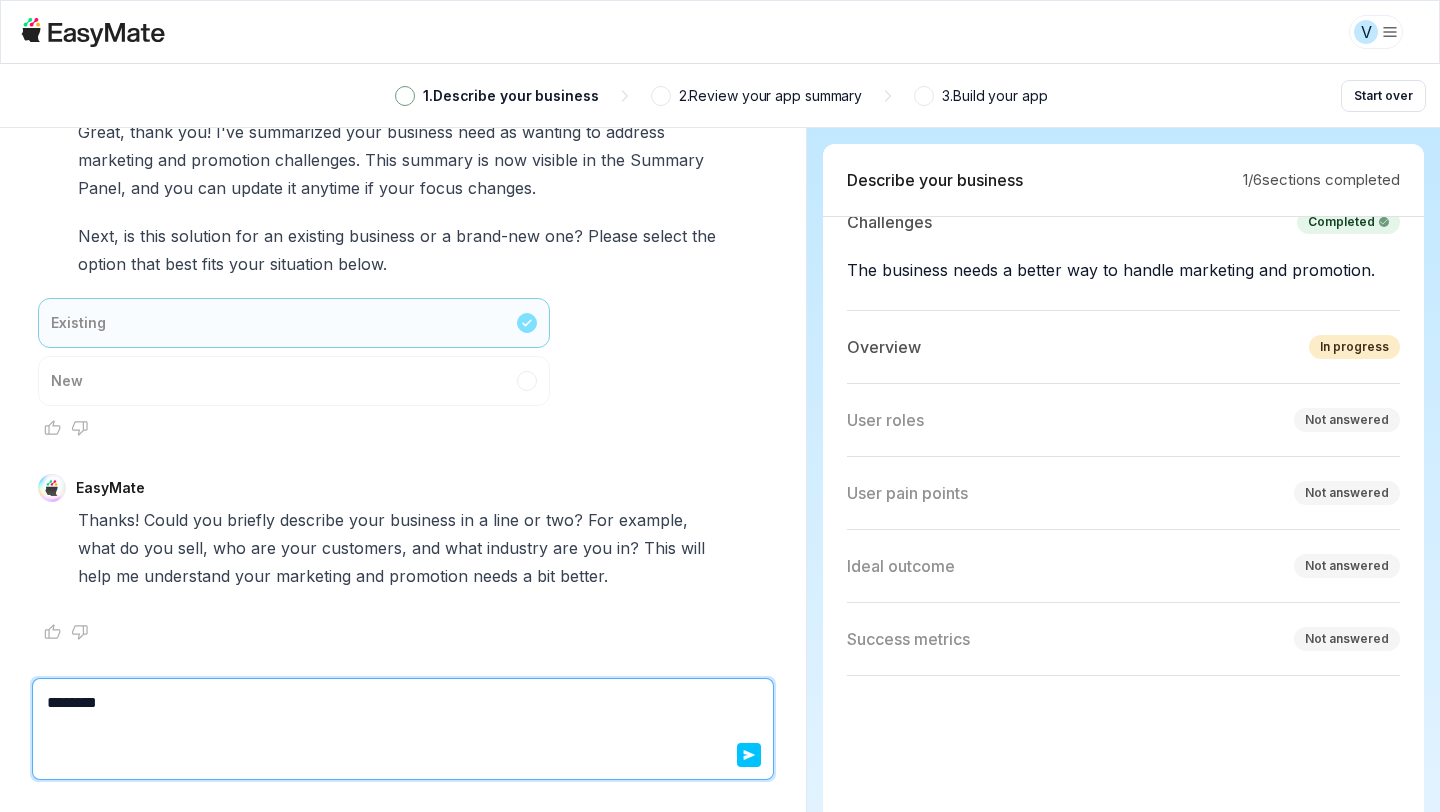 type on "*" 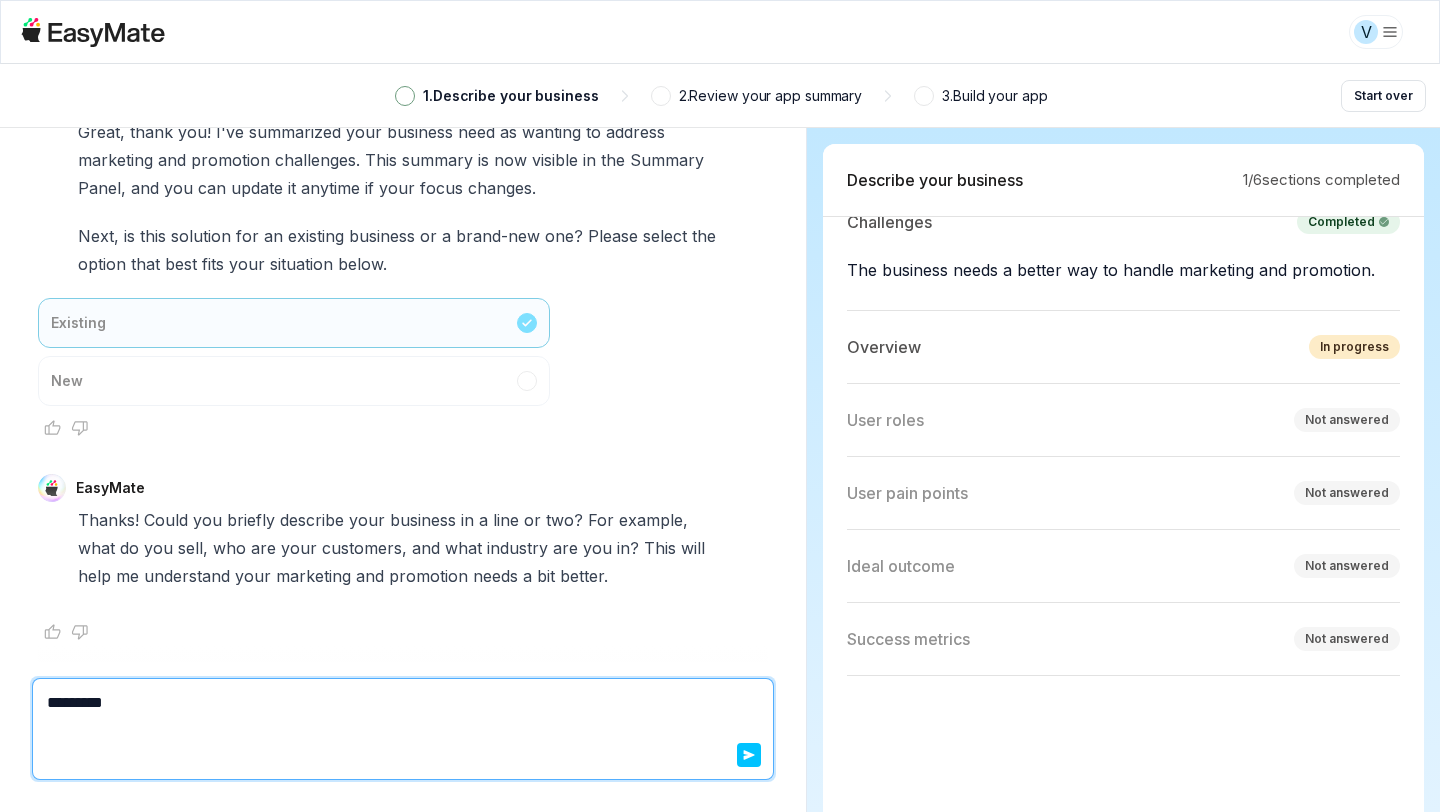 type on "*" 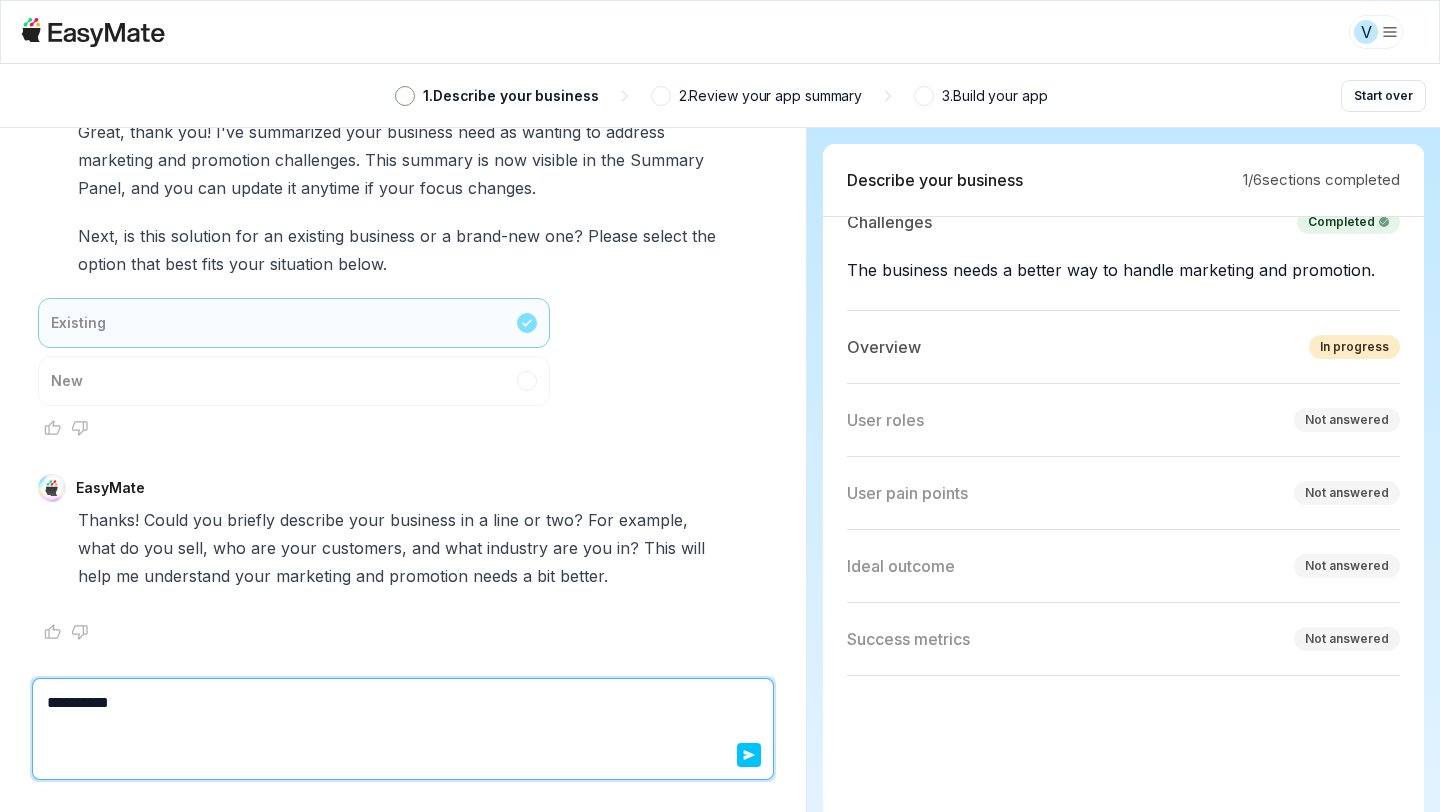 type on "*" 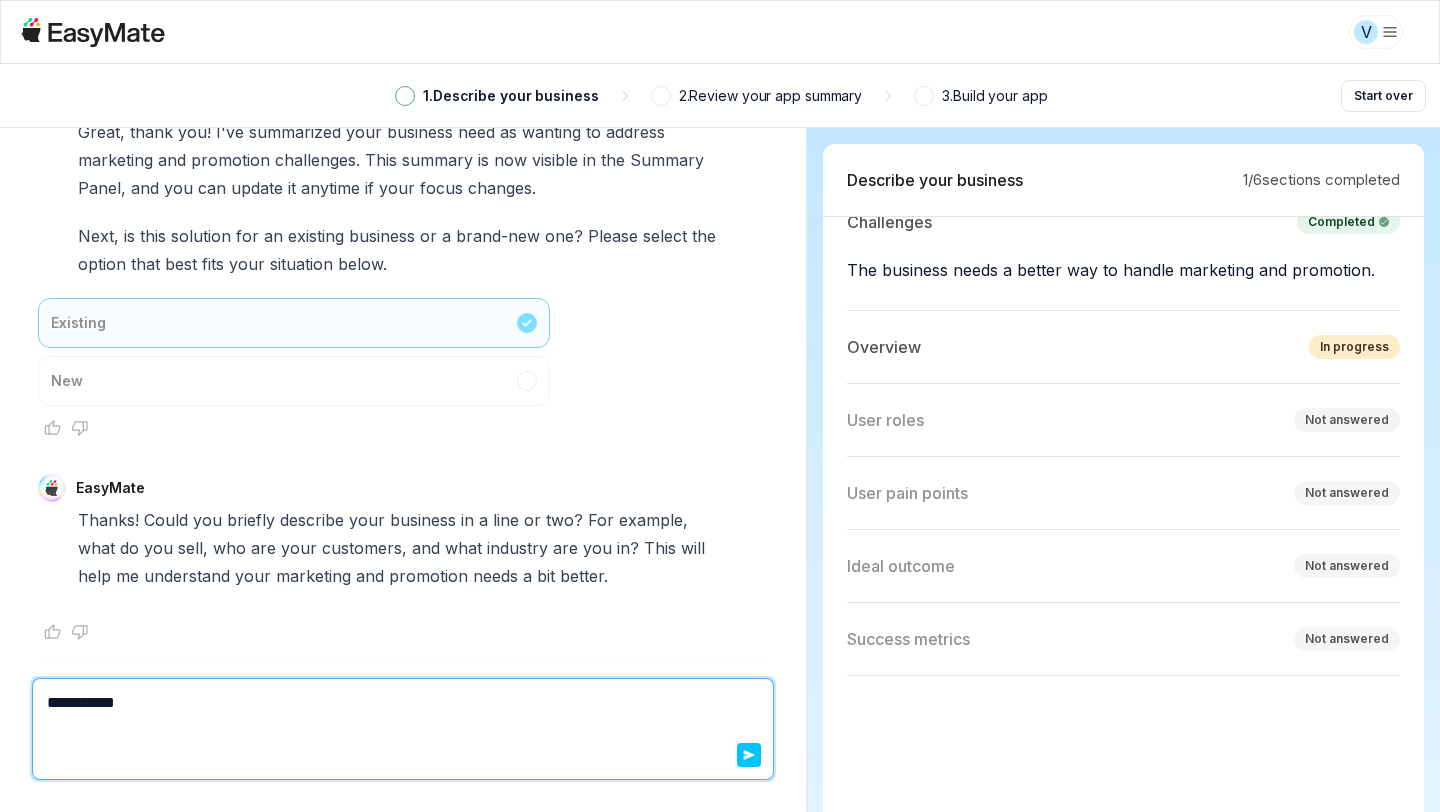 type on "*" 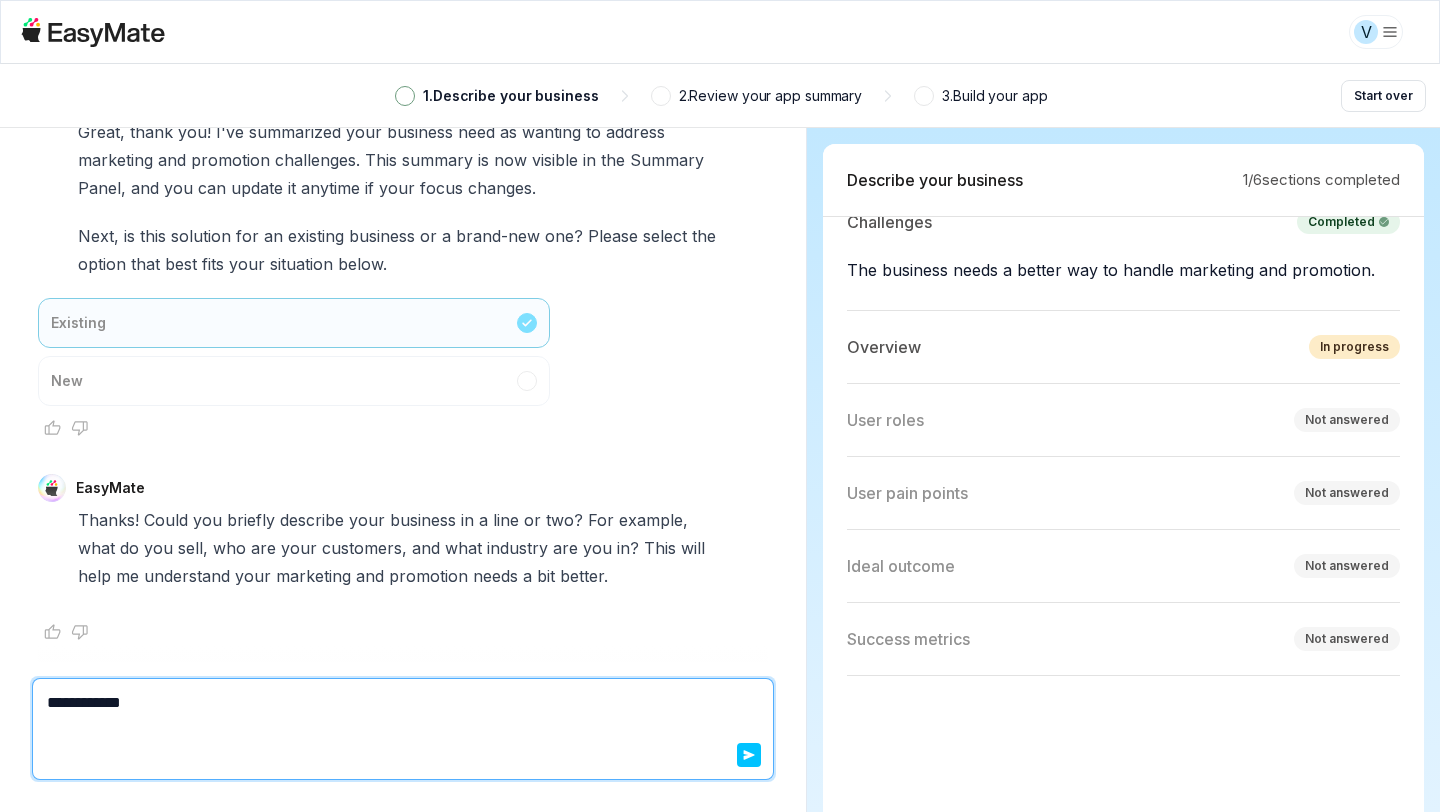type on "*" 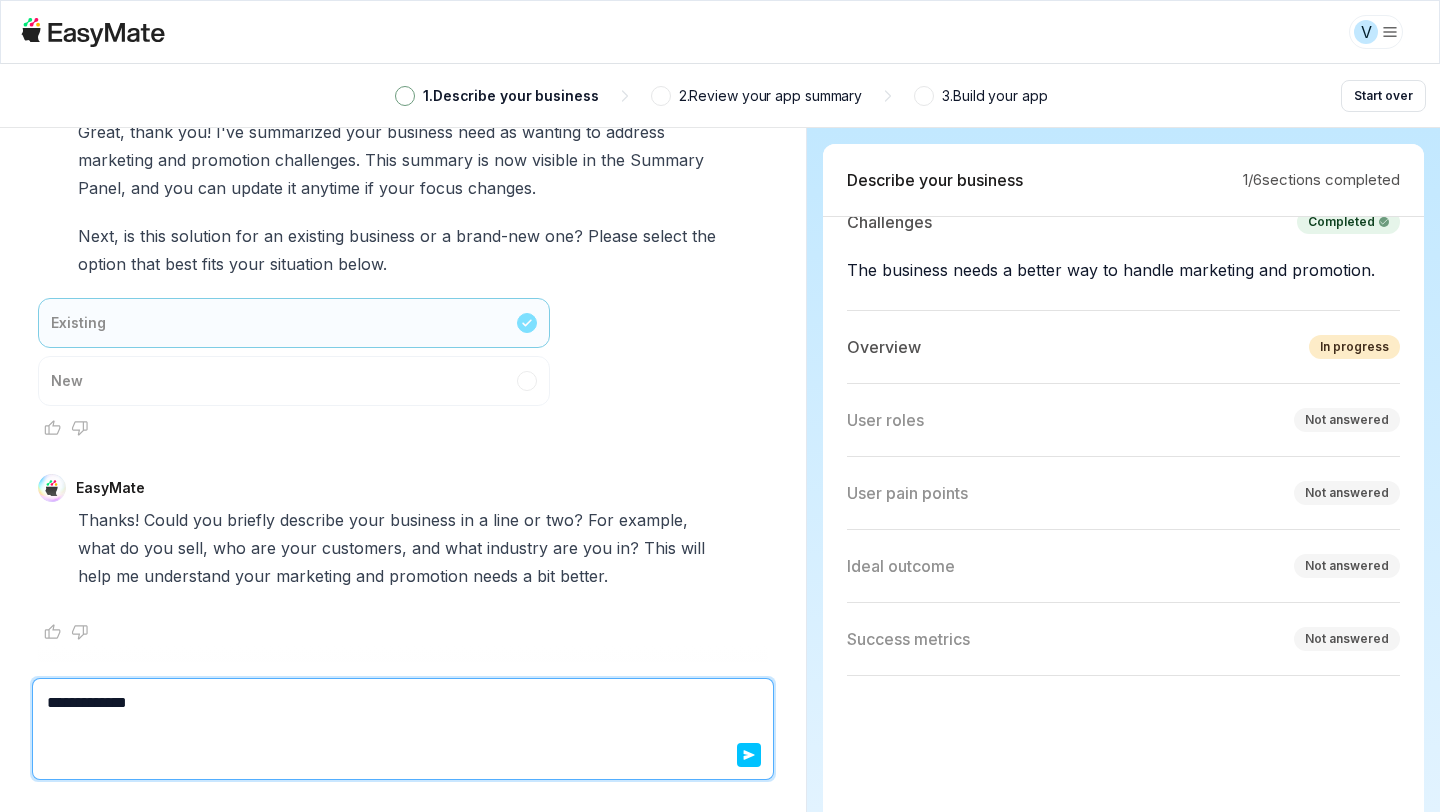 type on "*" 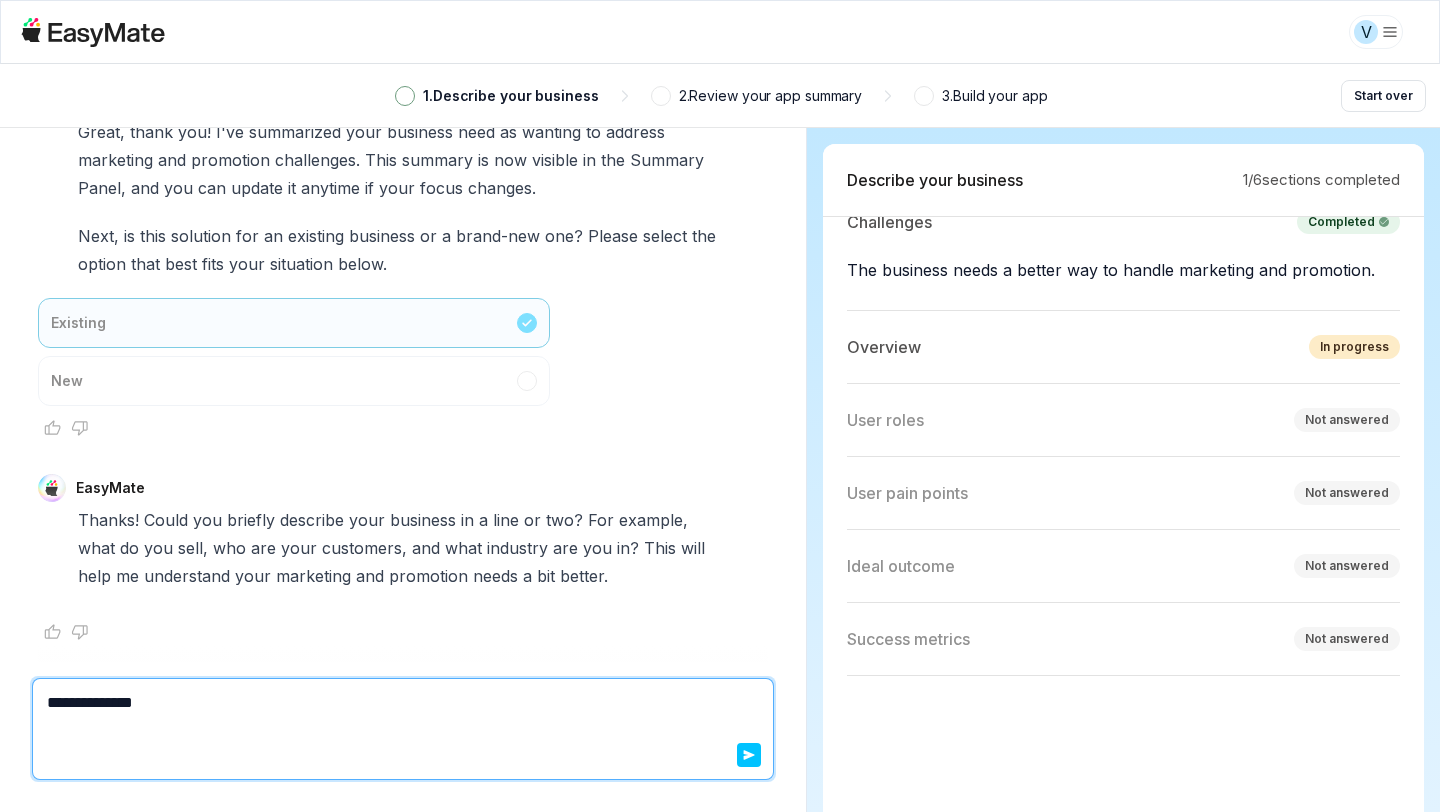 type on "*" 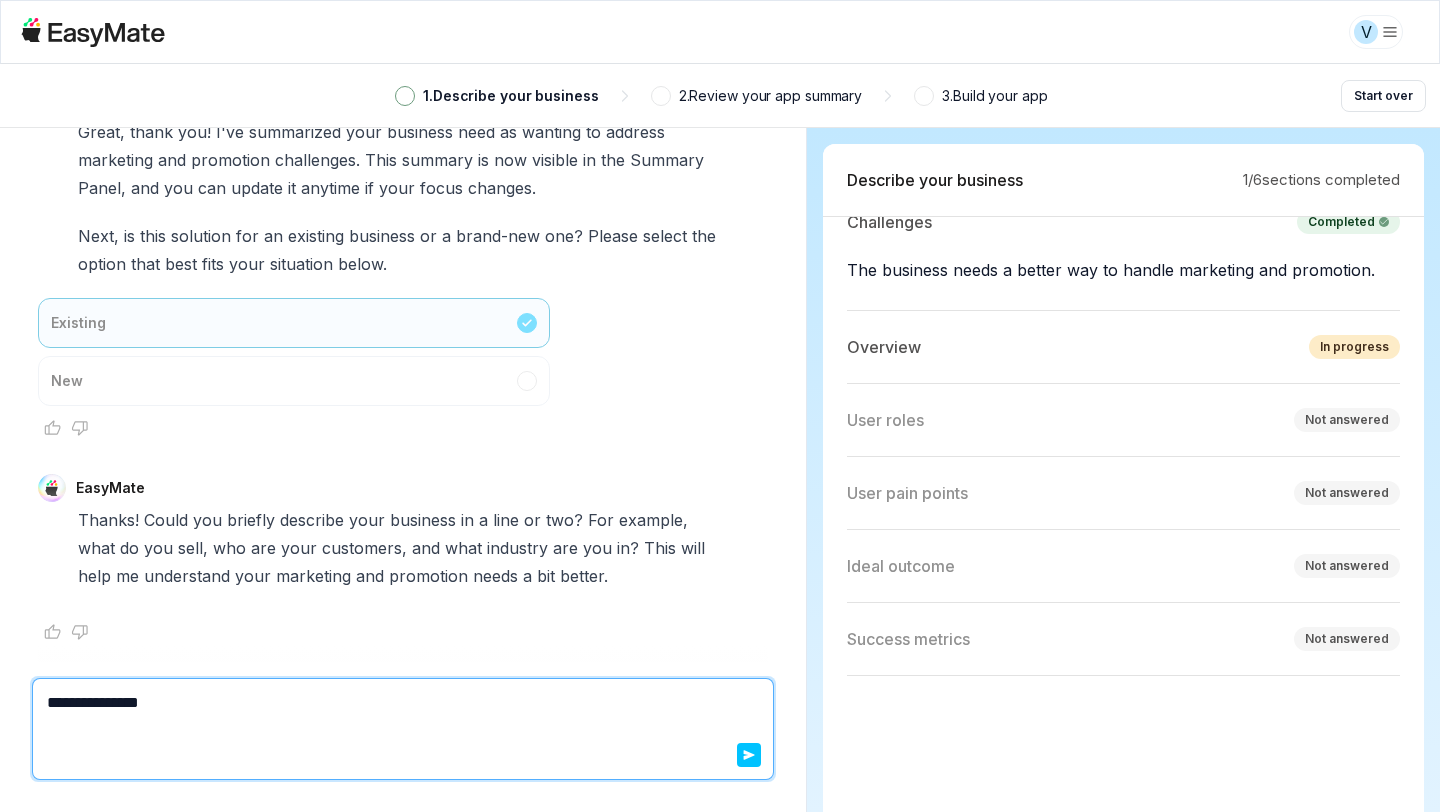 type on "*" 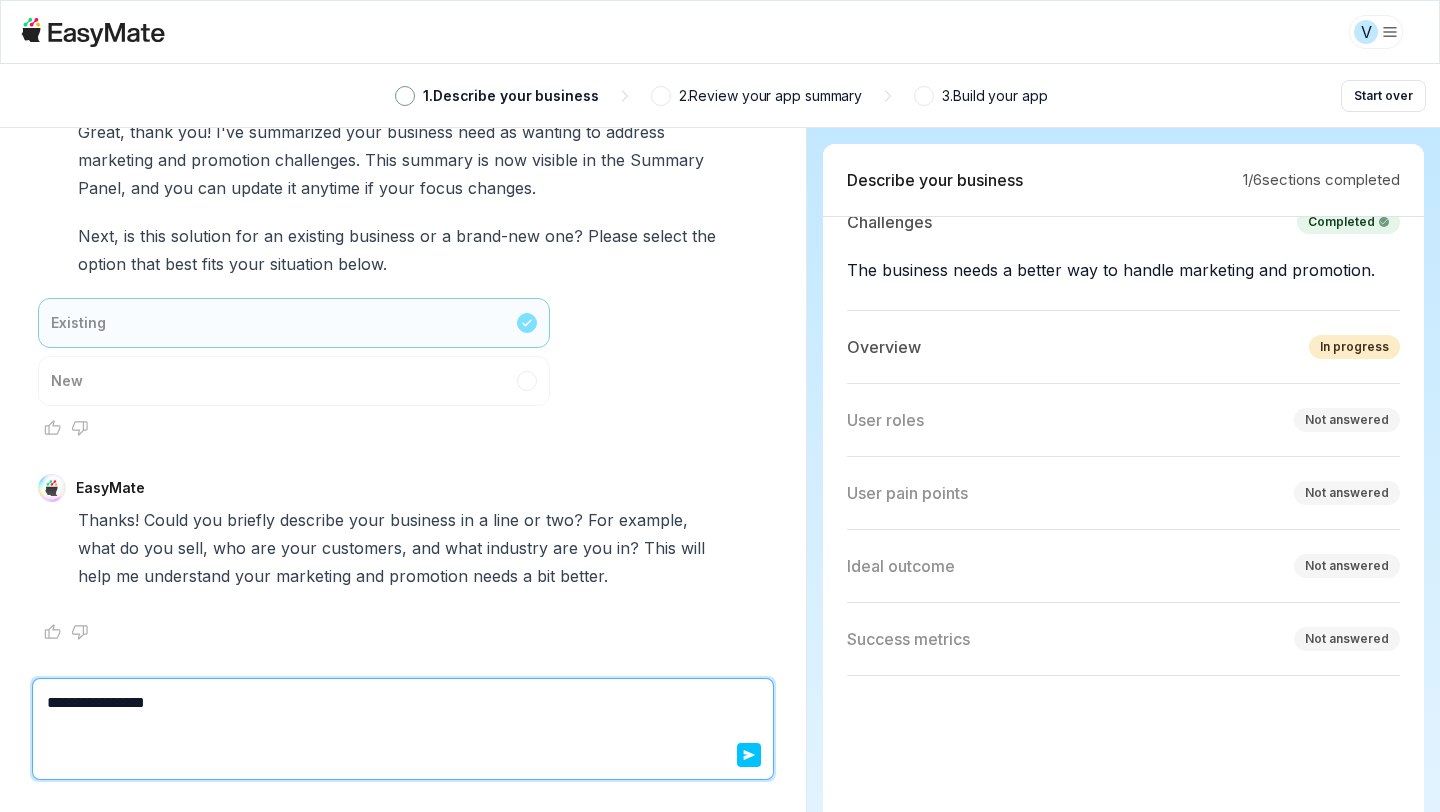 type on "*" 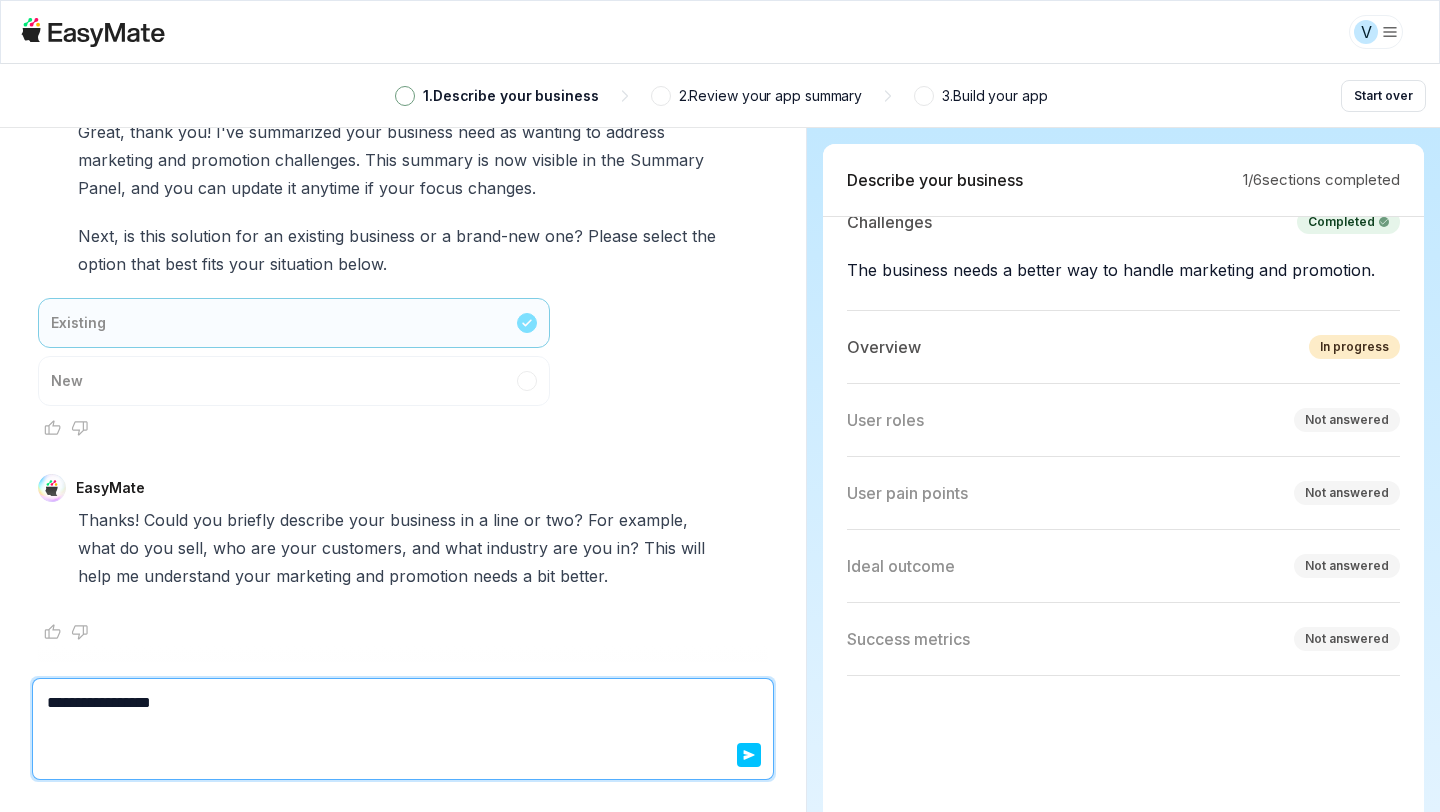 type on "*" 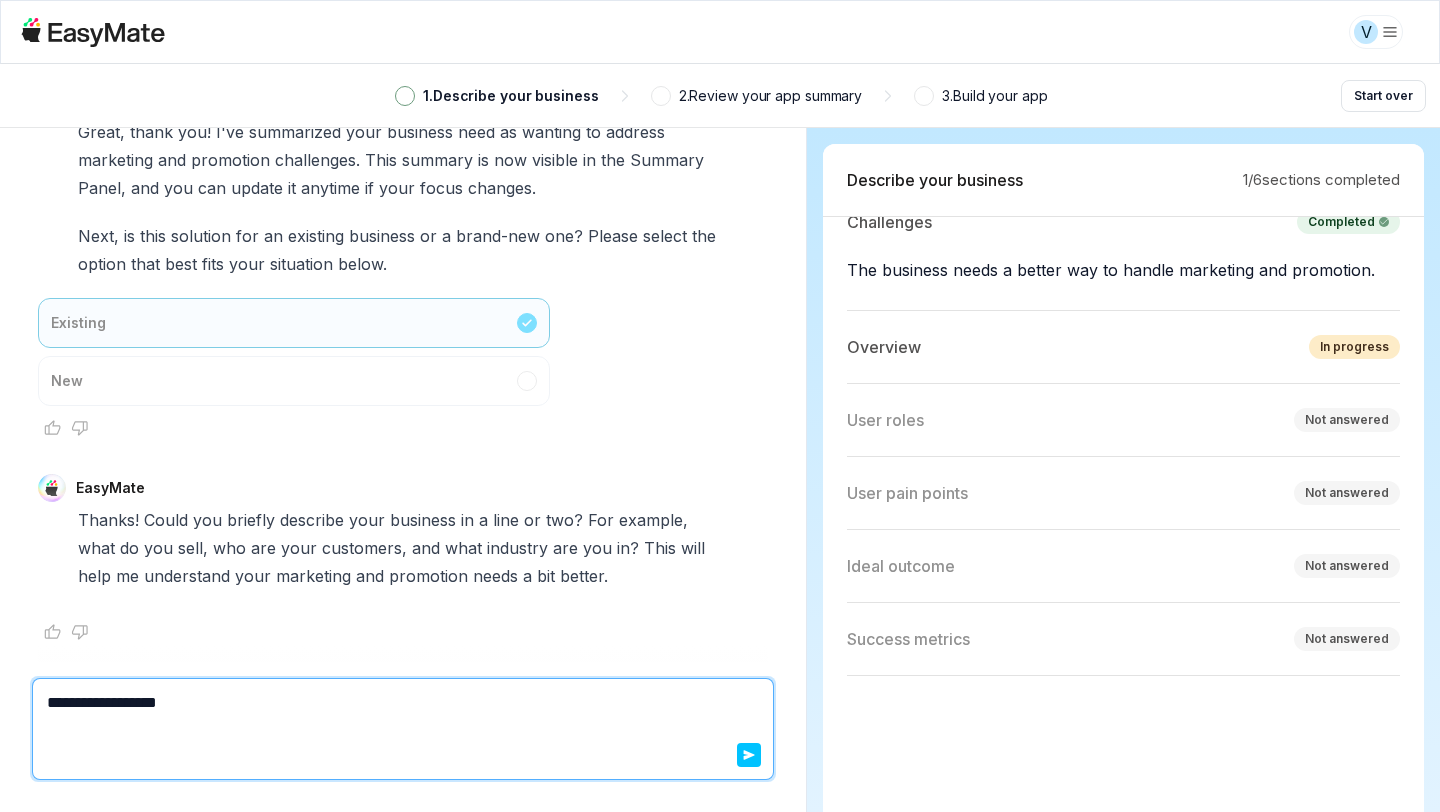 type 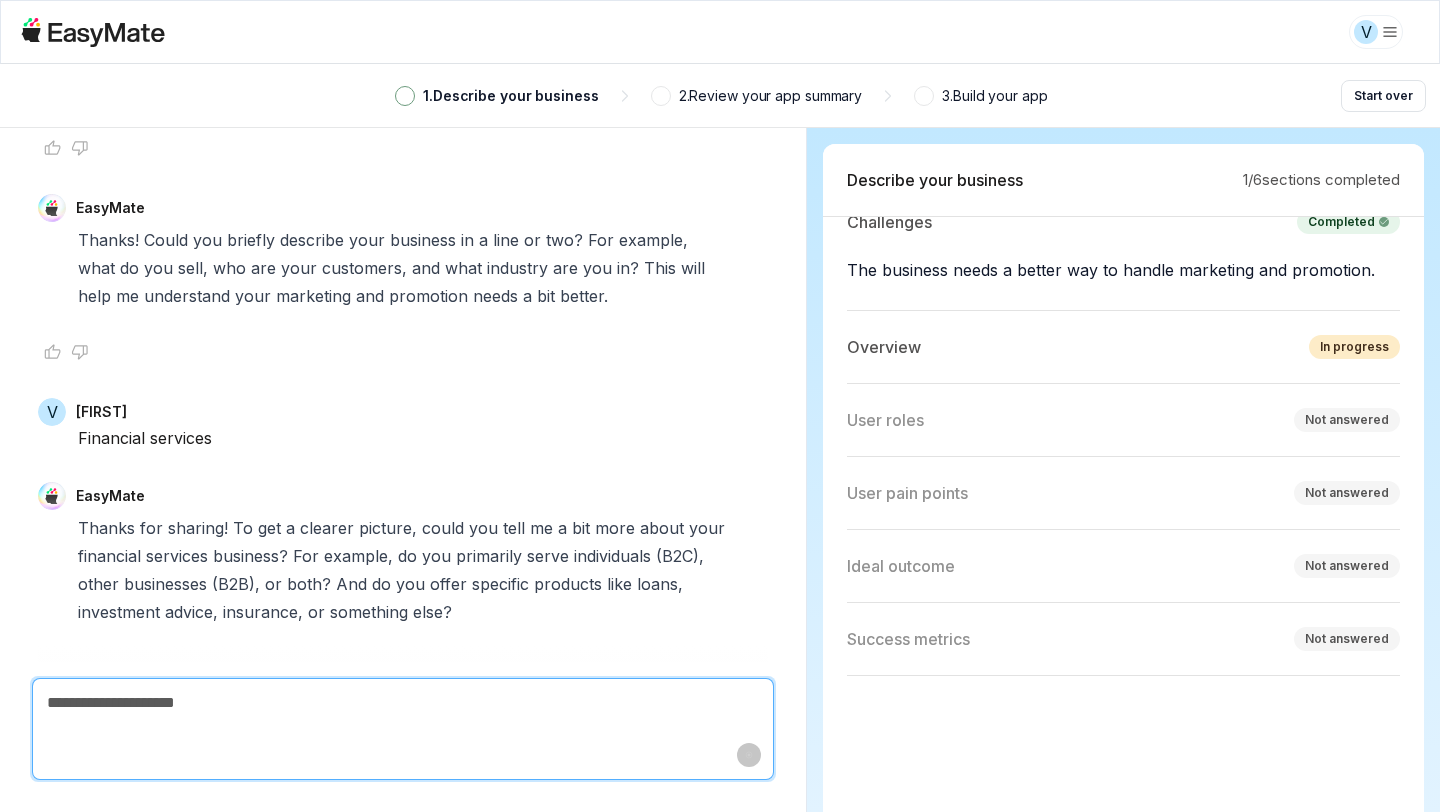 scroll, scrollTop: 1246, scrollLeft: 0, axis: vertical 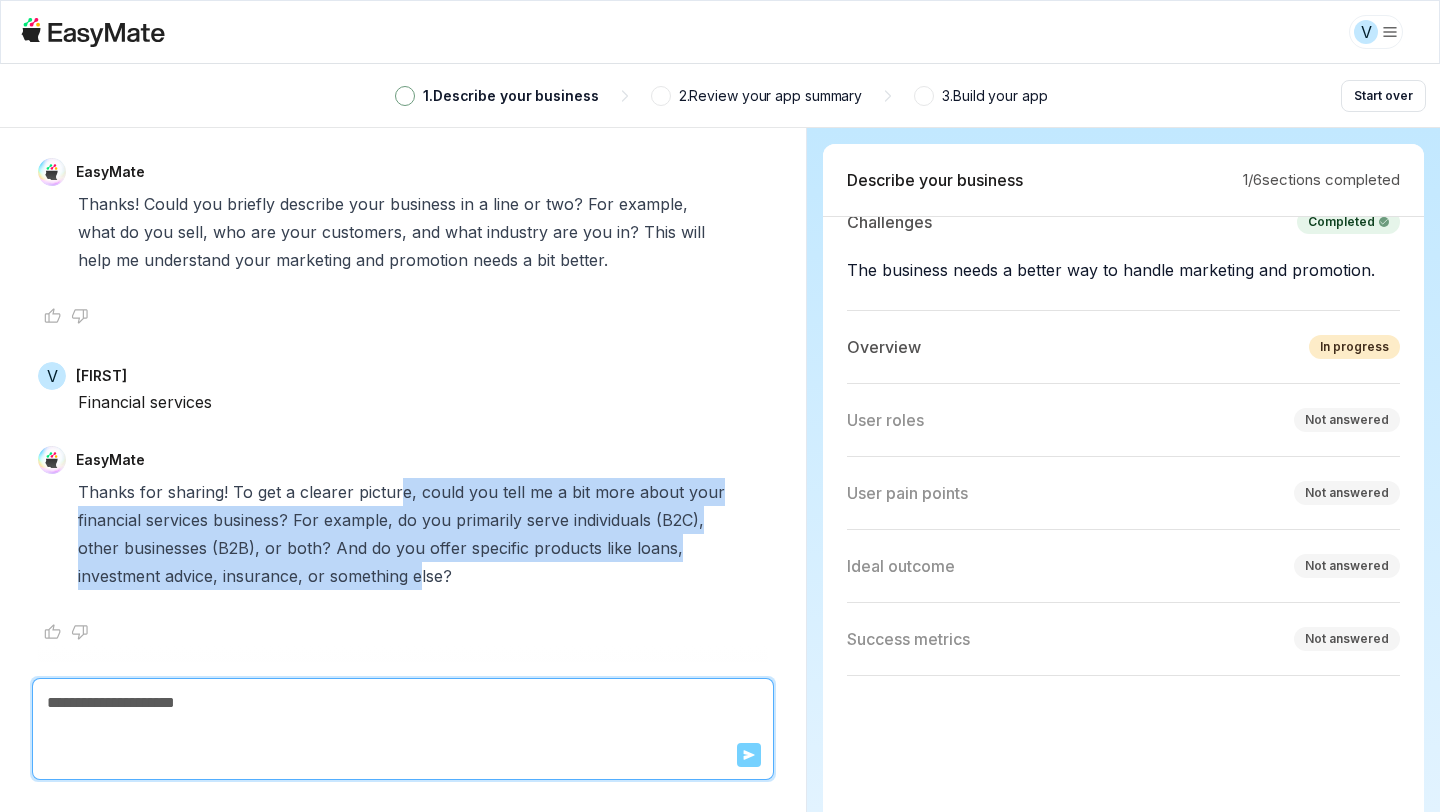 drag, startPoint x: 398, startPoint y: 497, endPoint x: 422, endPoint y: 573, distance: 79.69943 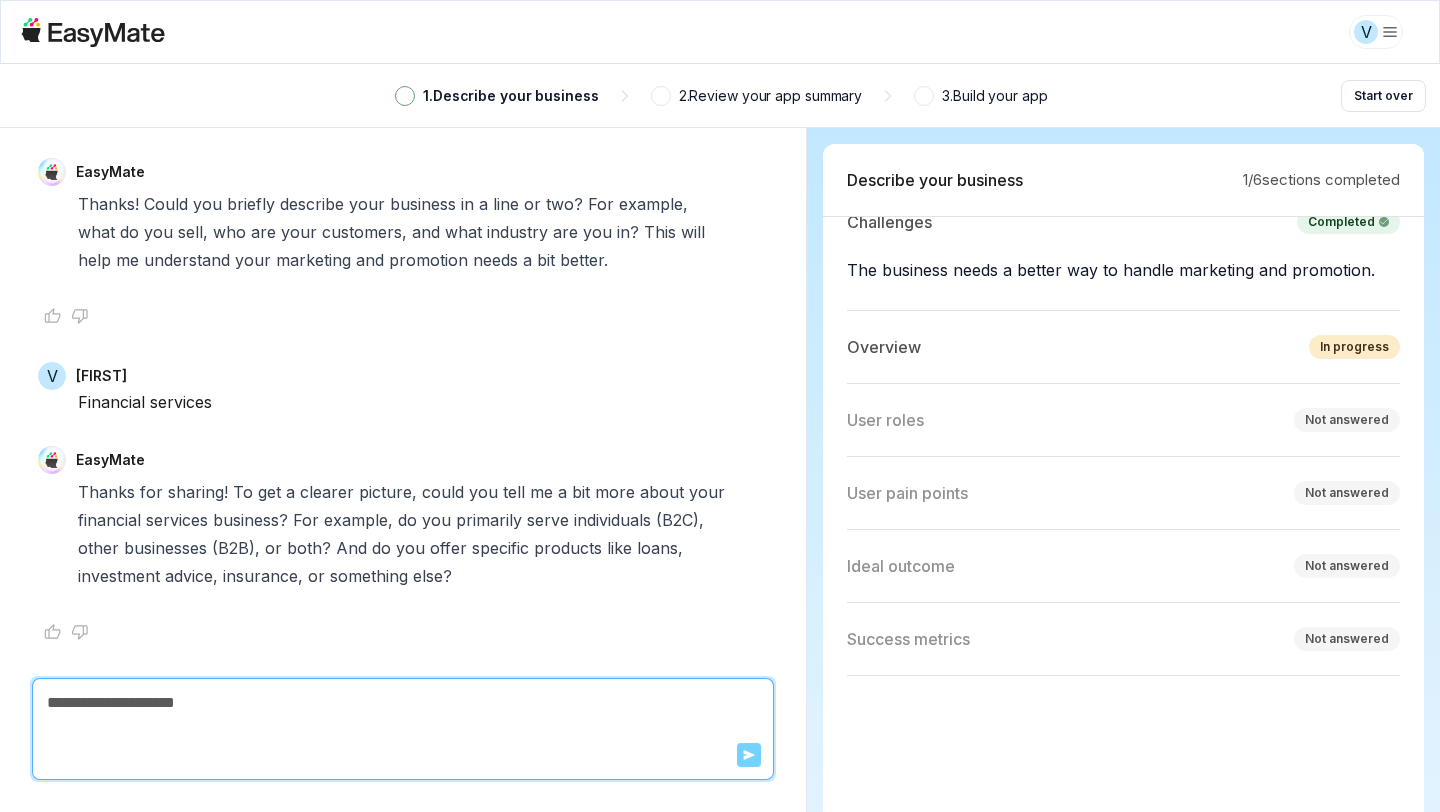 click on "Thanks for sharing! To get a clearer picture, could you tell me a bit more about your financial services business? For example, do you primarily serve individuals (B2C), other businesses (B2B), or both? And do you offer specific products like loans, investment advice, insurance, or something else?" at bounding box center (403, 534) 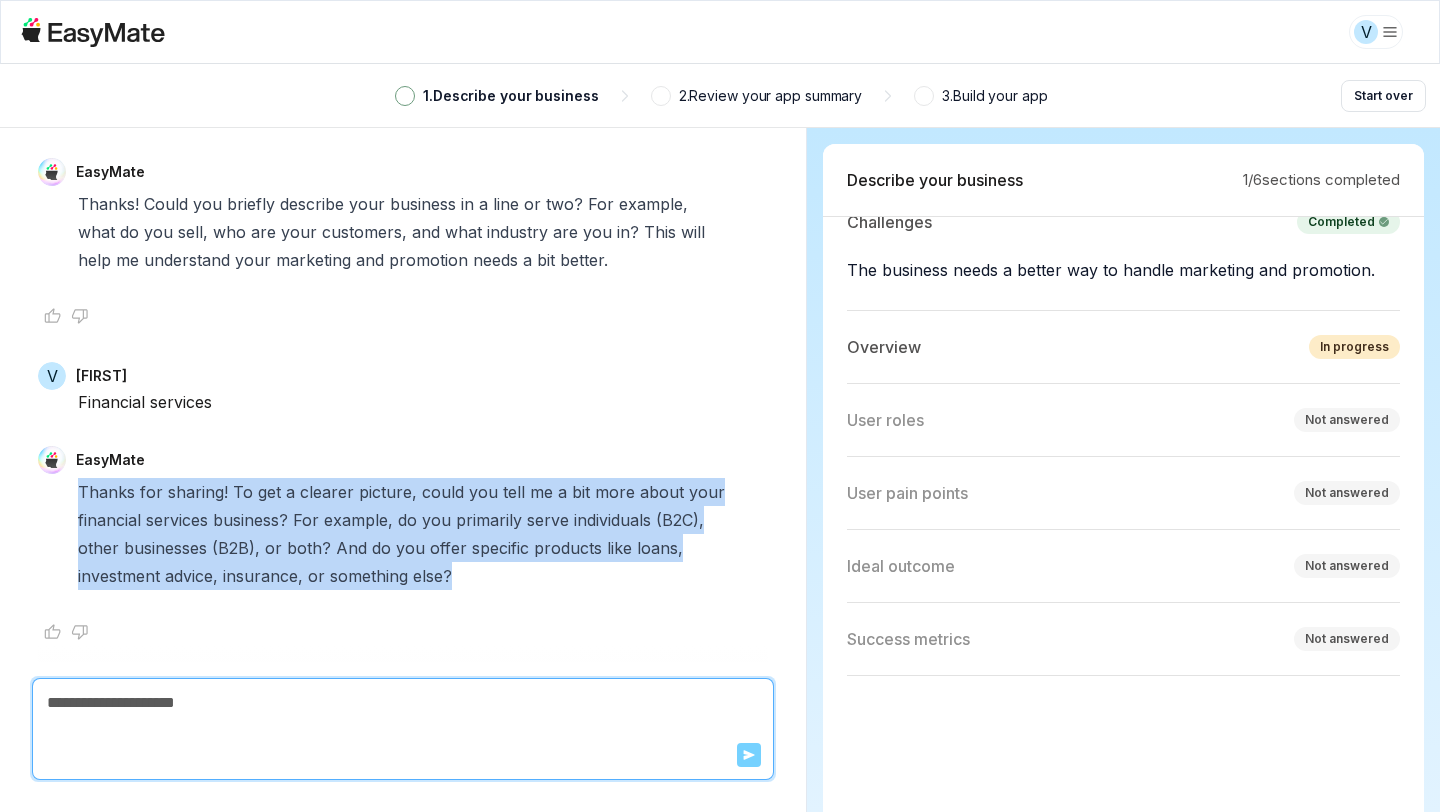 drag, startPoint x: 463, startPoint y: 588, endPoint x: 309, endPoint y: 465, distance: 197.09135 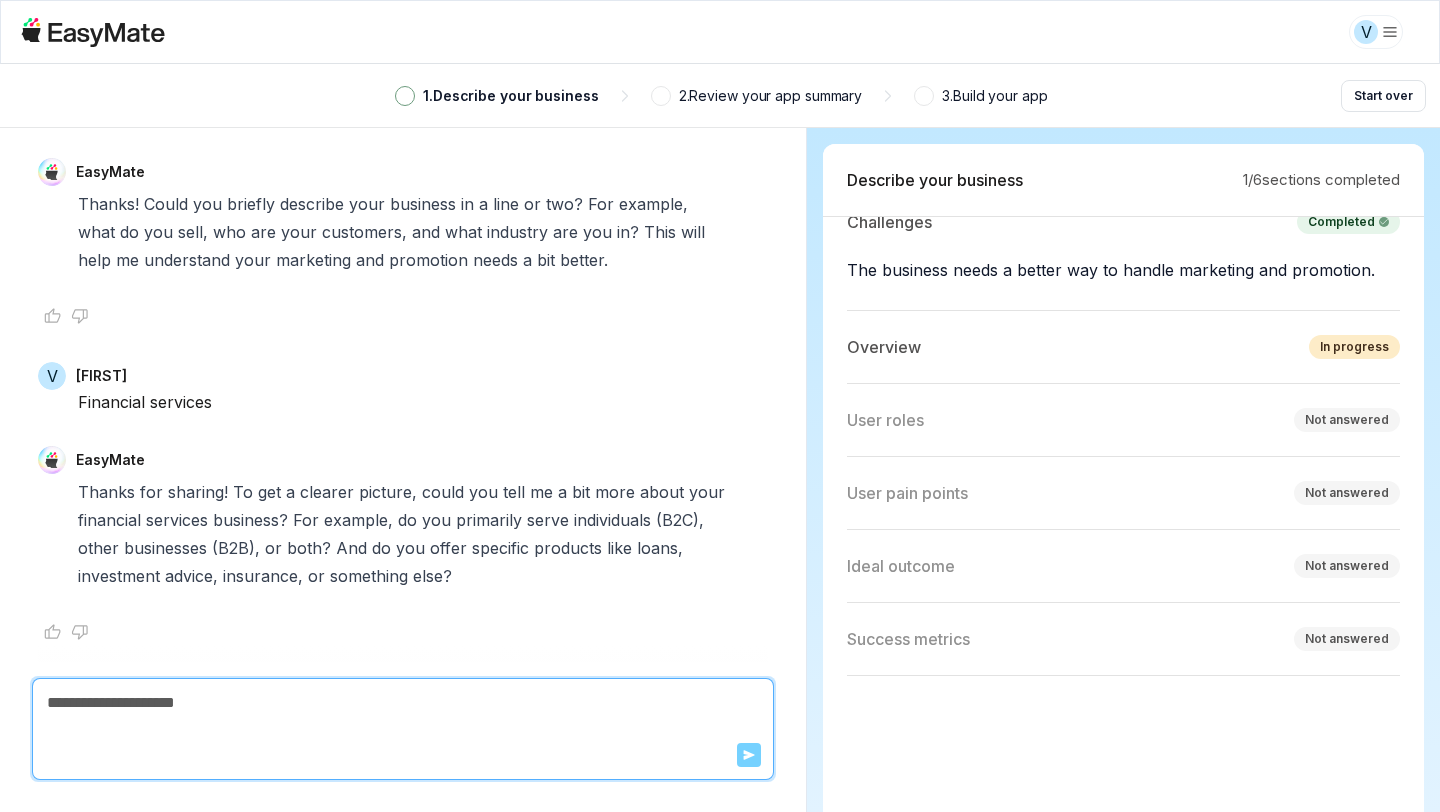 click at bounding box center (403, 703) 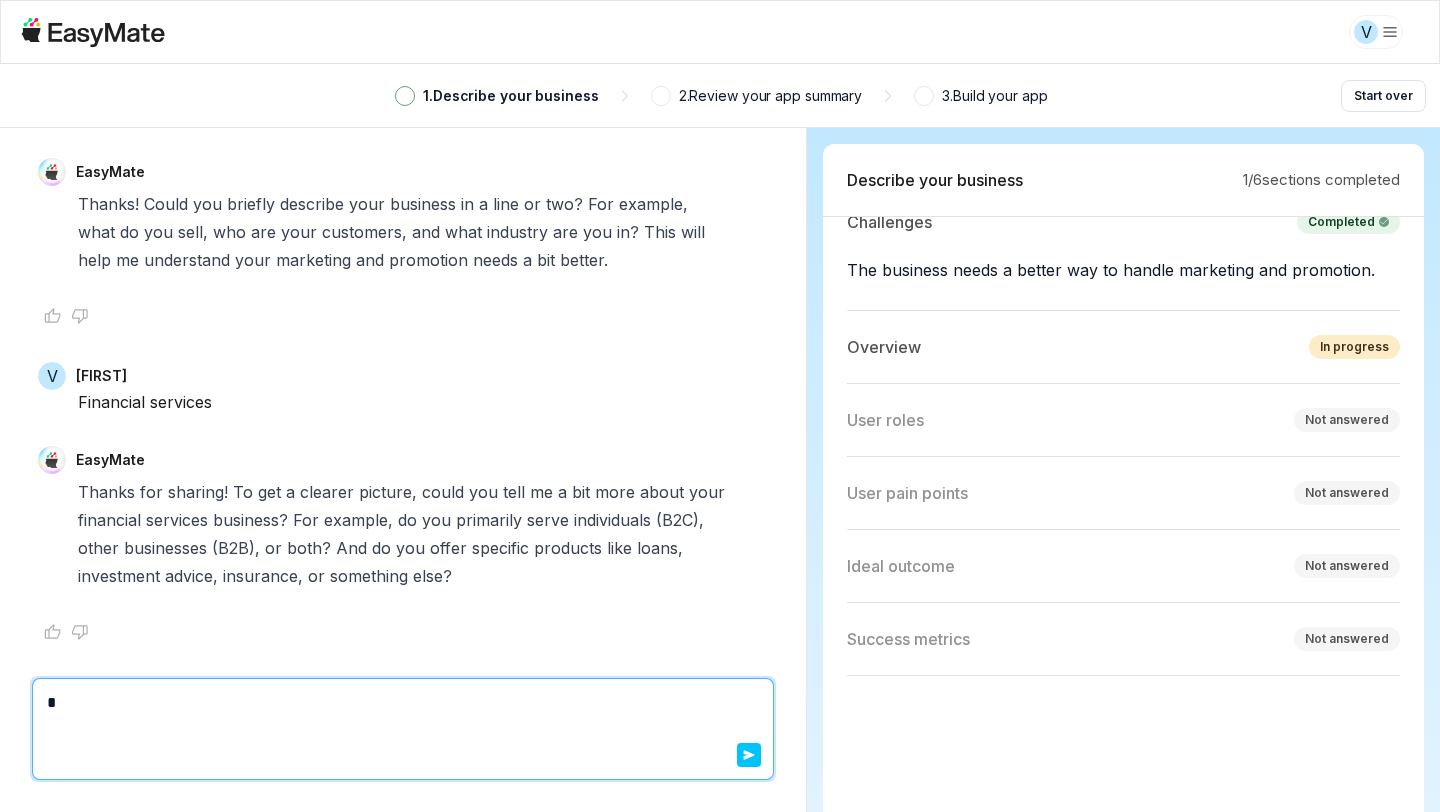 type on "**" 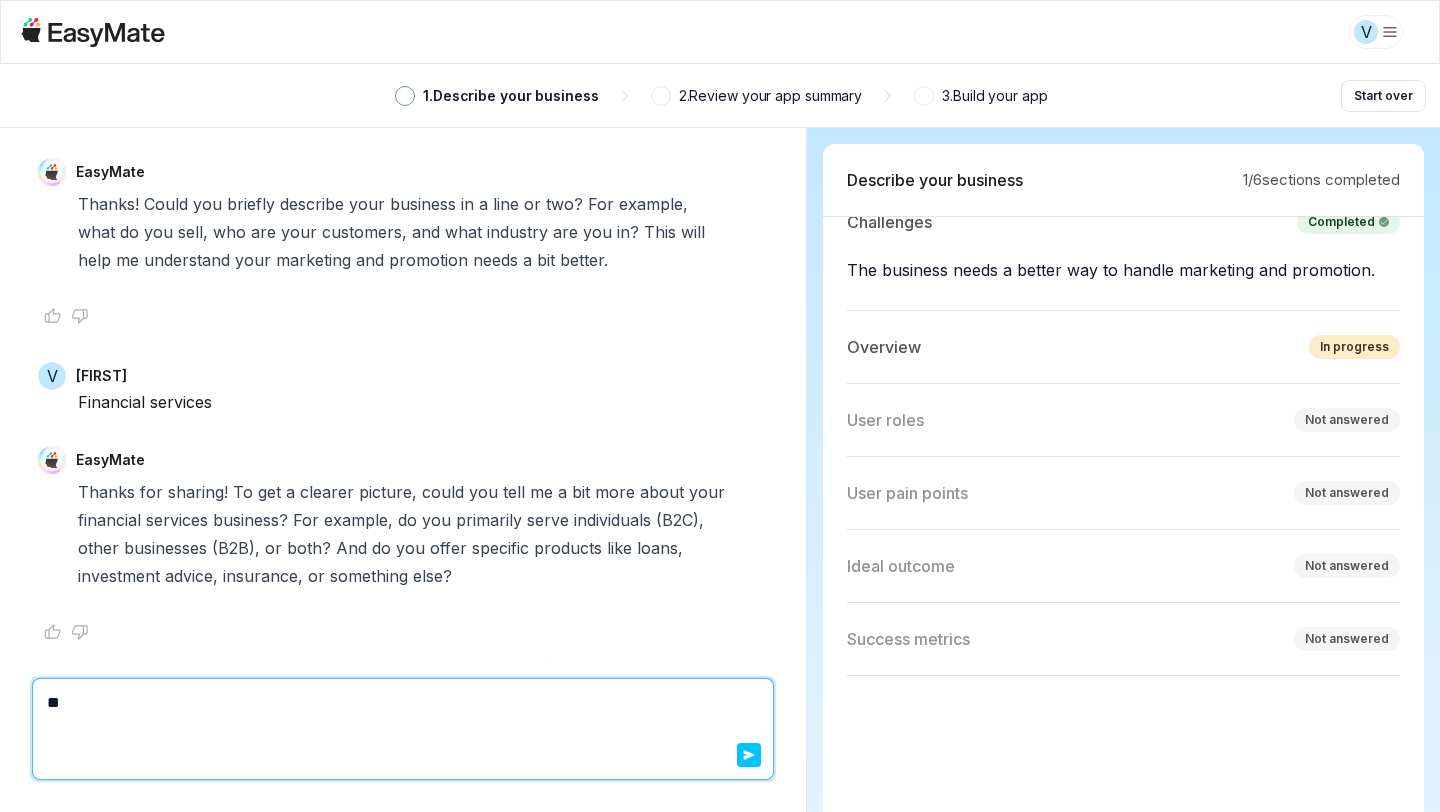type on "*" 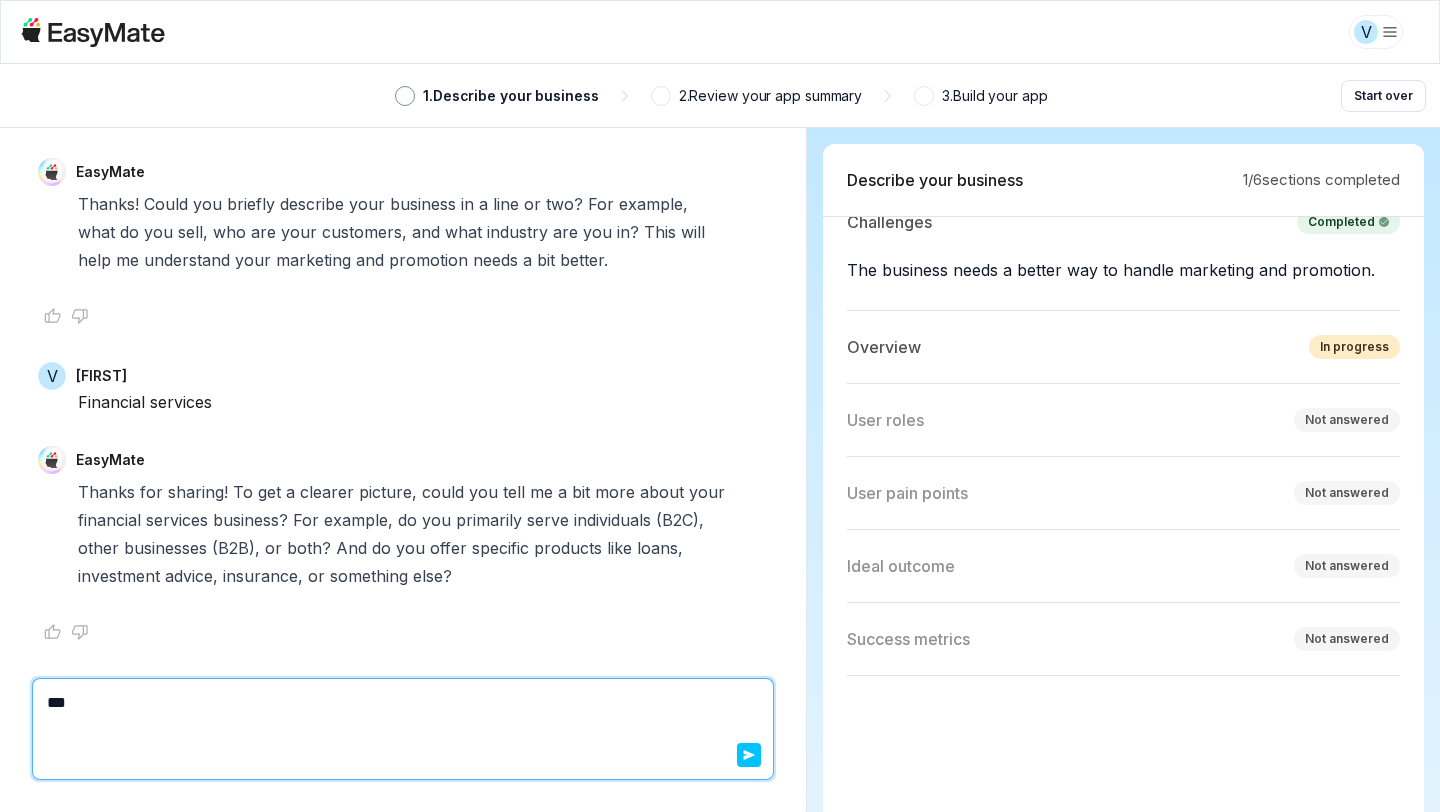 type on "*" 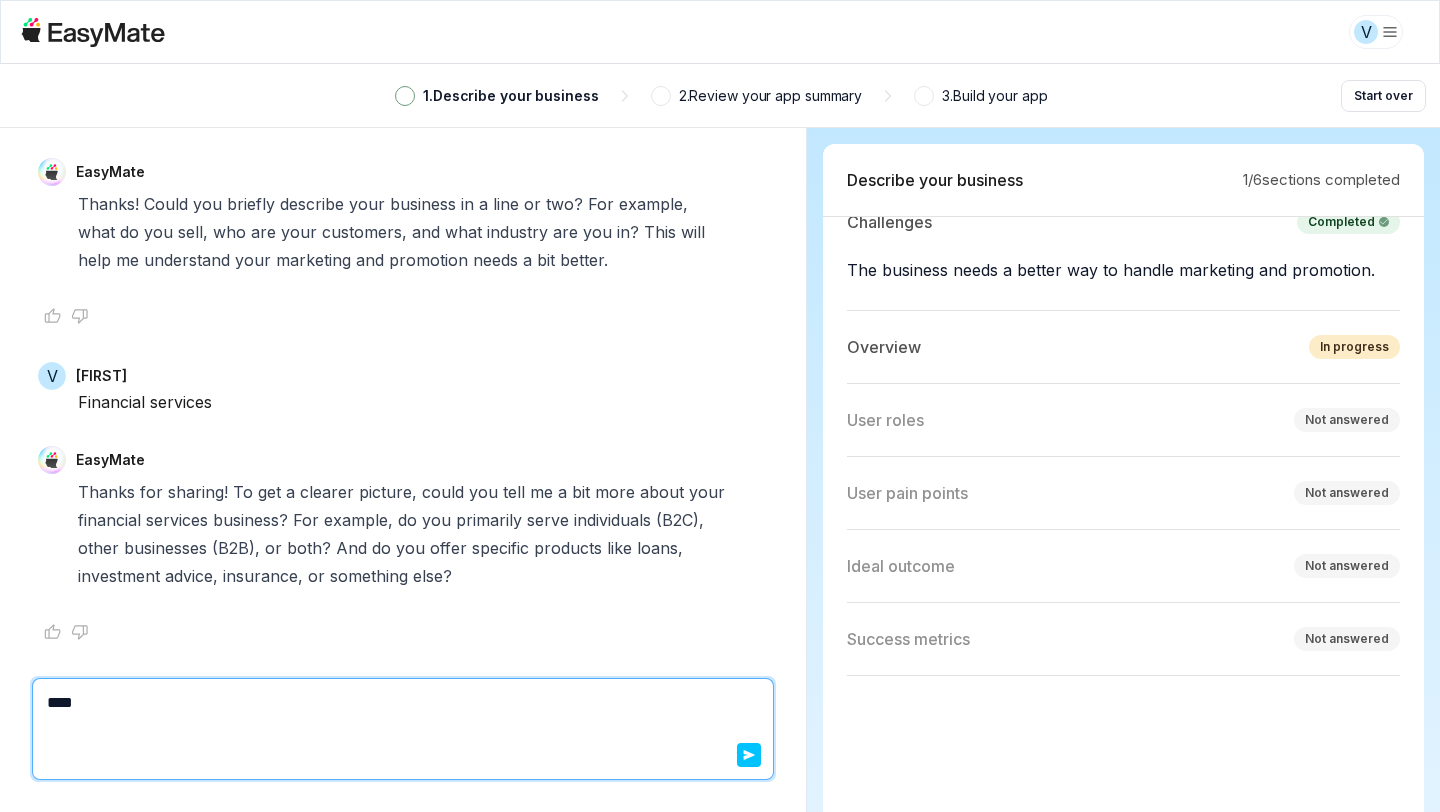 type on "*" 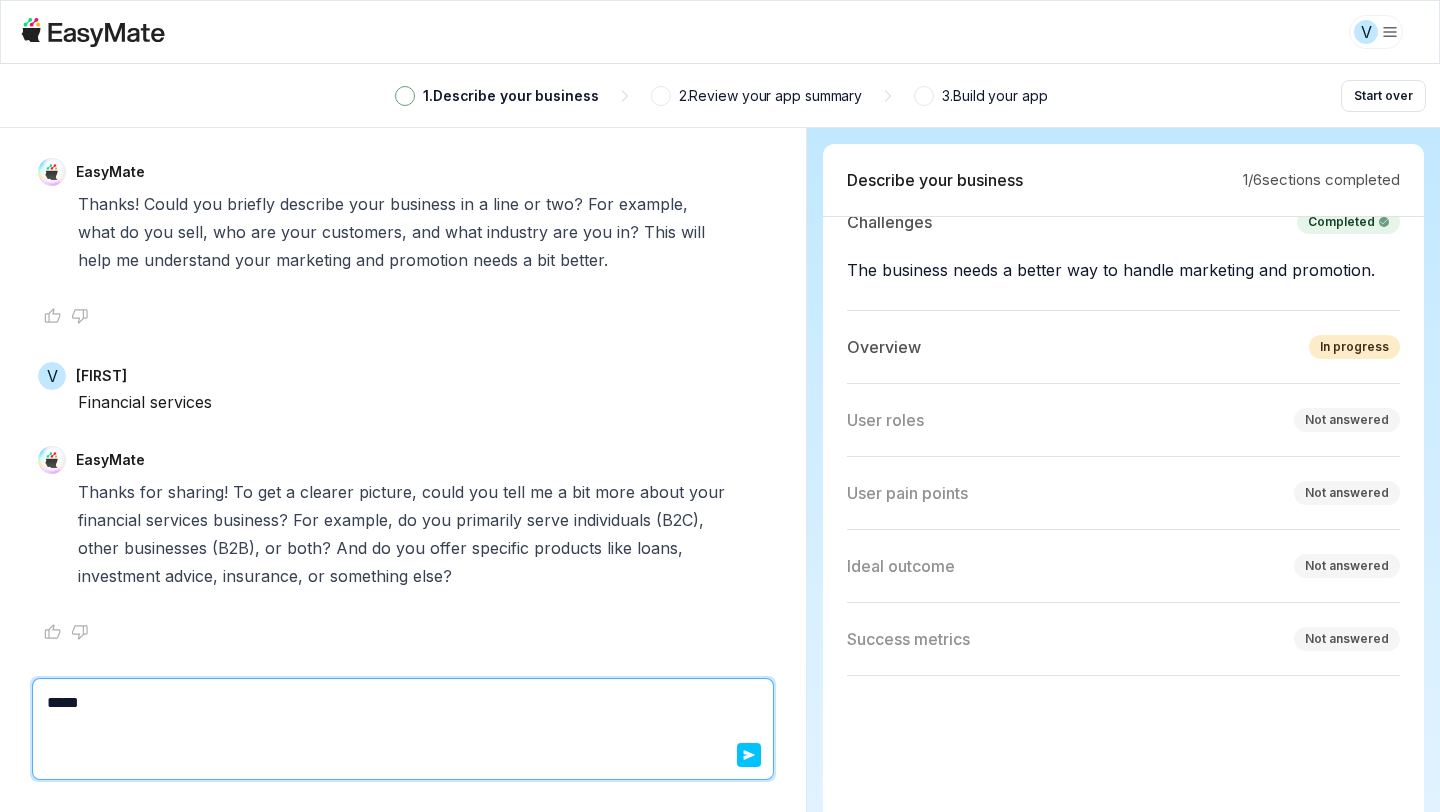 type on "*" 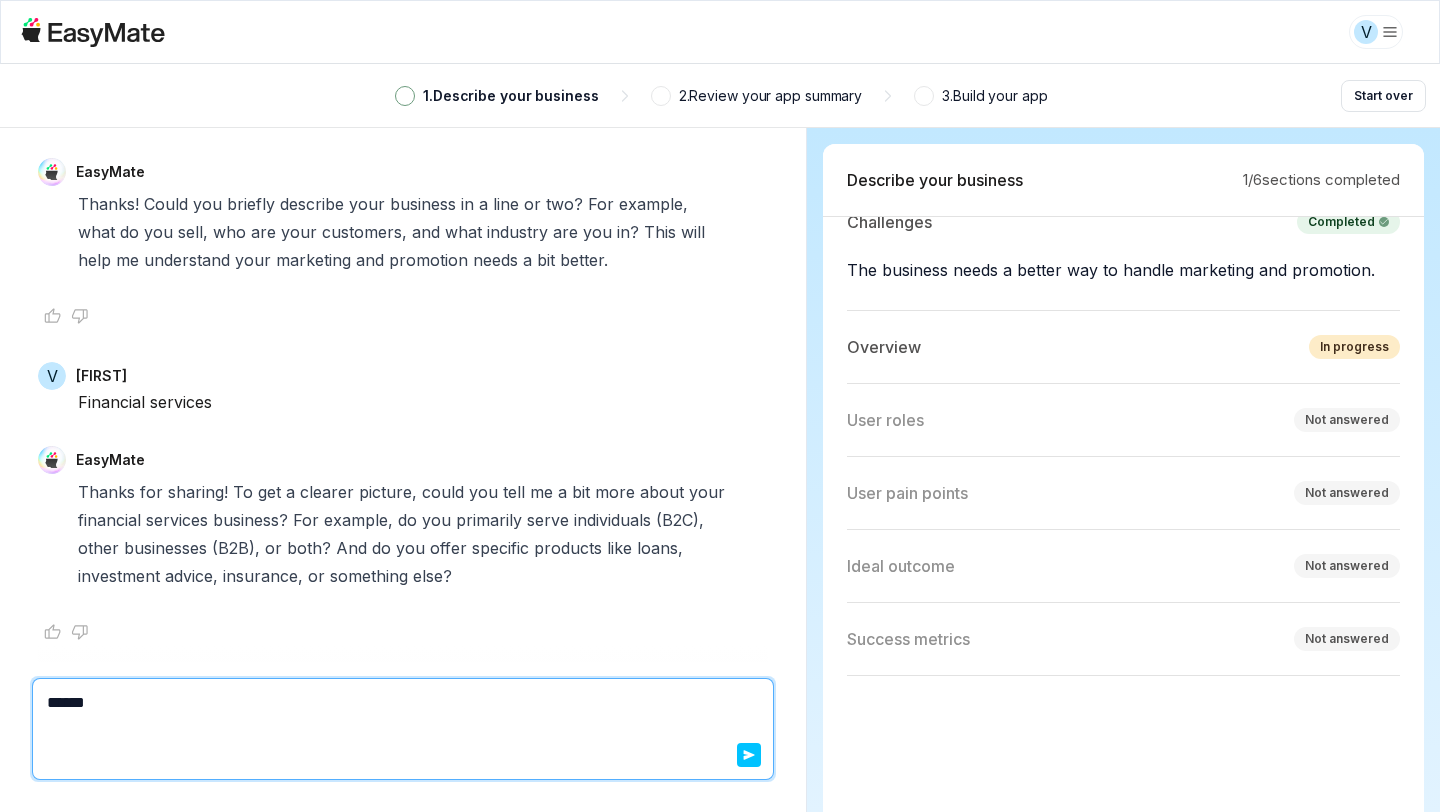 type on "*" 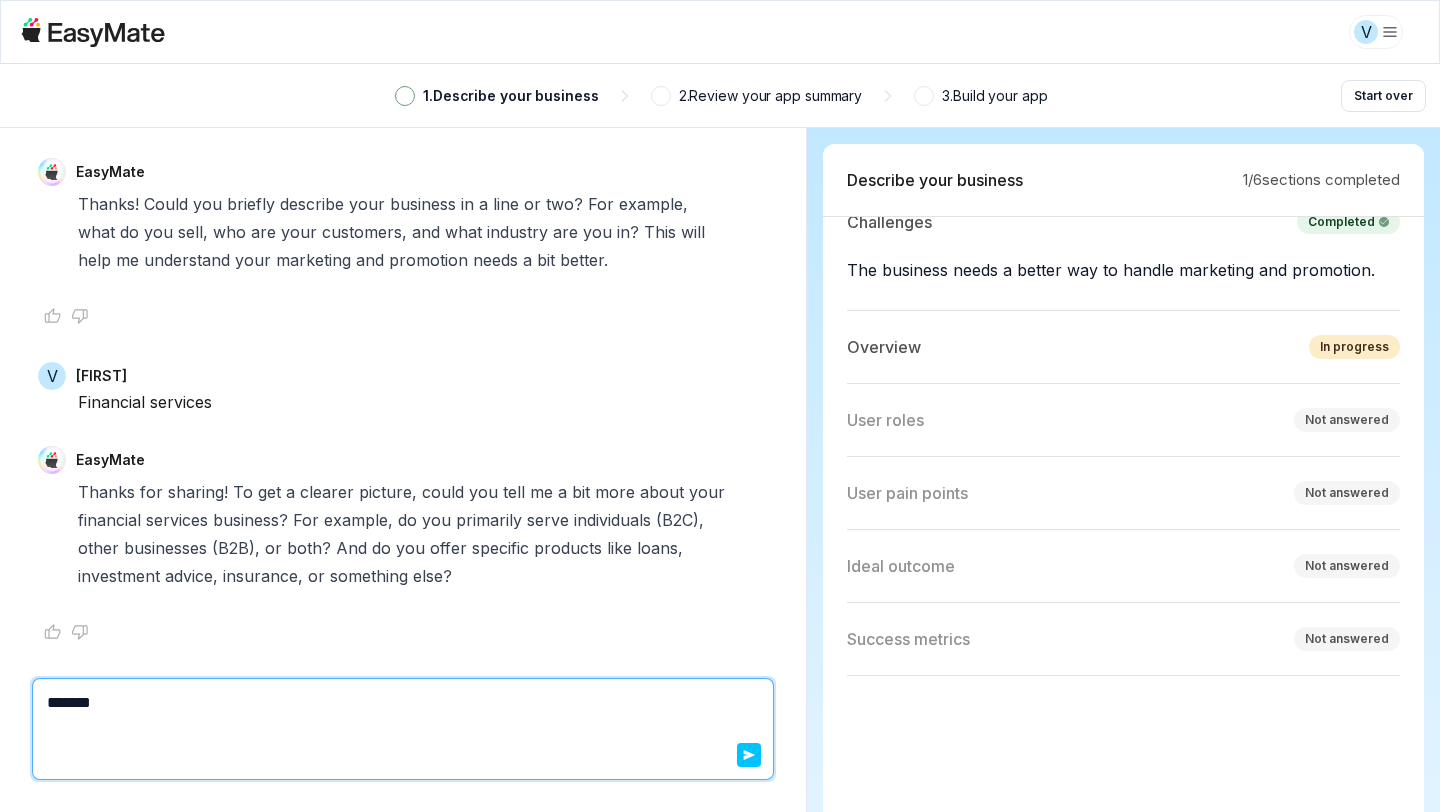 type on "*" 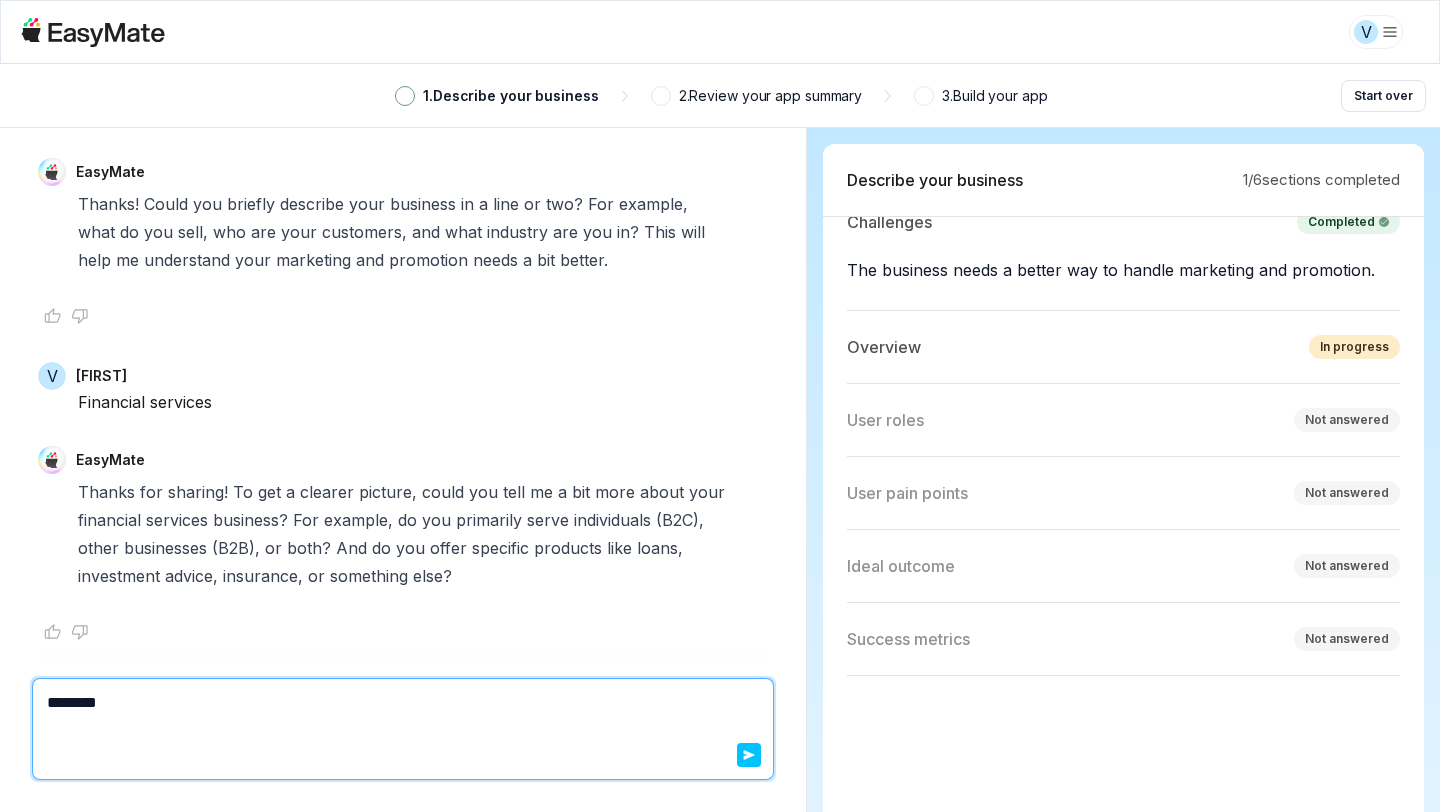 type on "*" 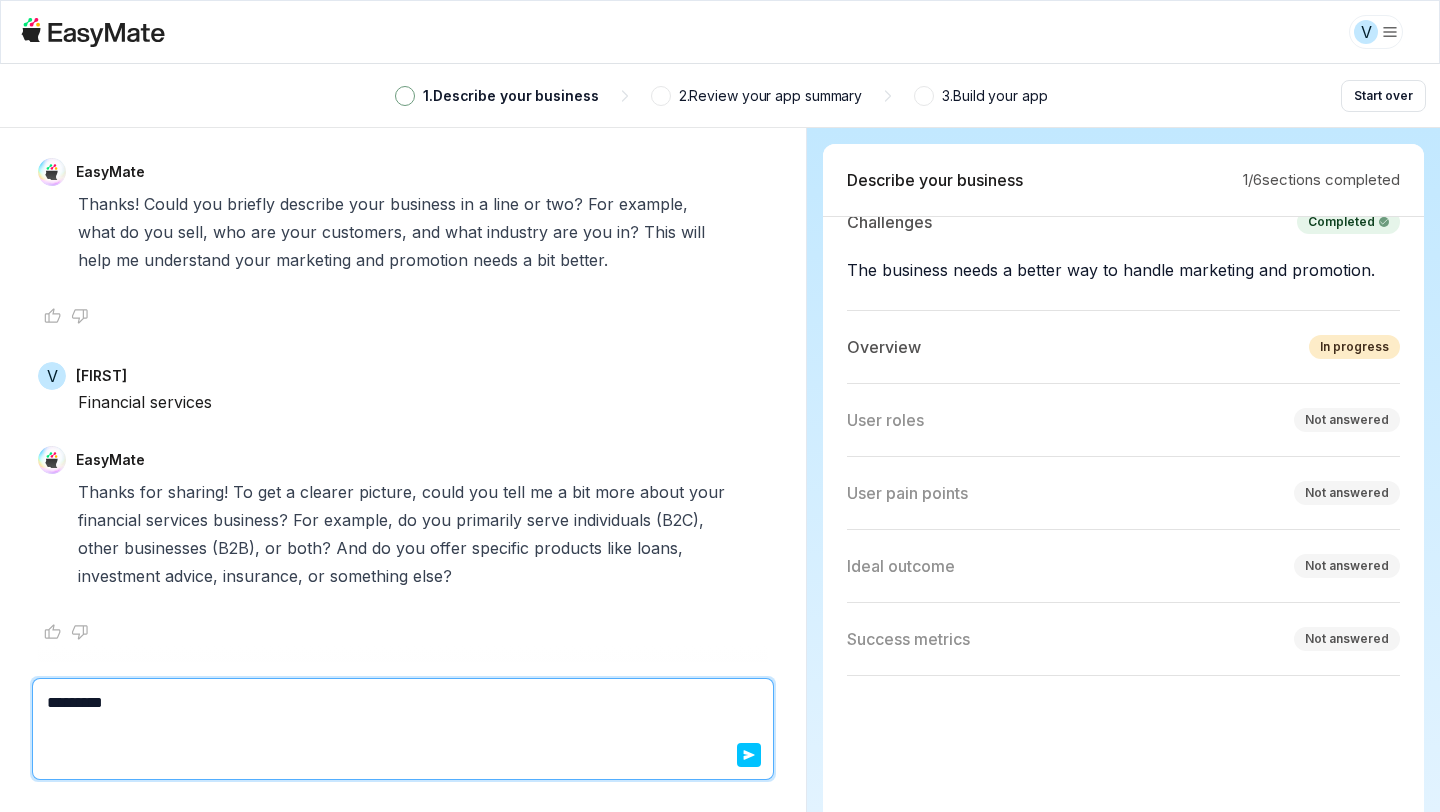 type on "*" 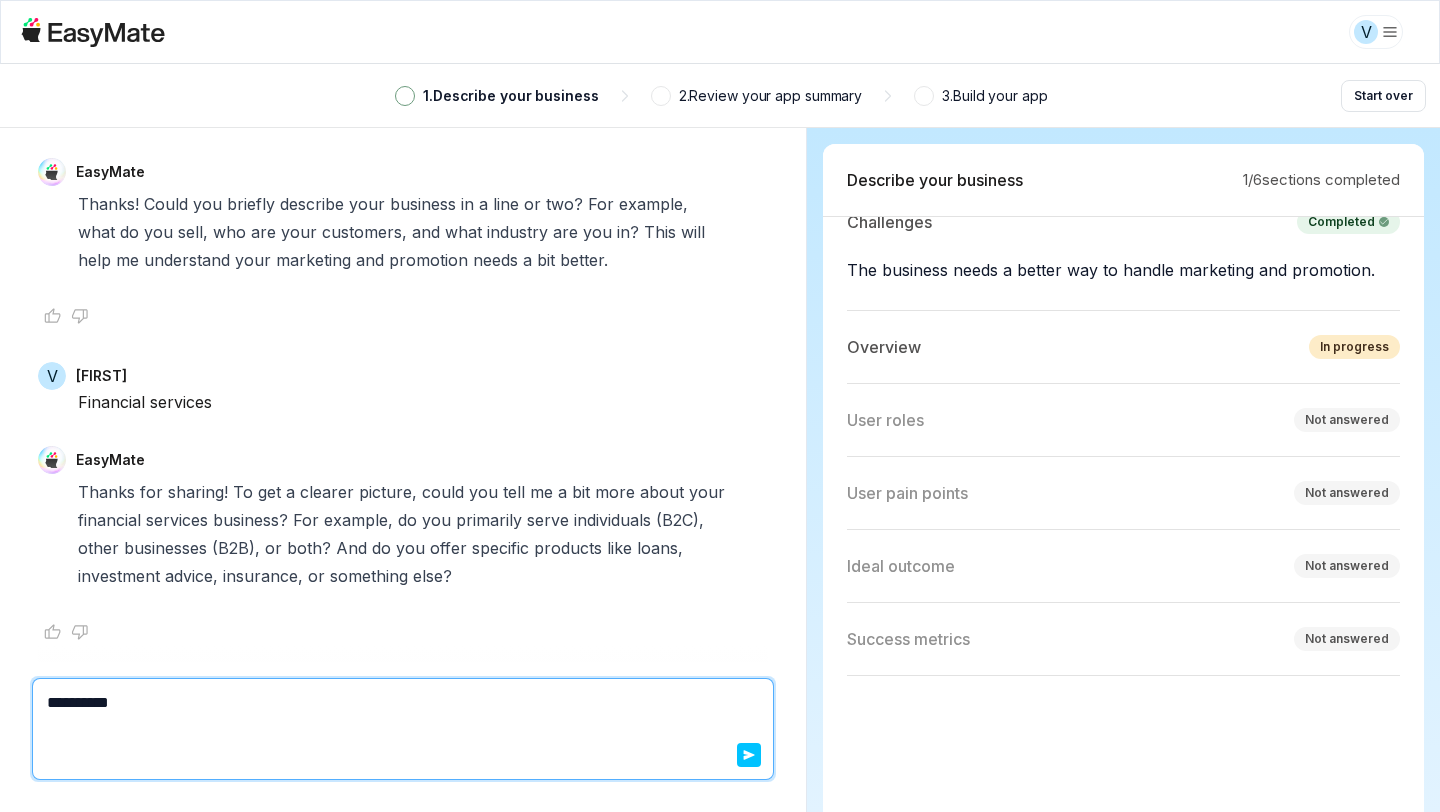 type on "*" 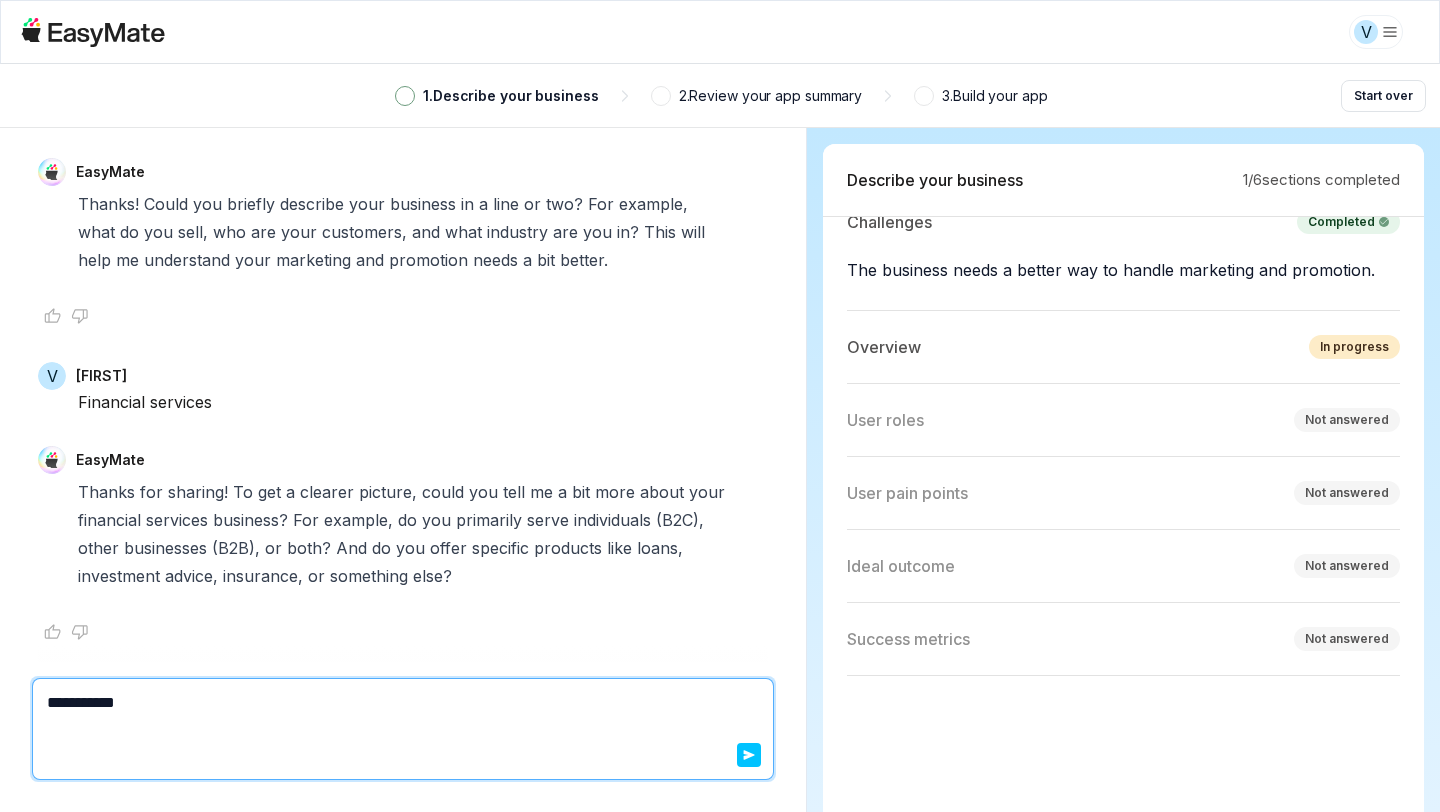 type on "*" 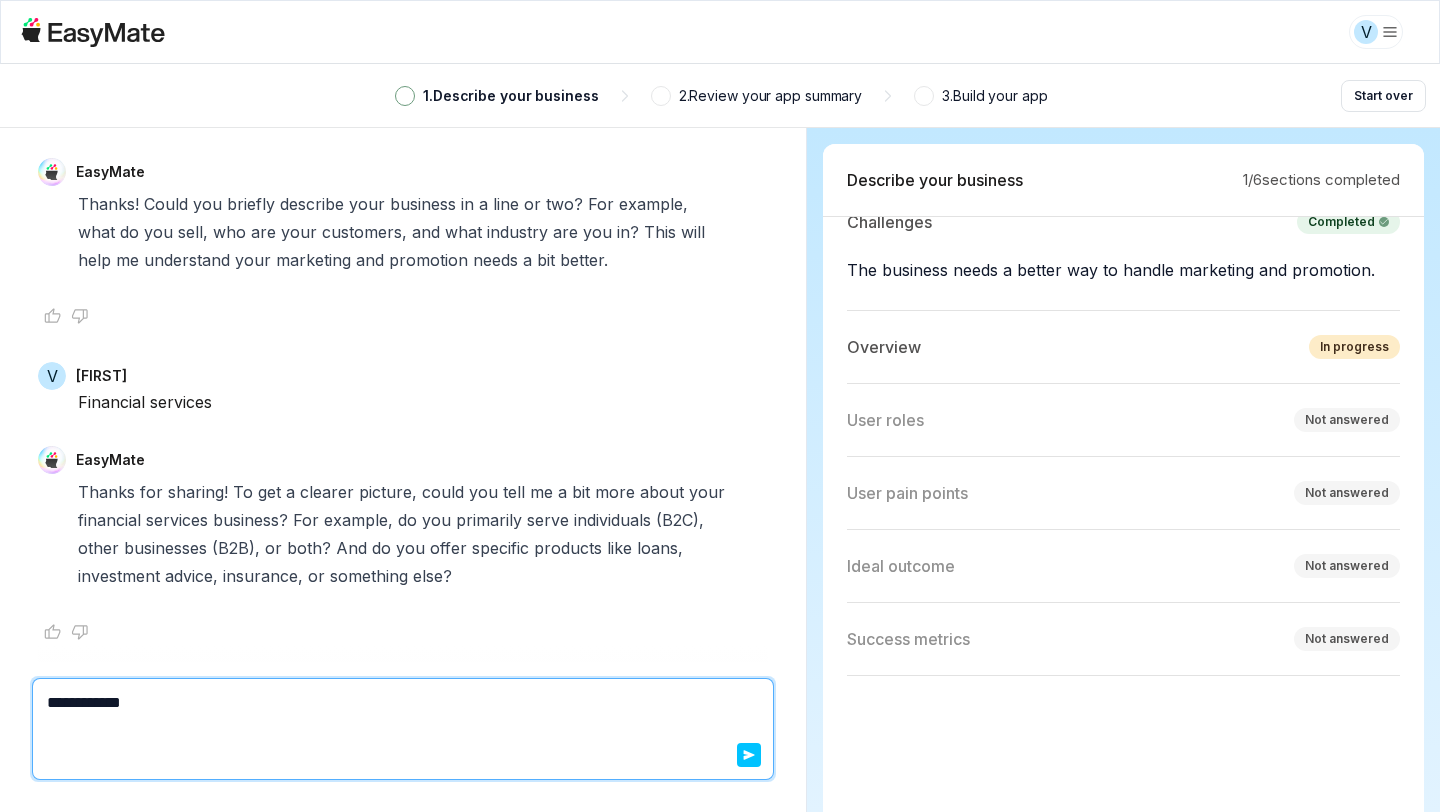 type on "**********" 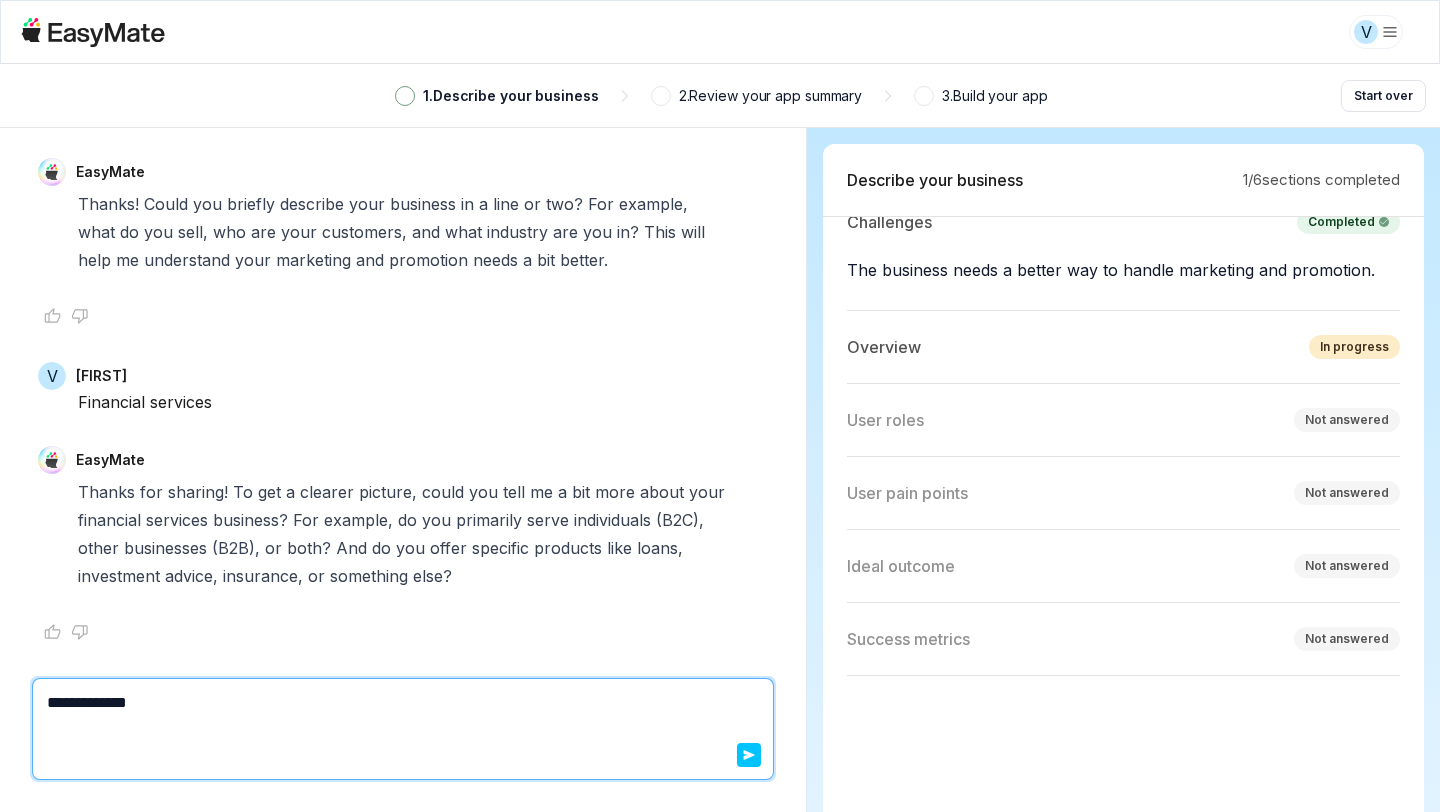 type on "*" 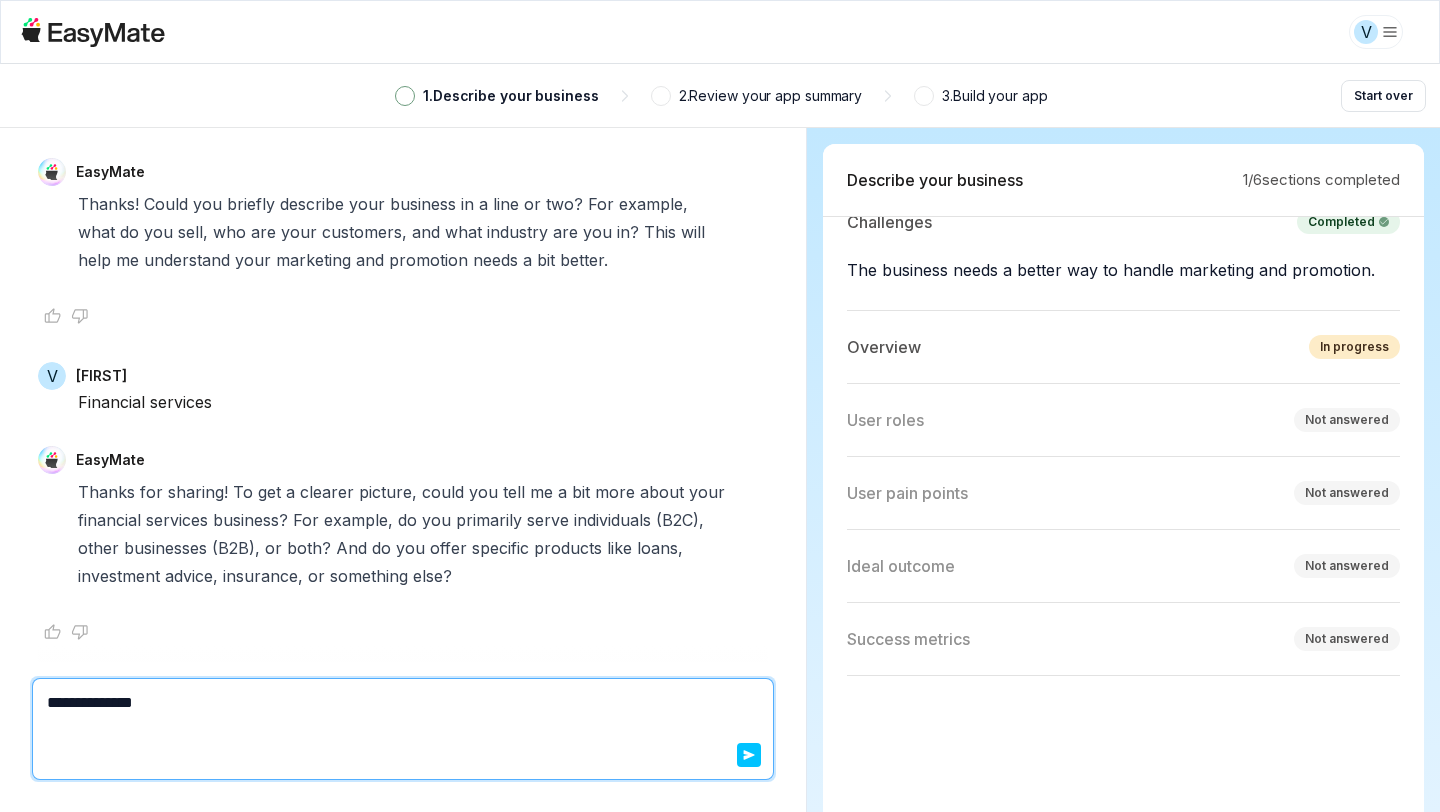 type on "*" 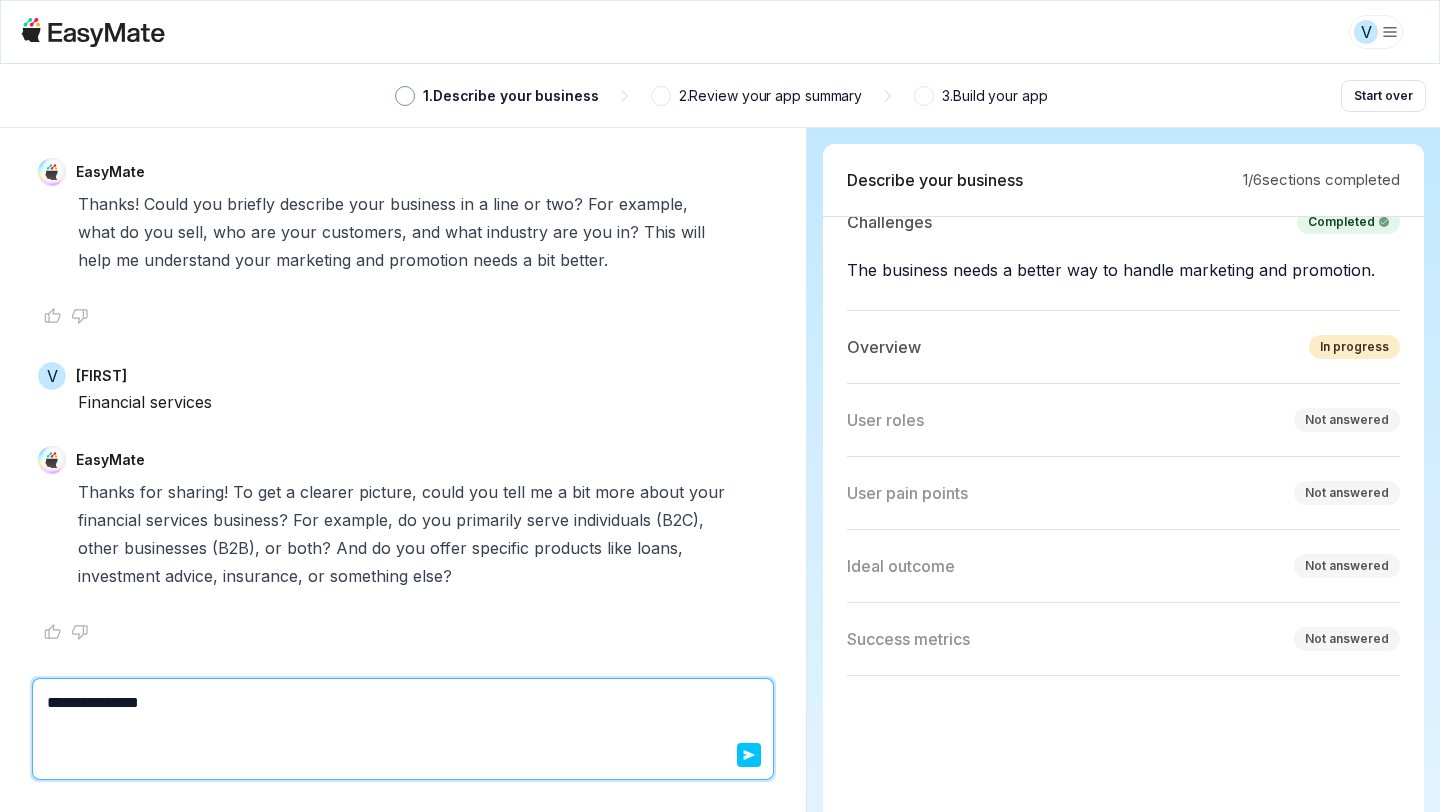 type on "*" 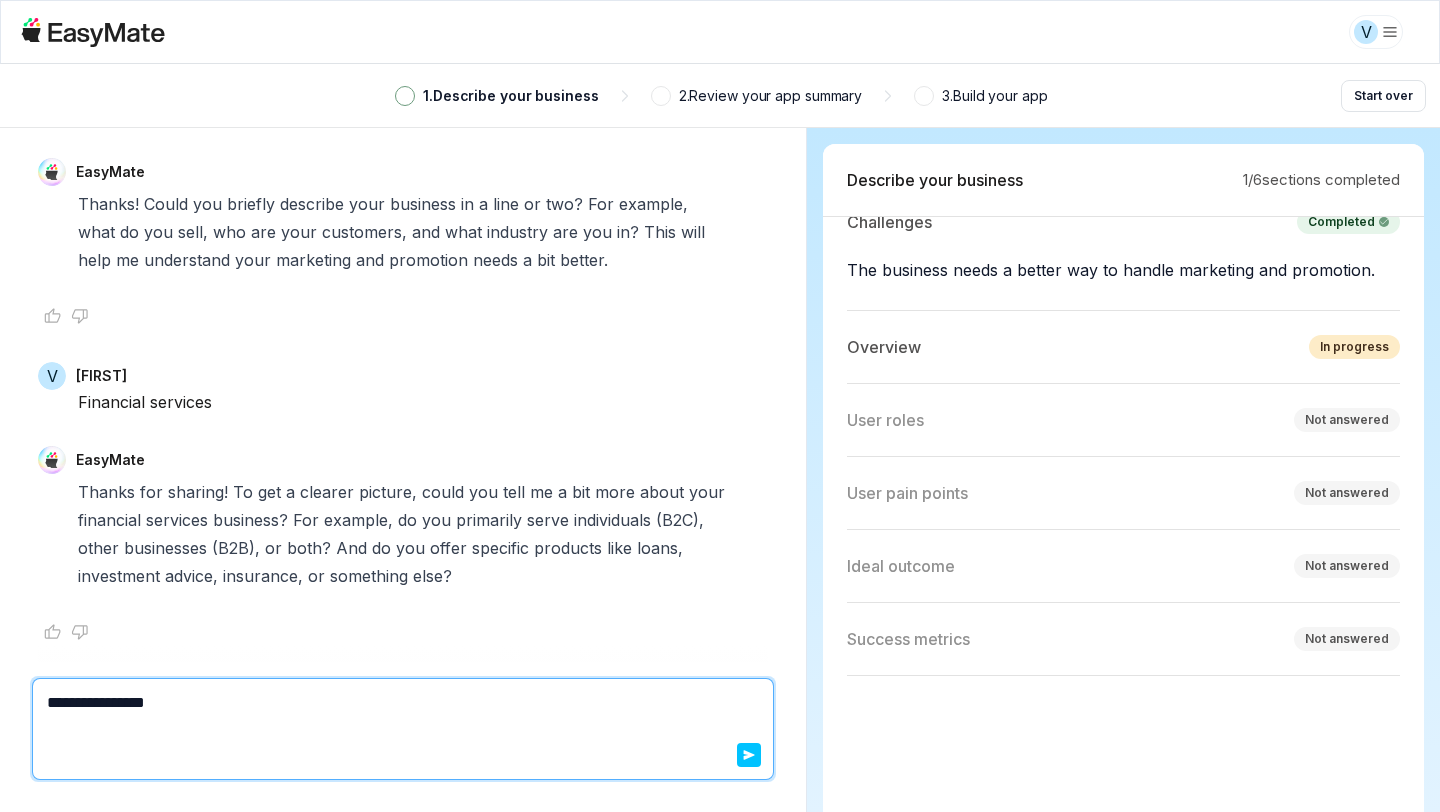 type on "*" 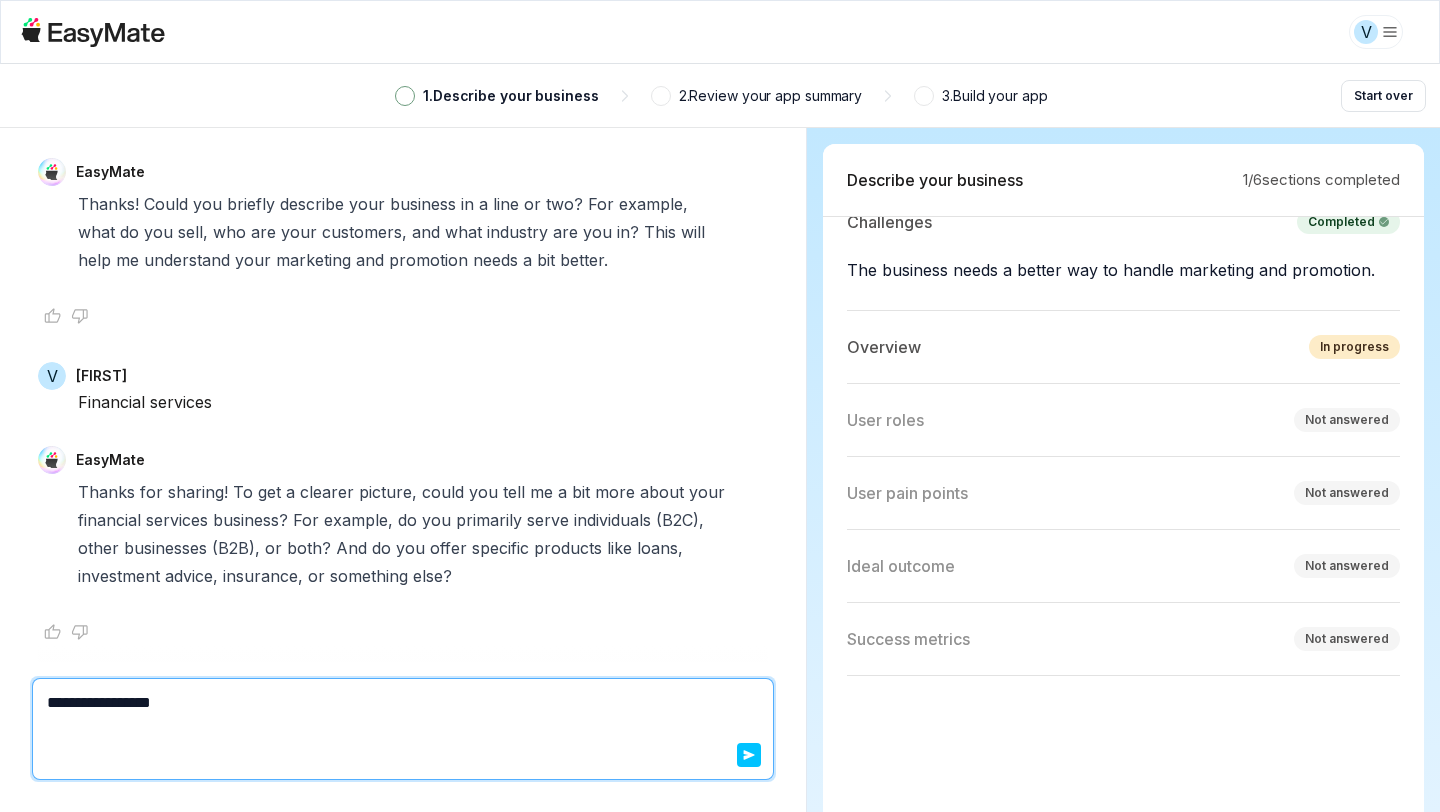 type on "*" 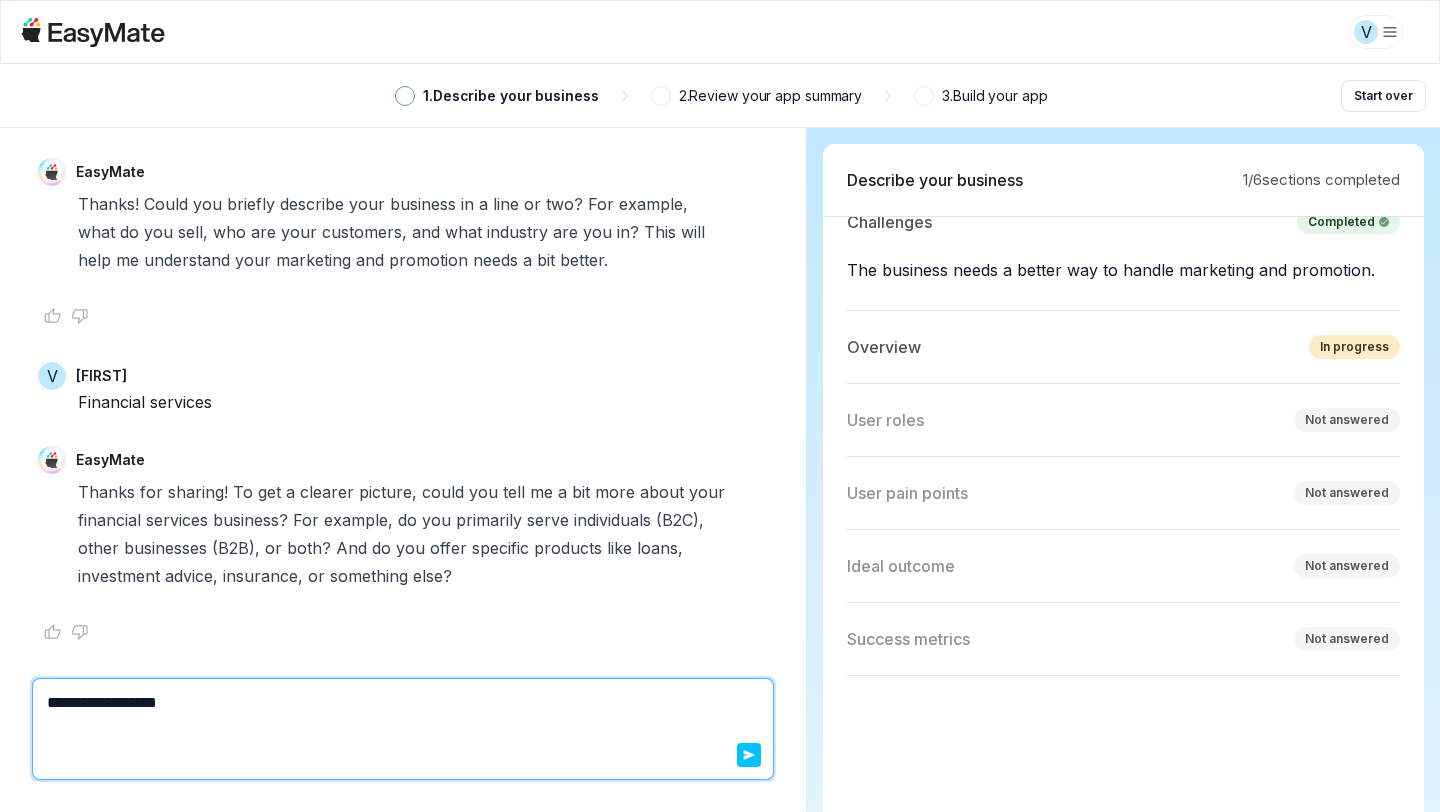 type on "*" 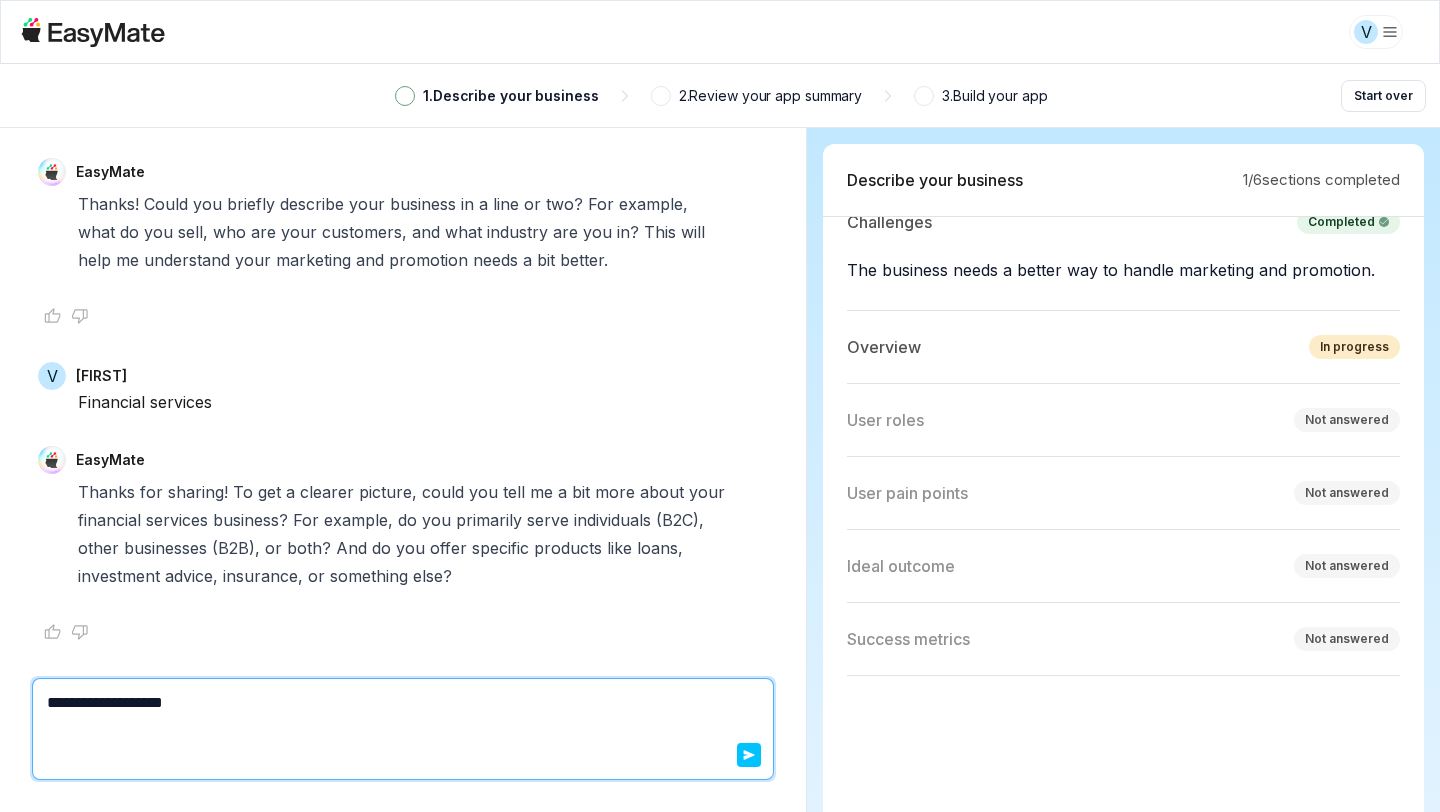 type on "*" 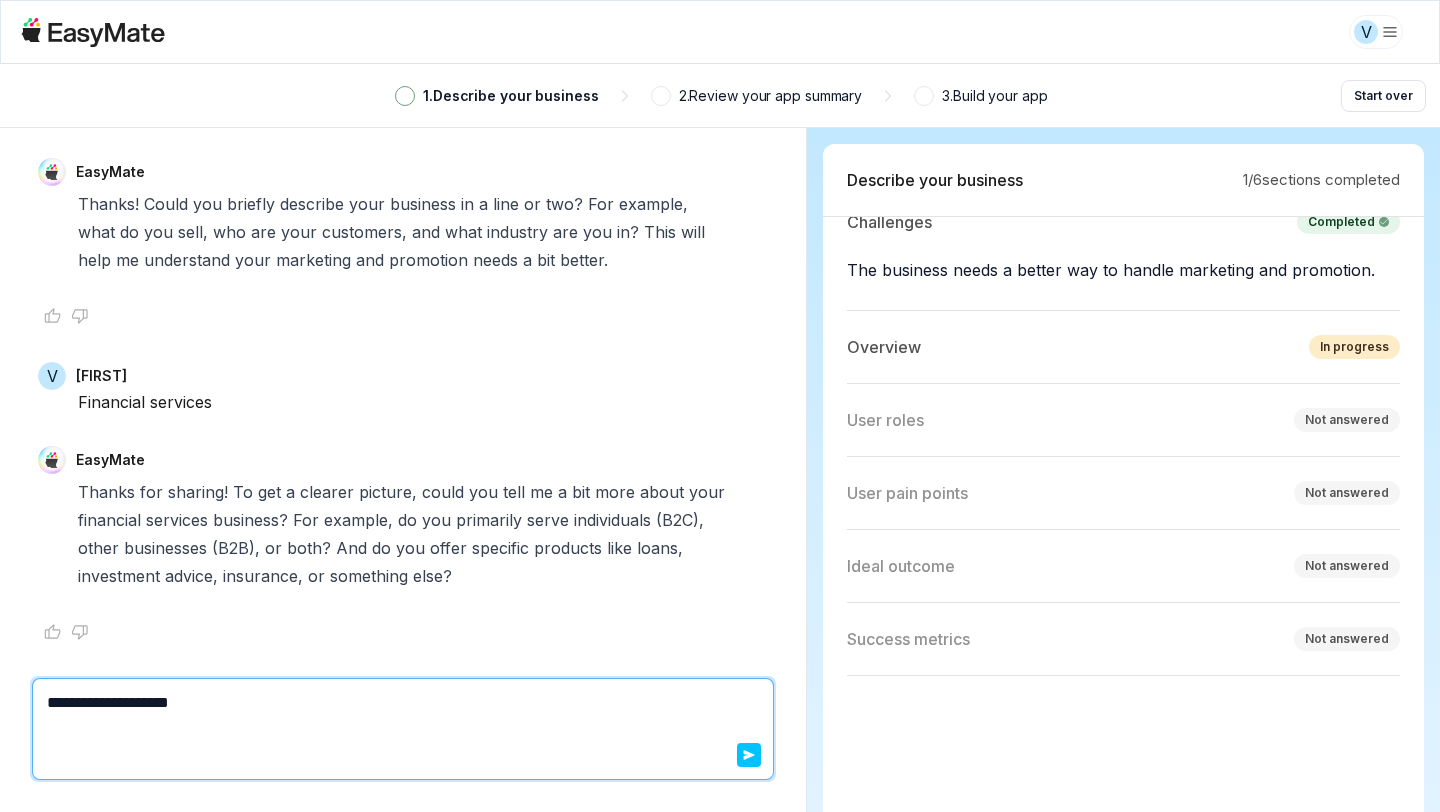 type on "*" 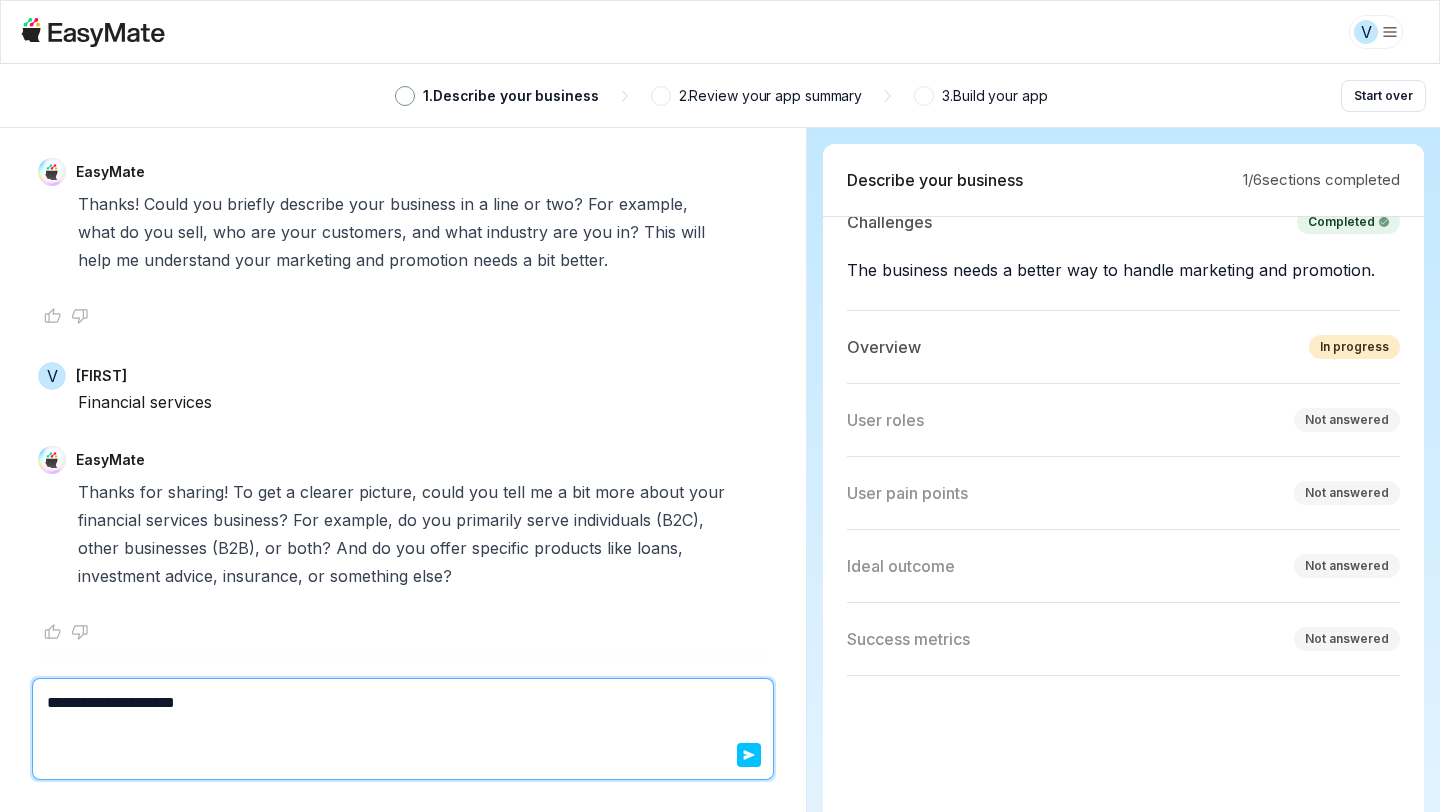 type on "*" 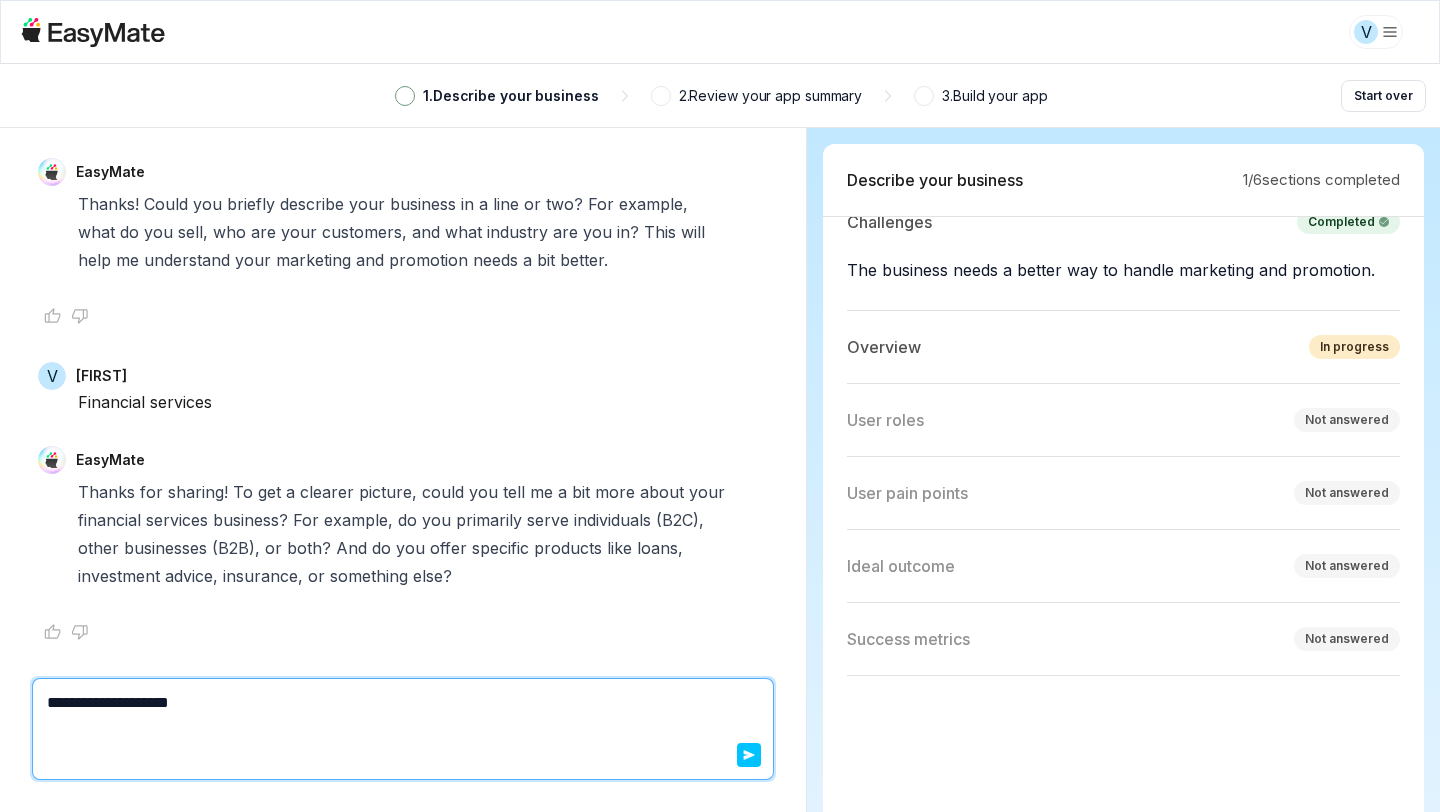 type on "*" 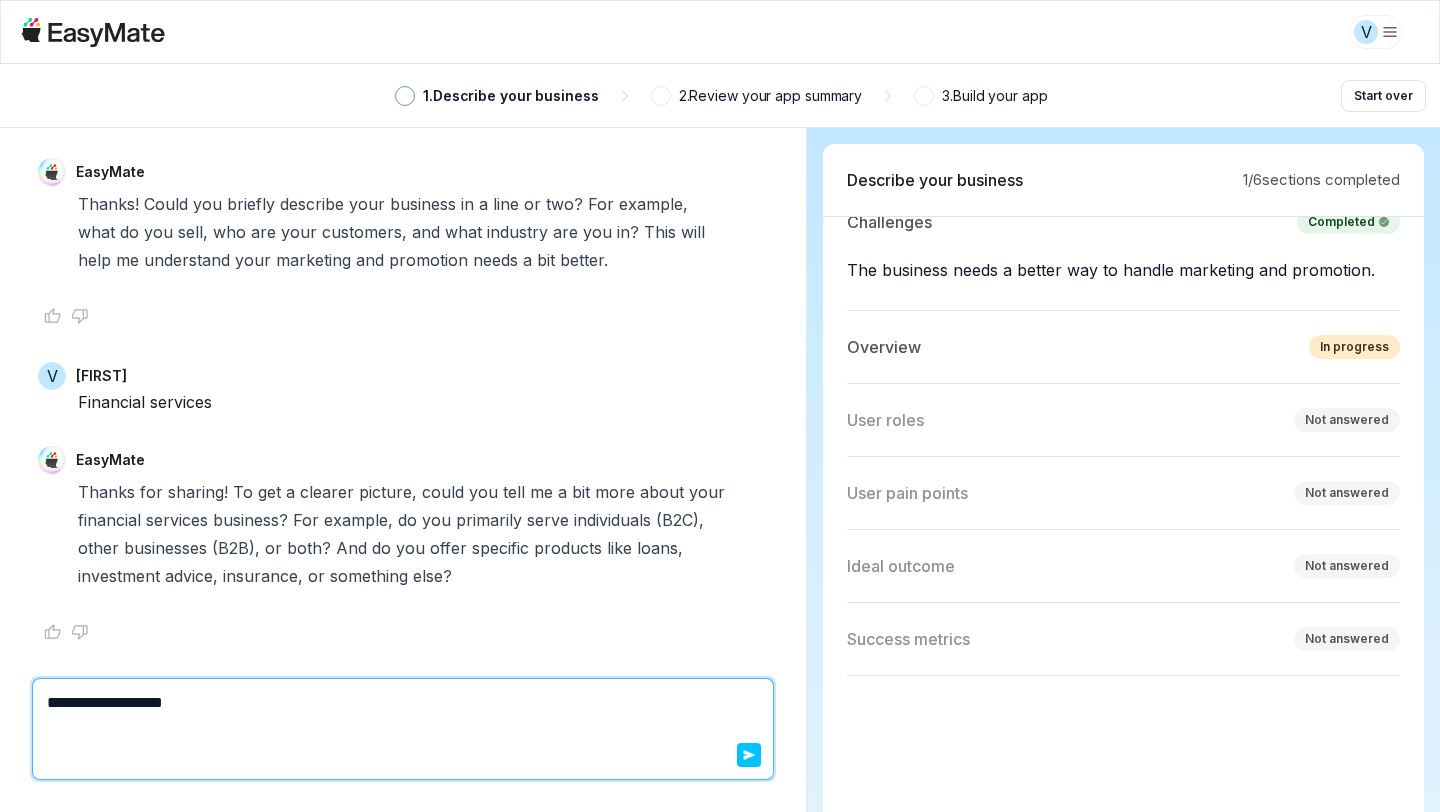 type on "*" 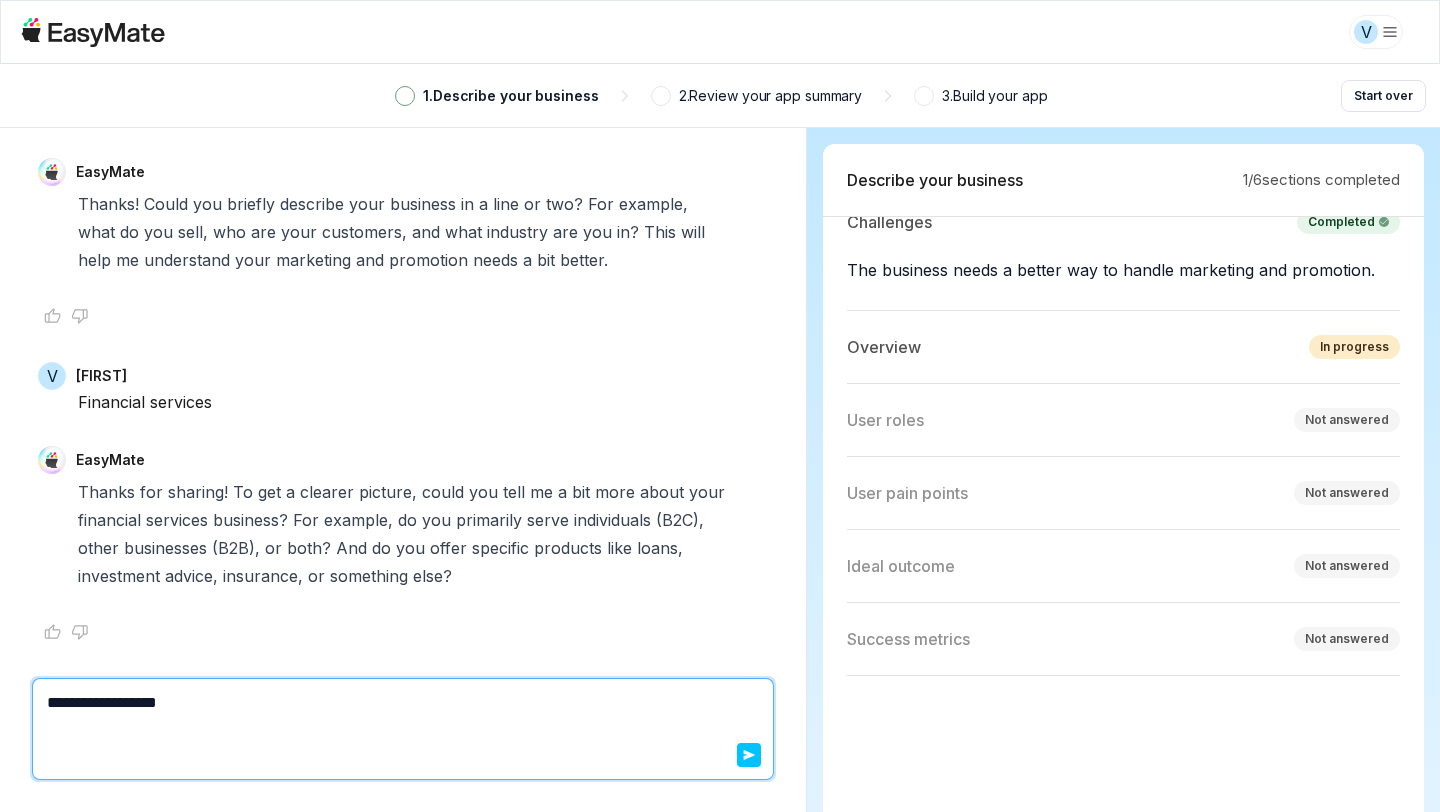 type on "*" 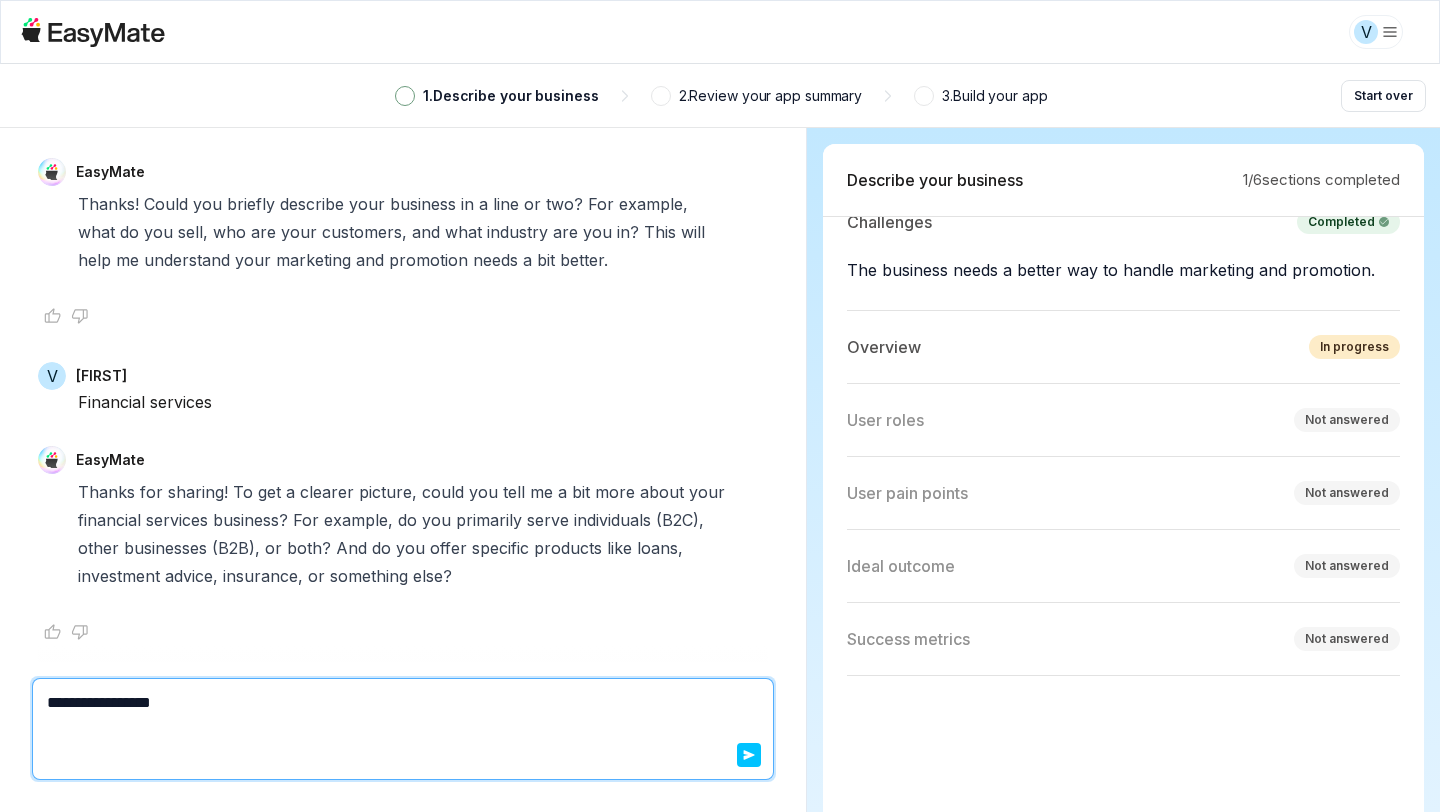 type on "*" 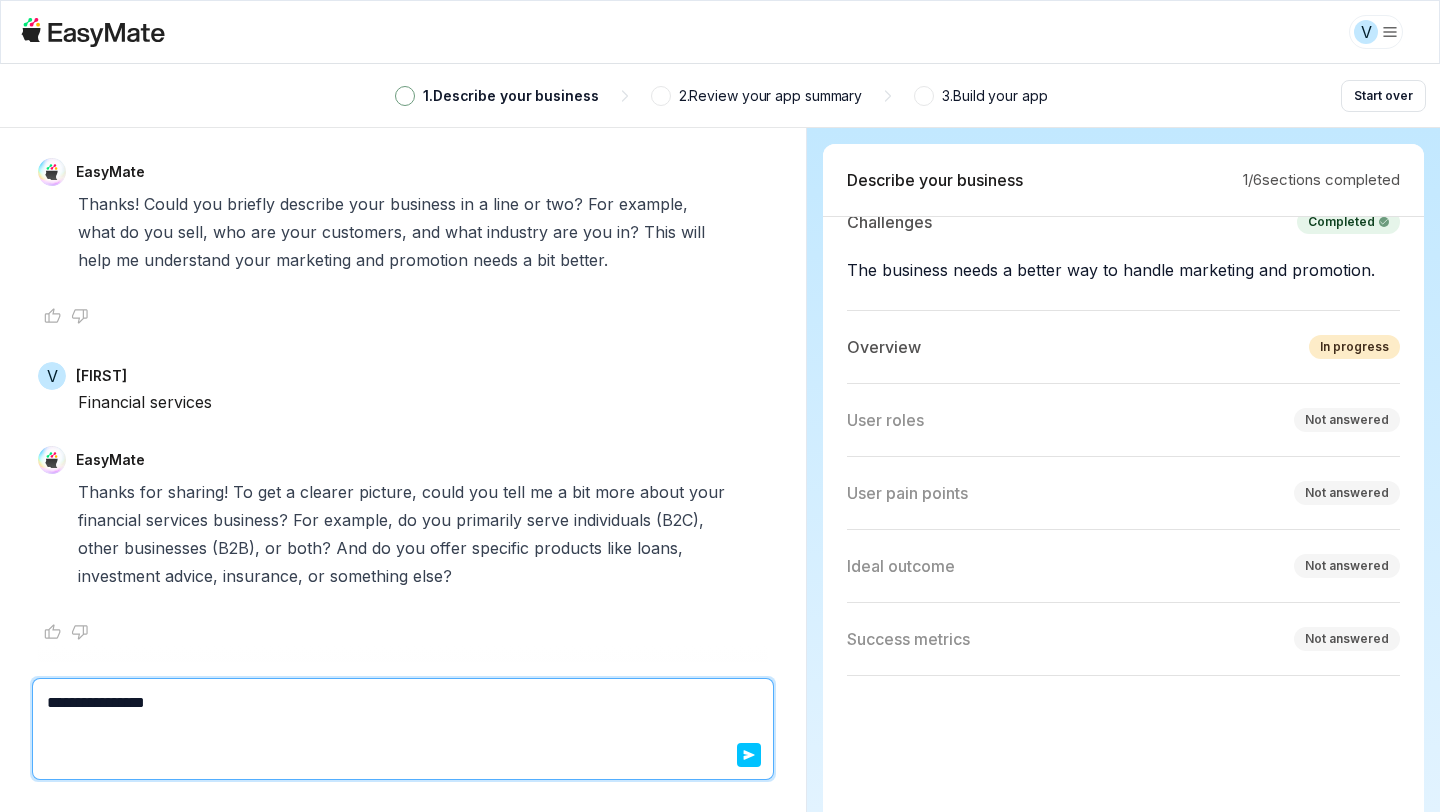 type on "*" 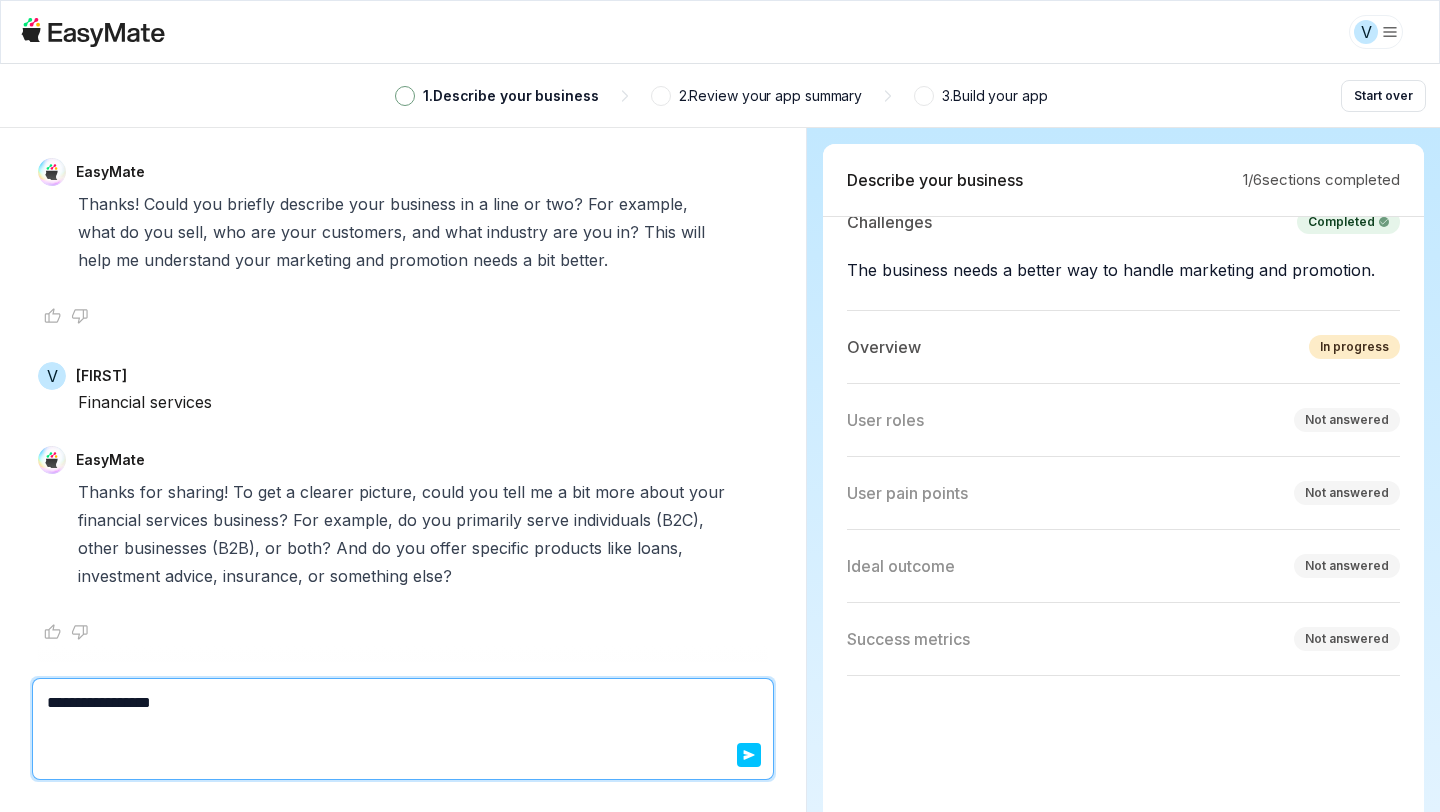 type on "*" 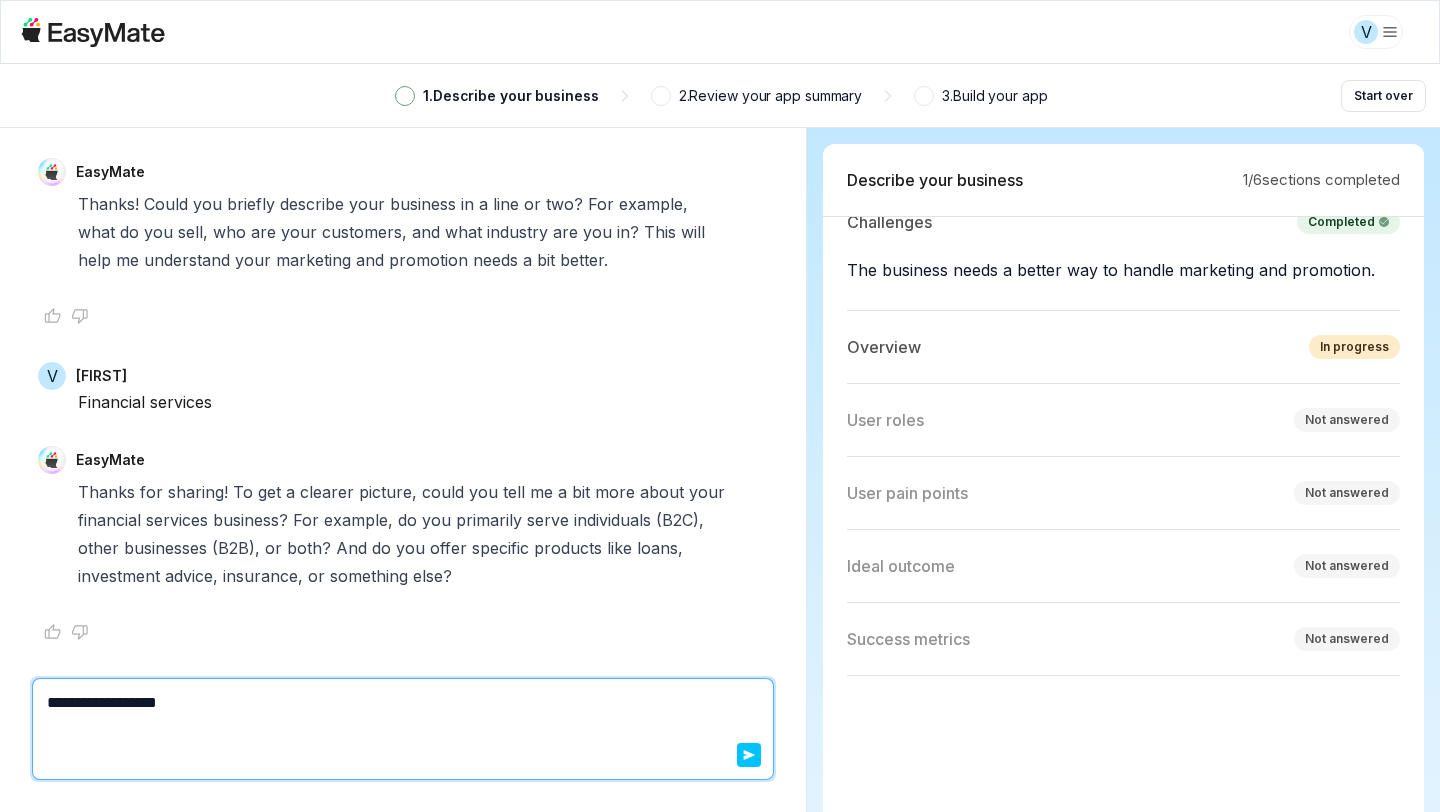 type on "*" 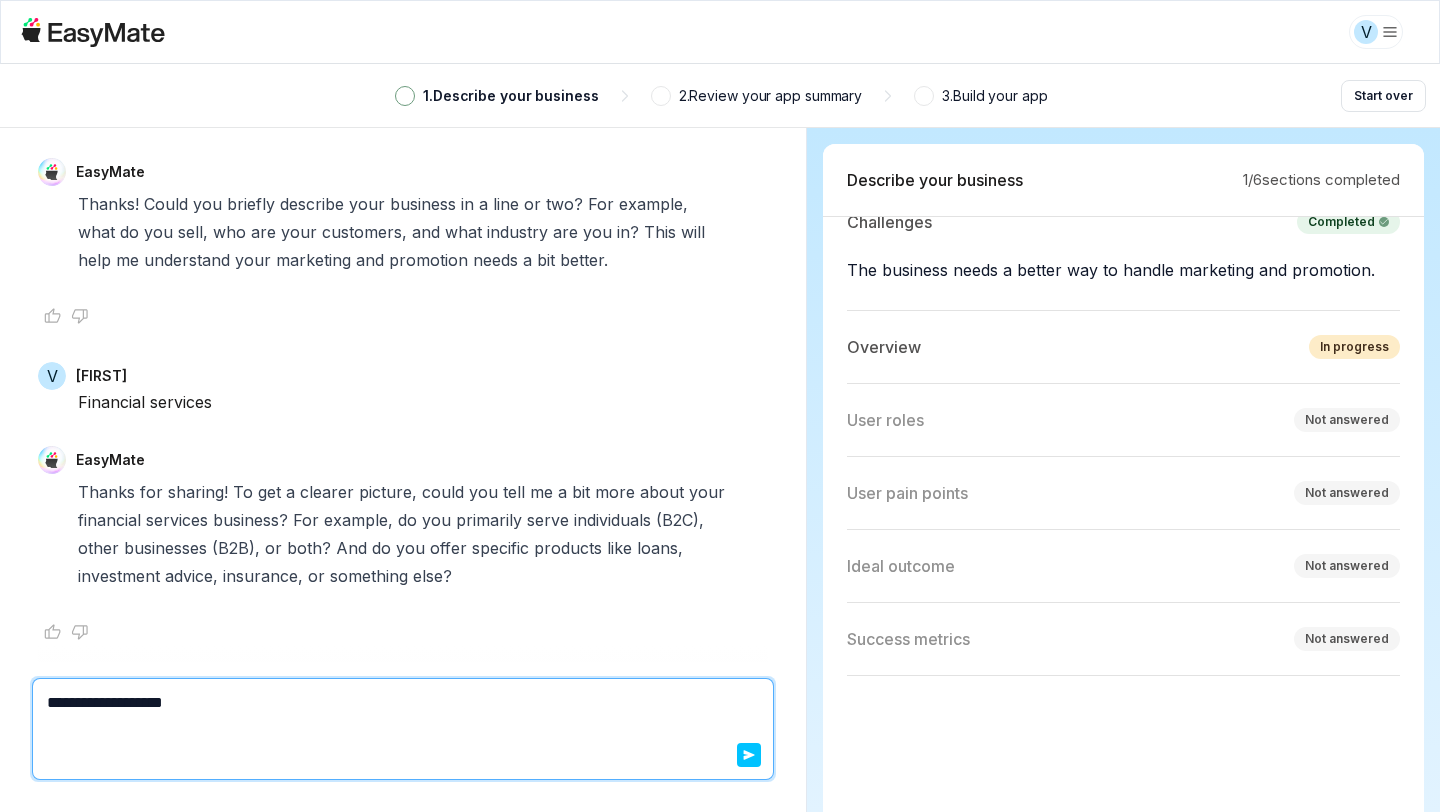 type on "*" 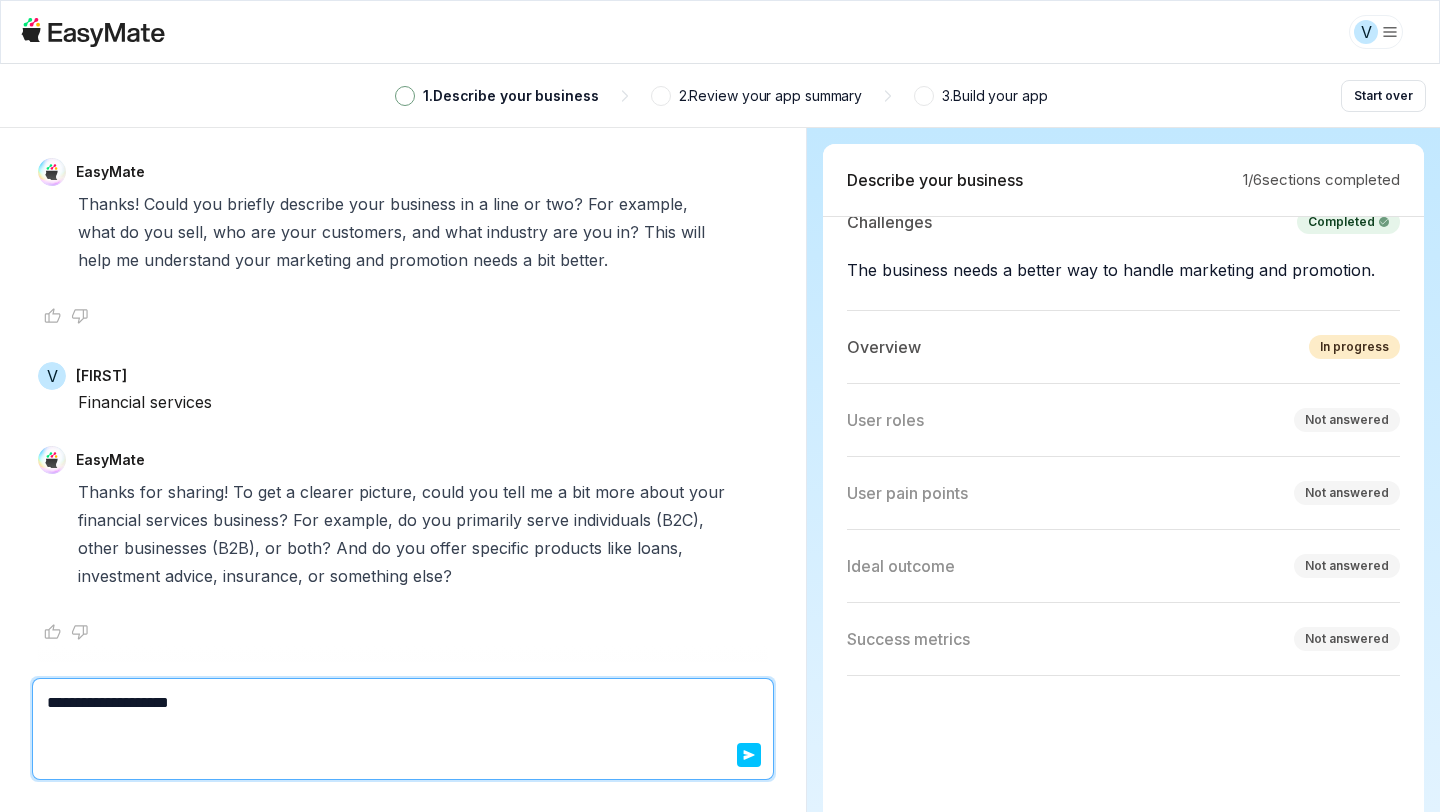 type on "*" 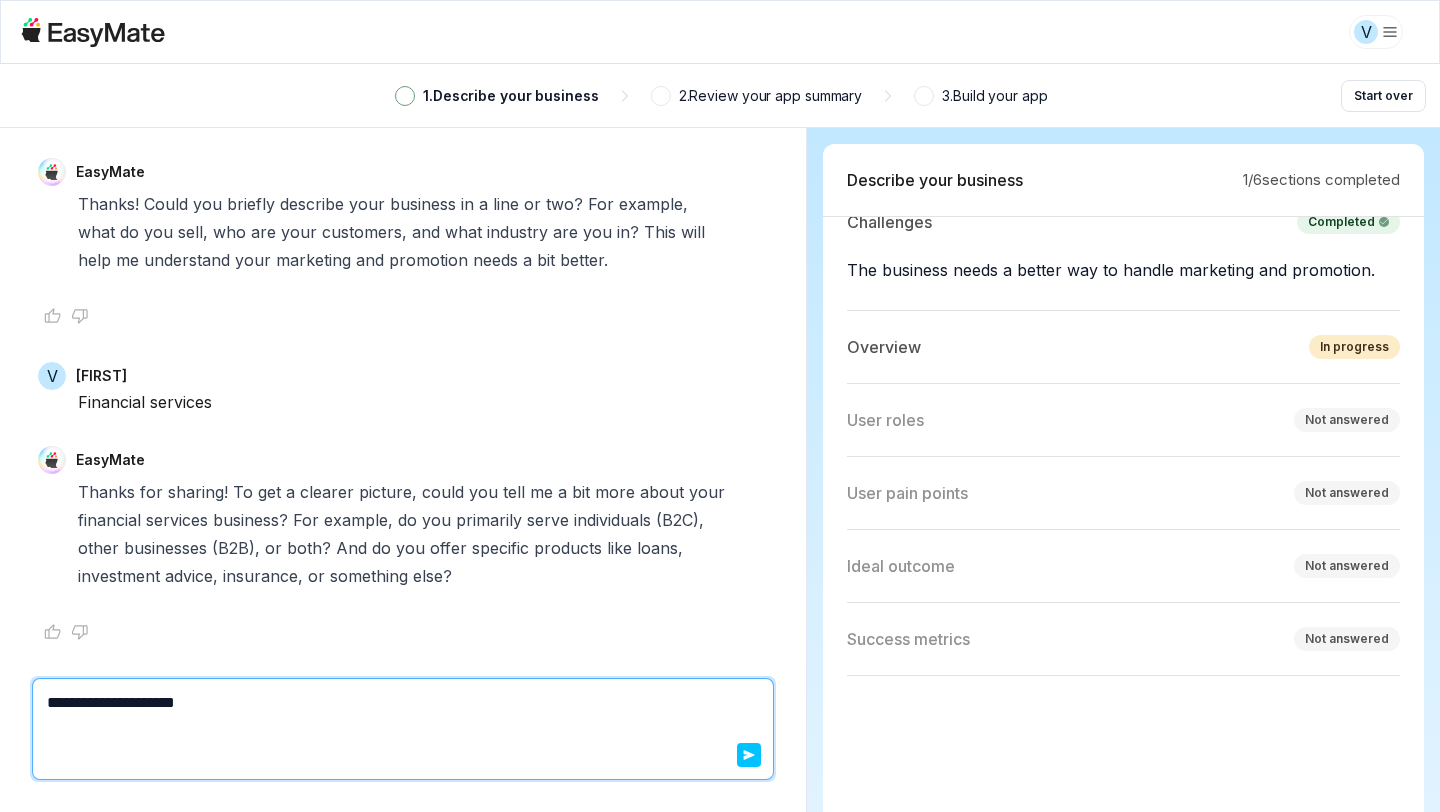 type on "*" 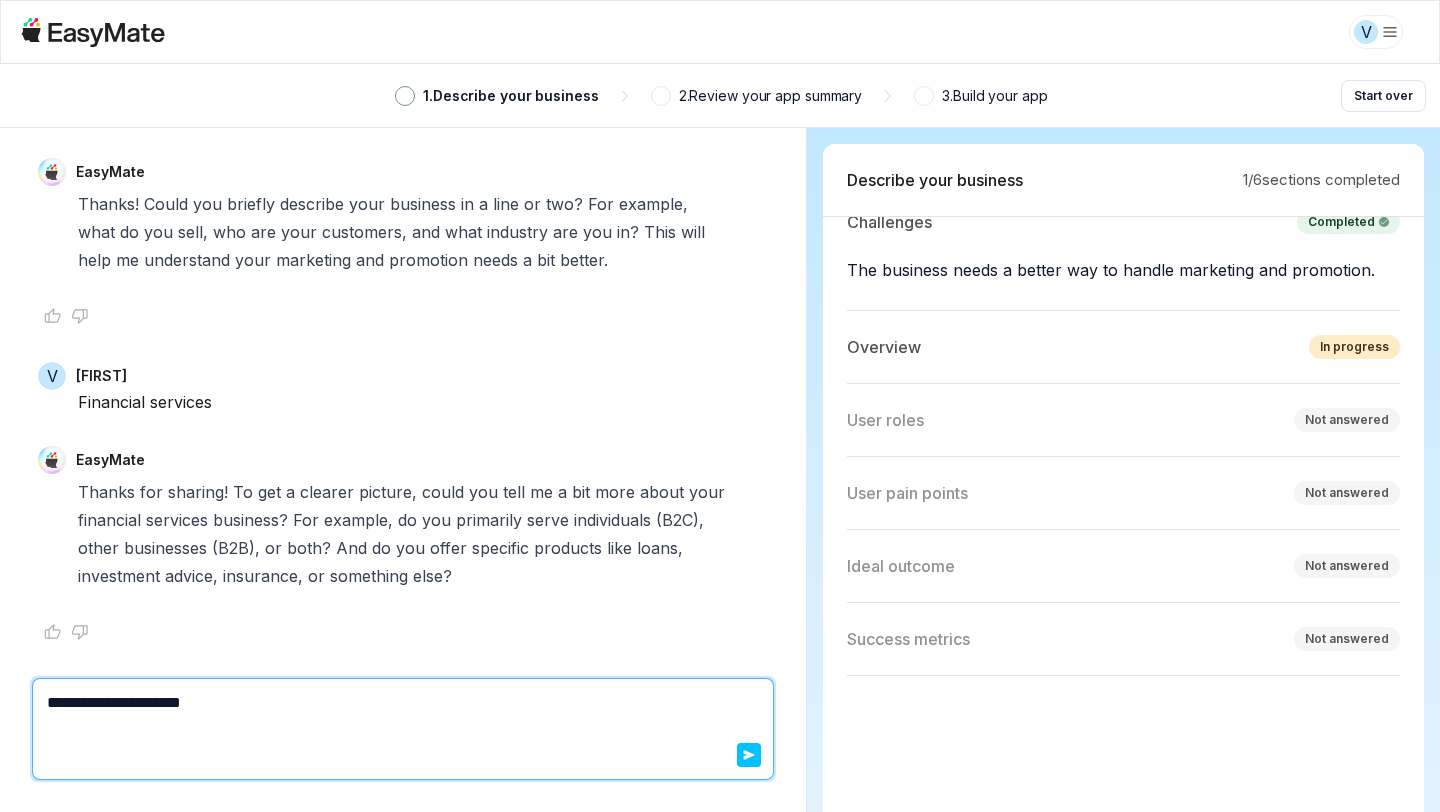 type on "*" 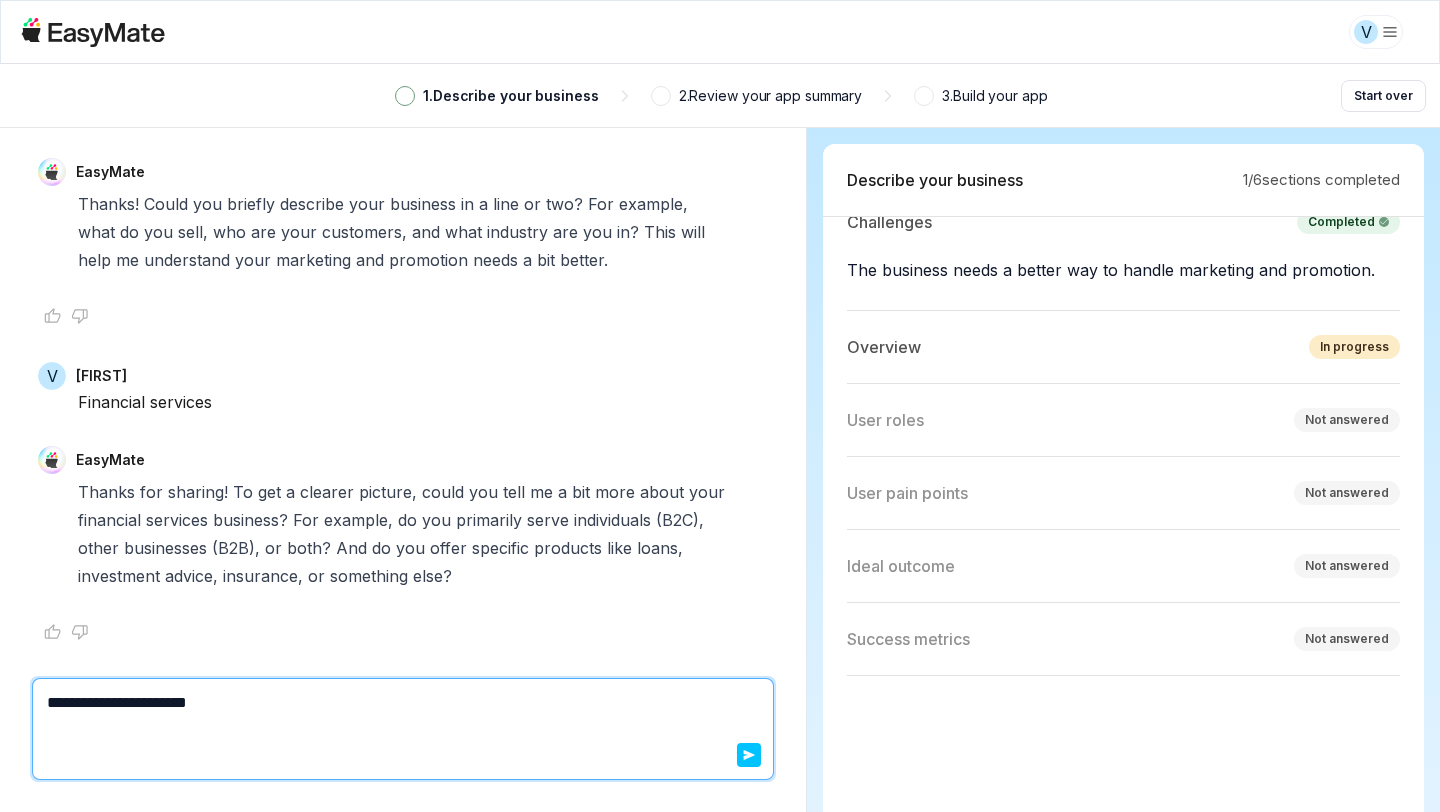 type on "*" 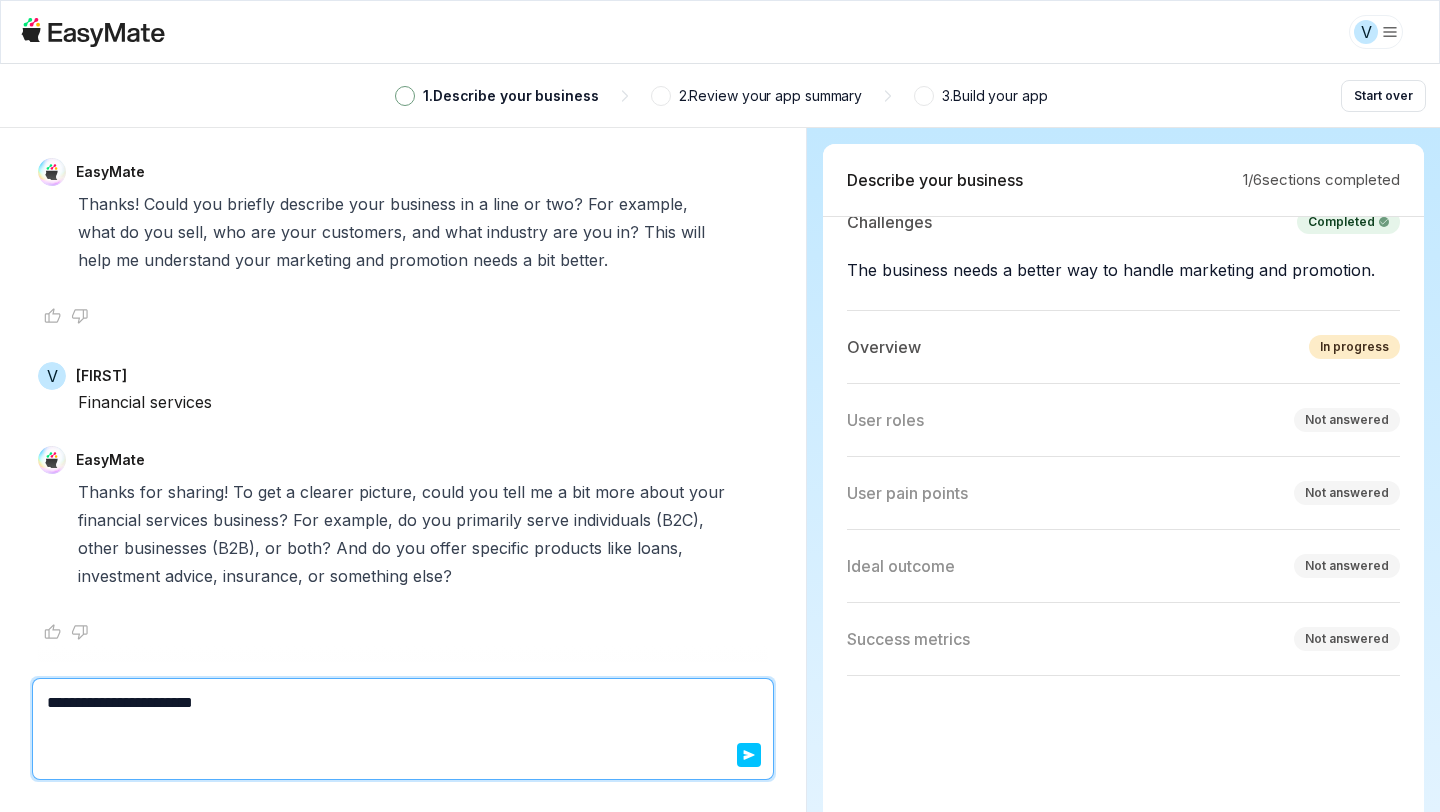 type on "*" 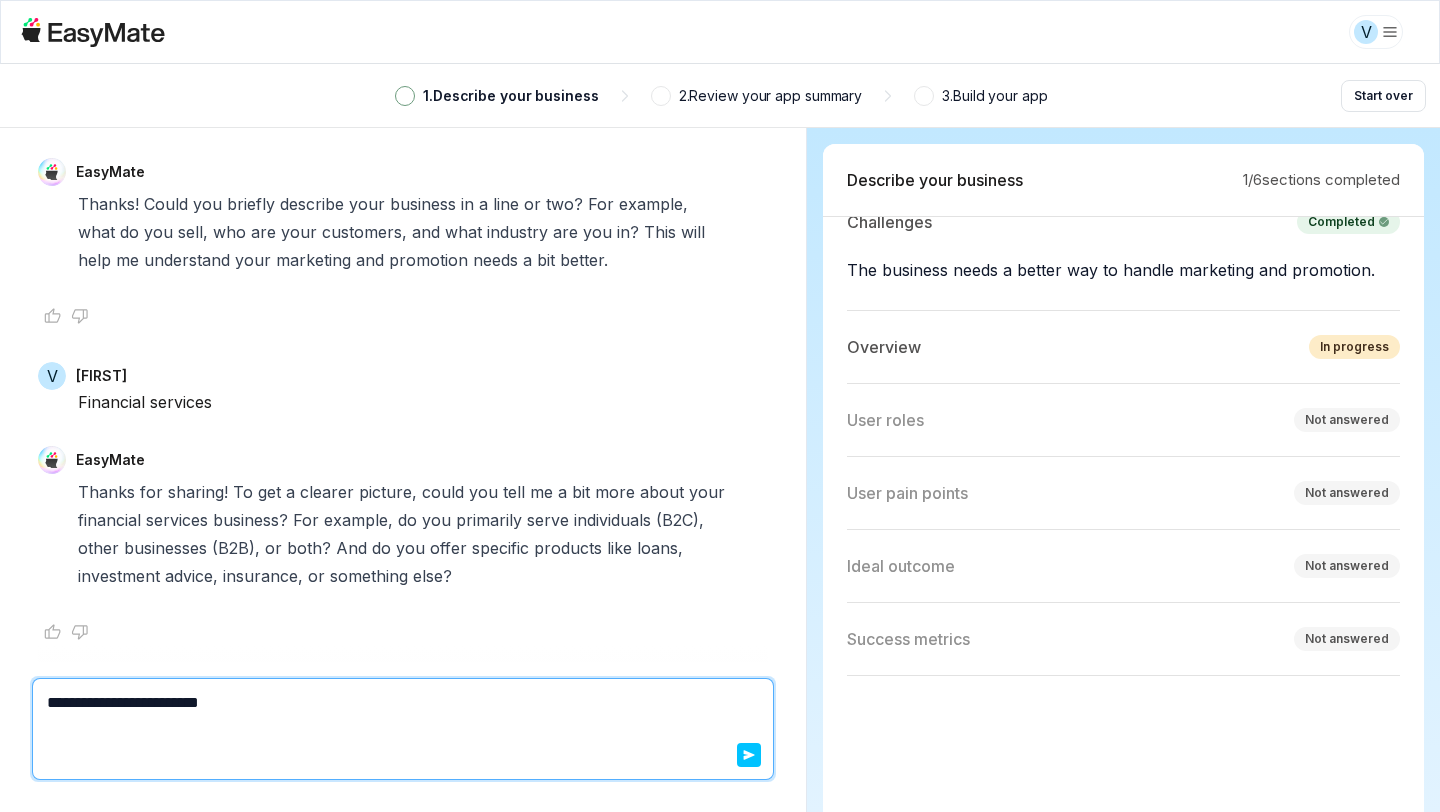 type on "*" 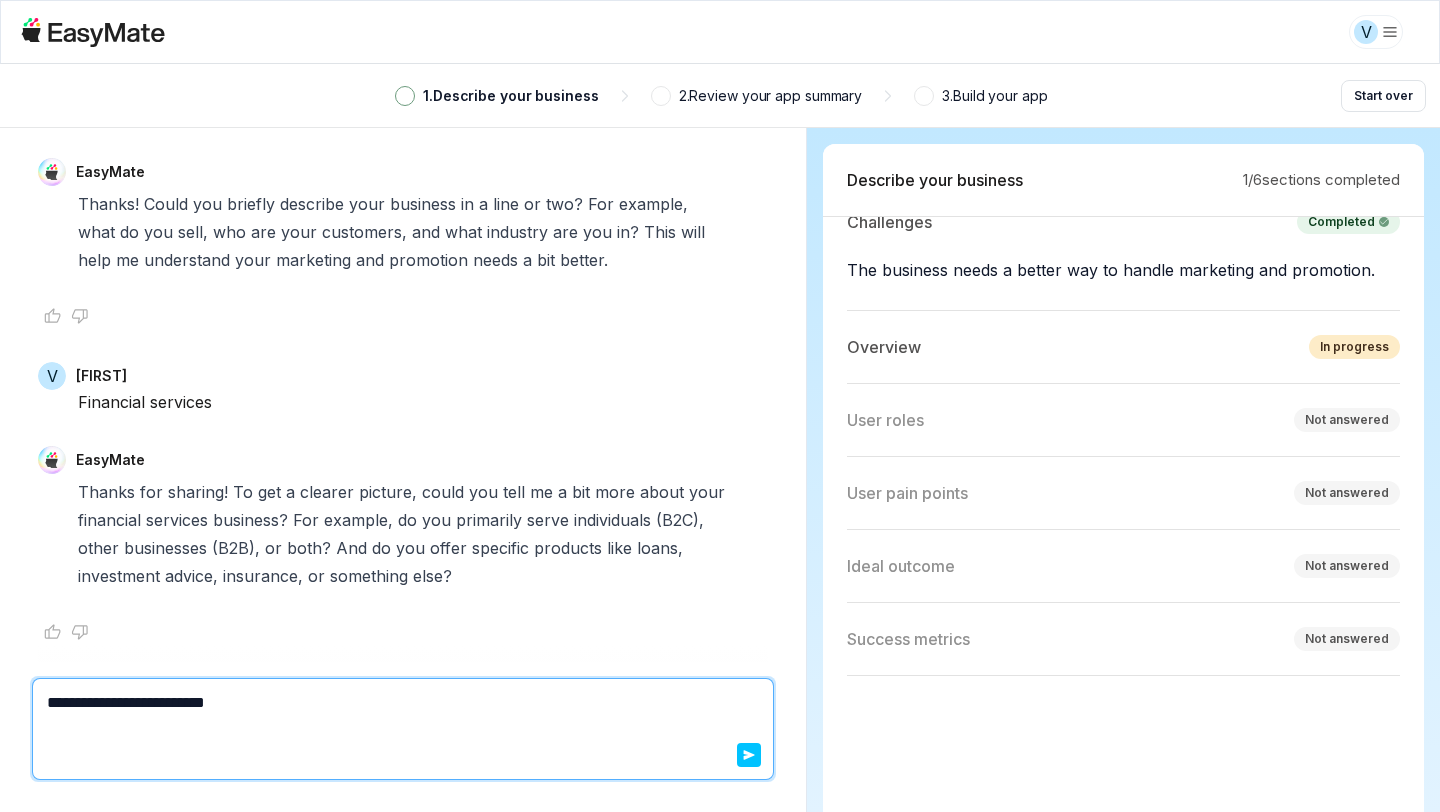 type on "*" 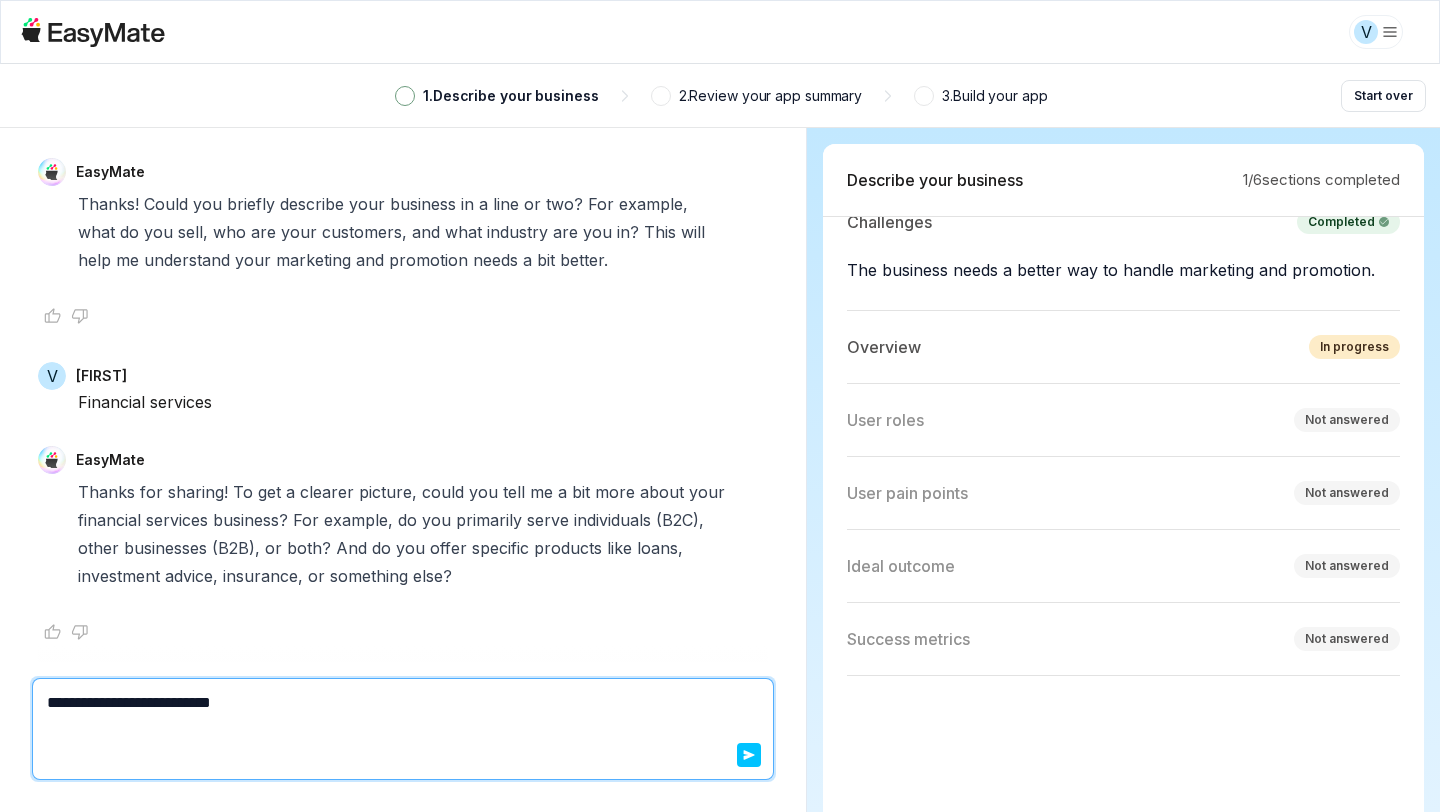 type on "*" 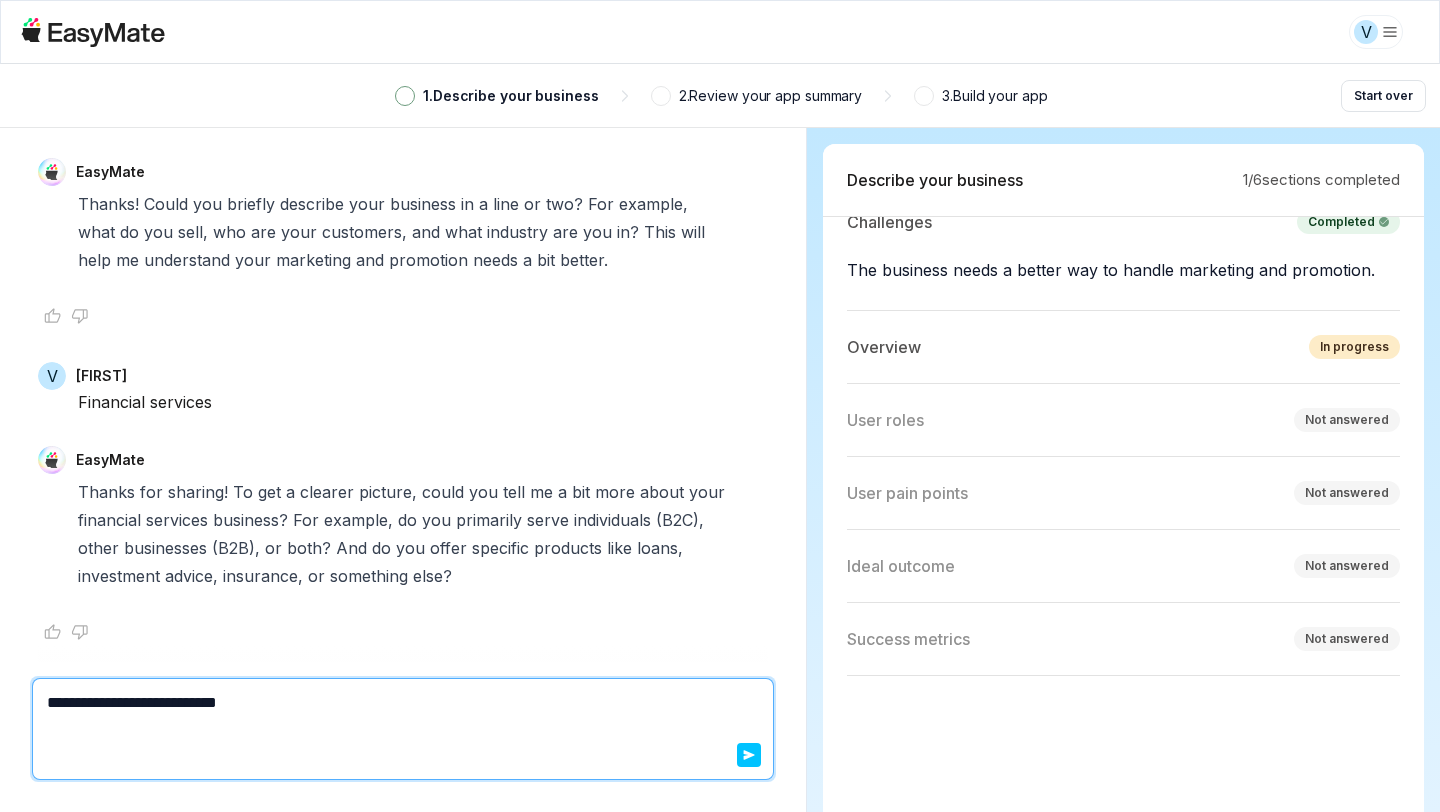 type on "*" 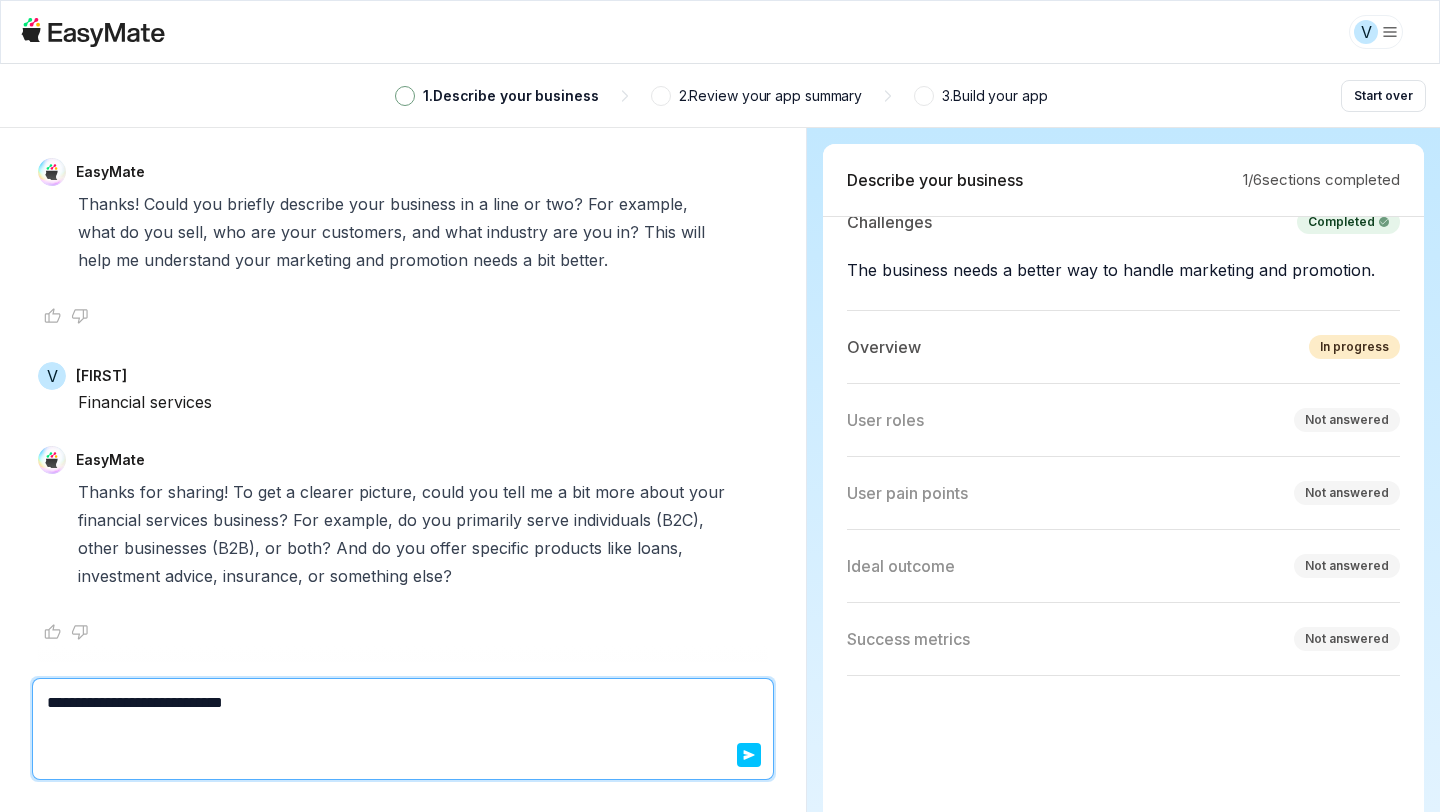 type on "*" 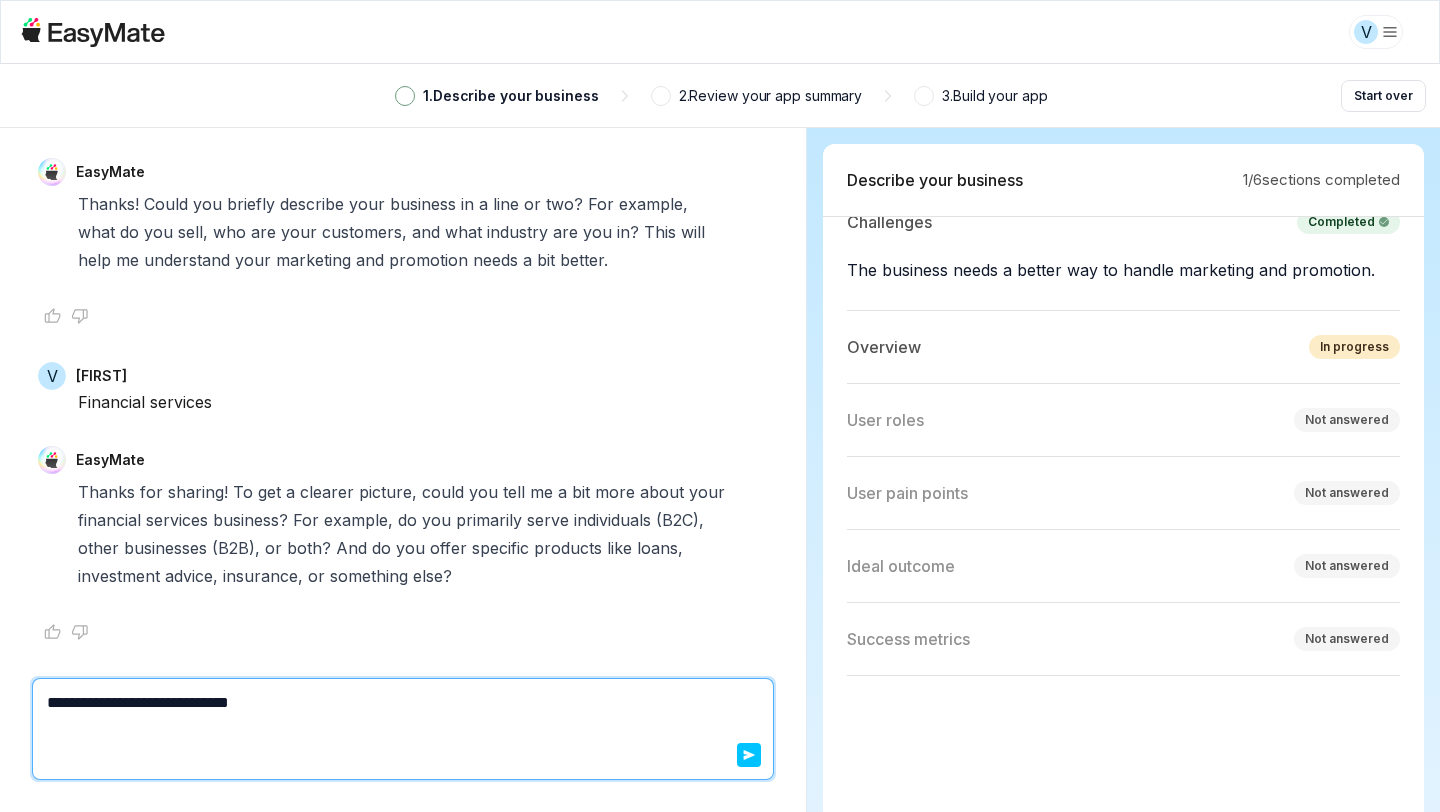 type on "*" 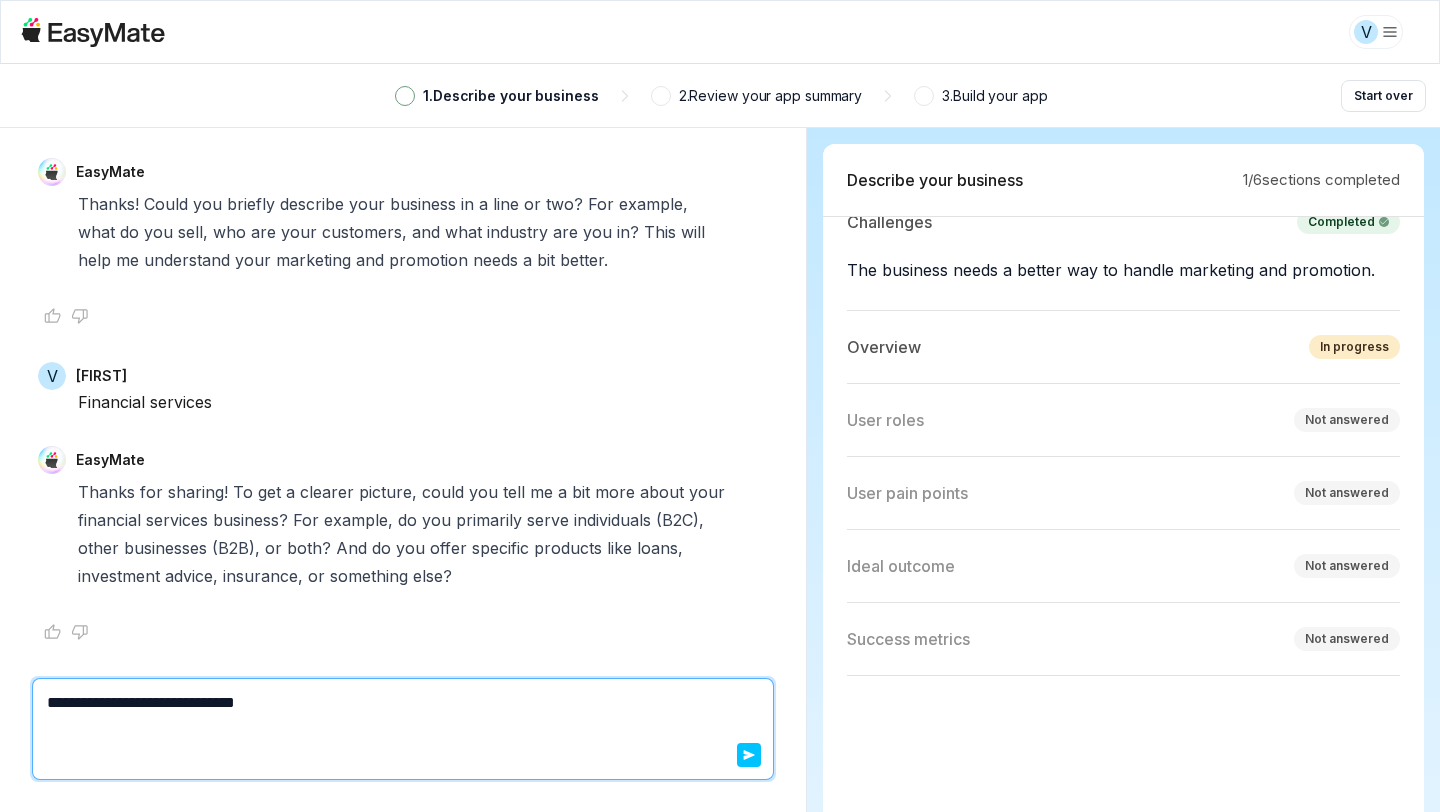 type on "*" 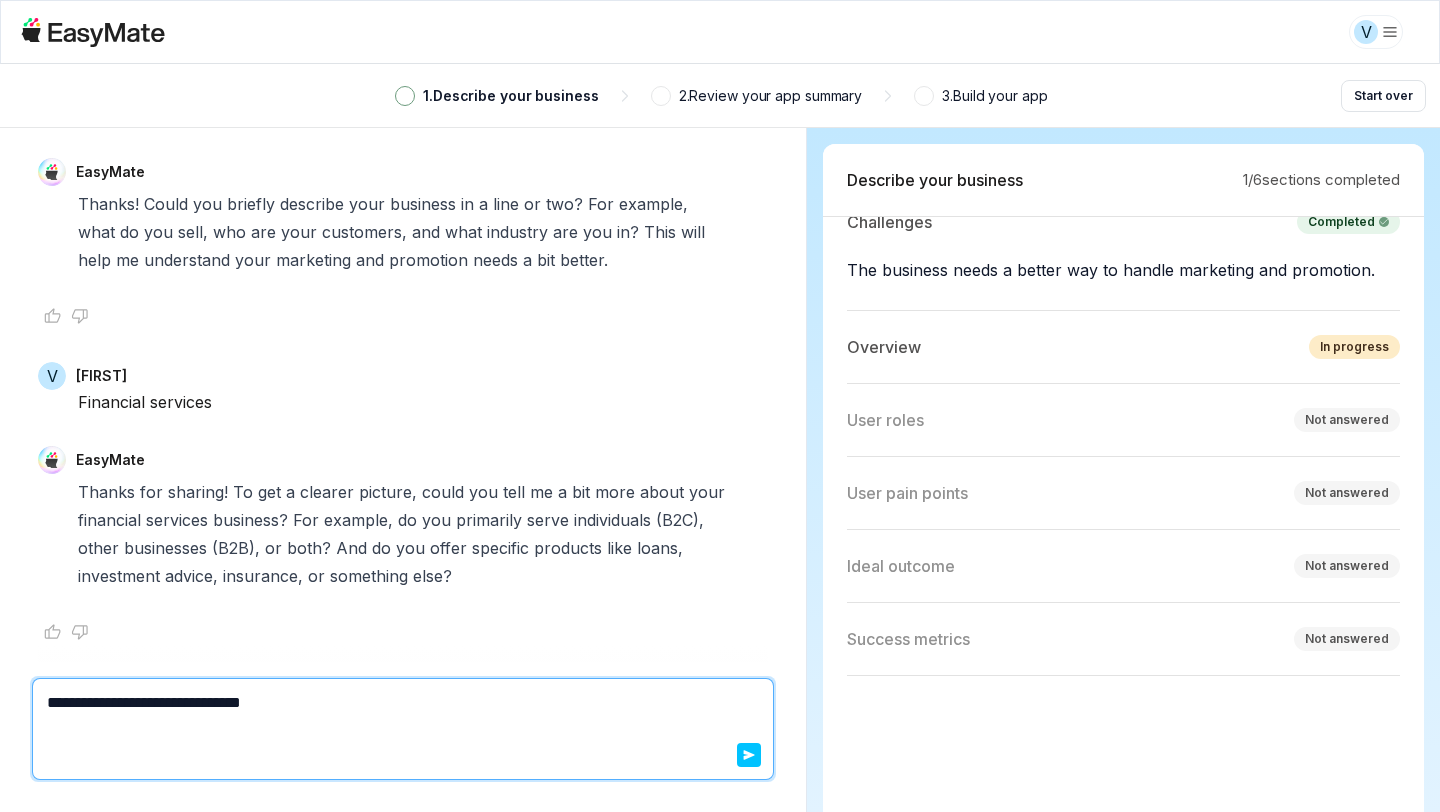 type on "*" 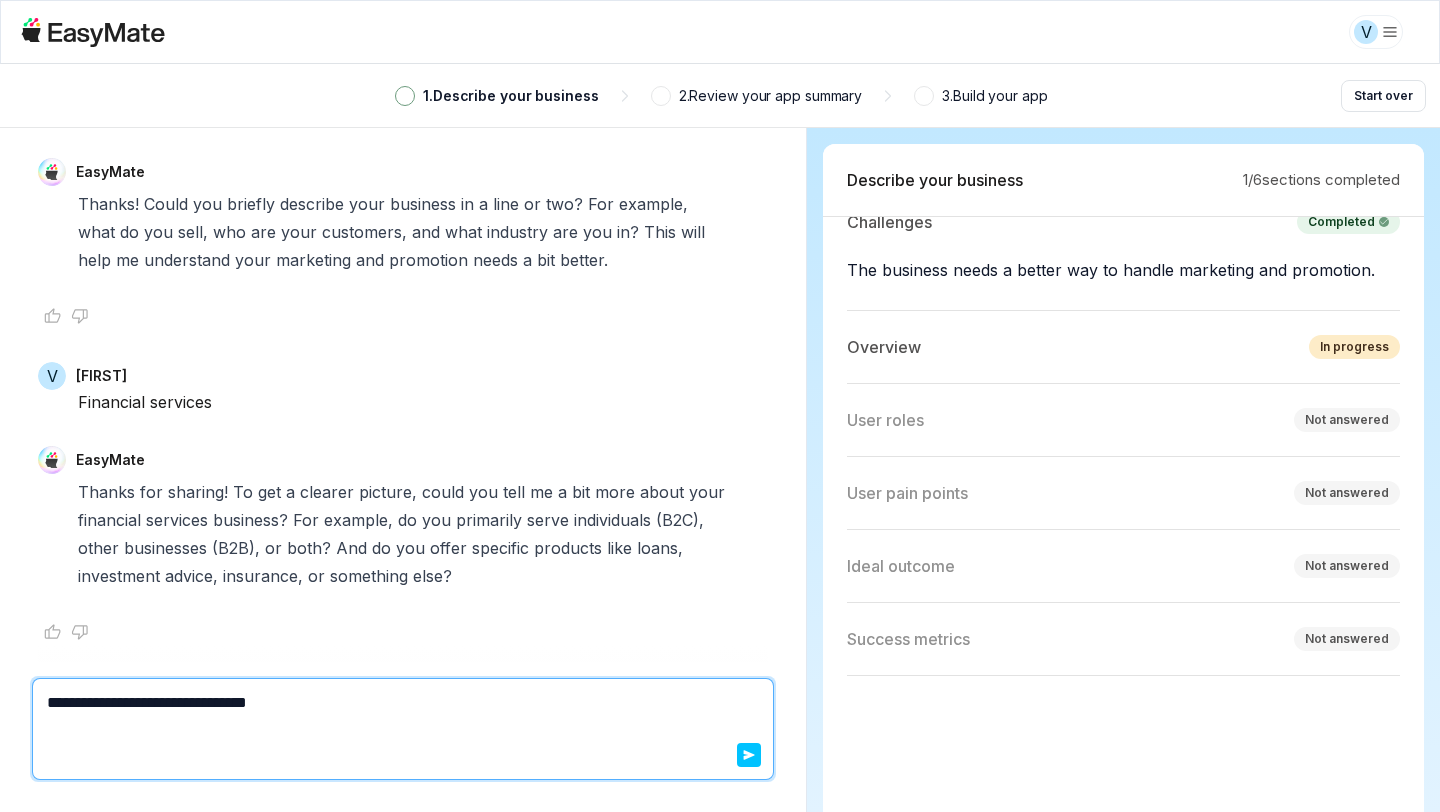 type on "*" 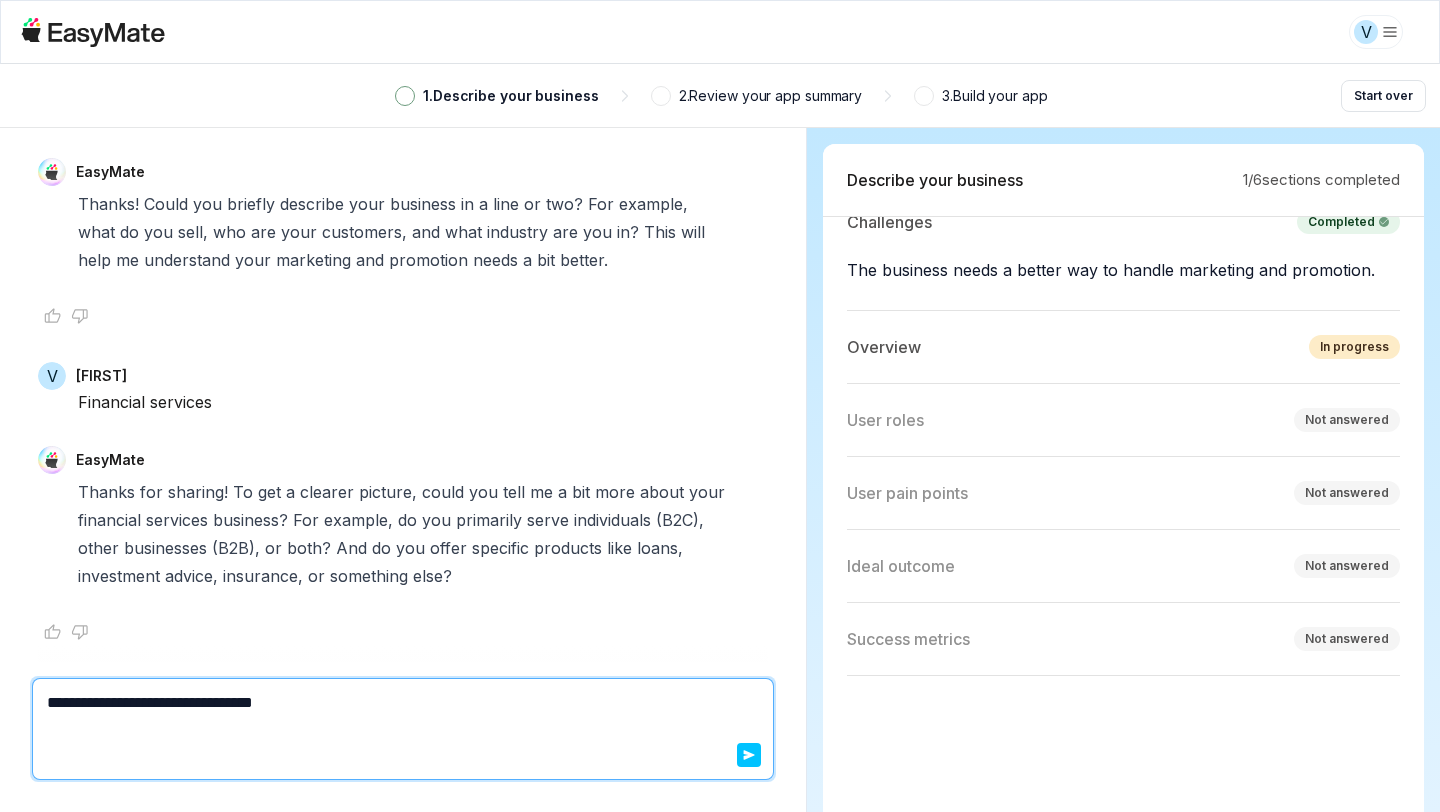 type on "*" 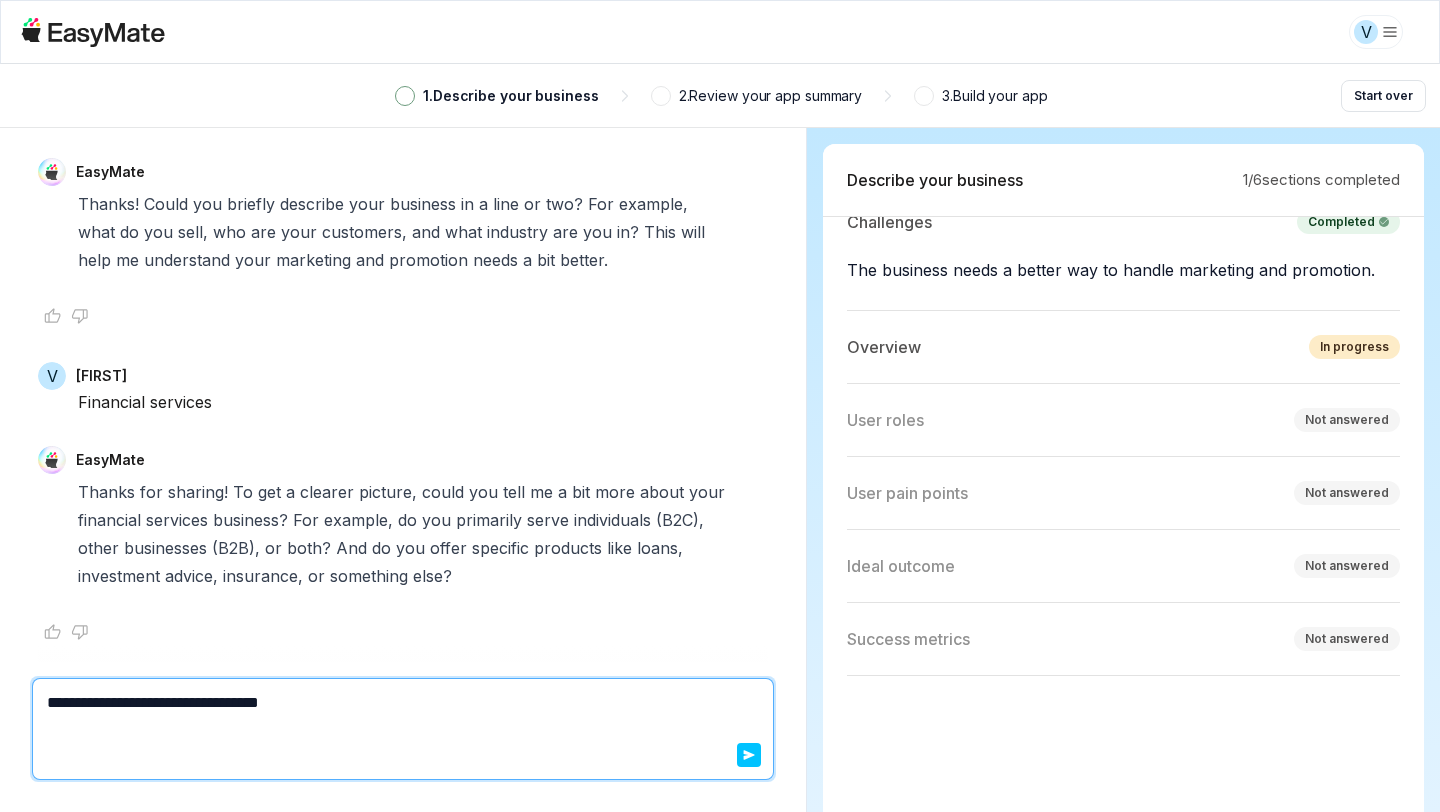 type on "*" 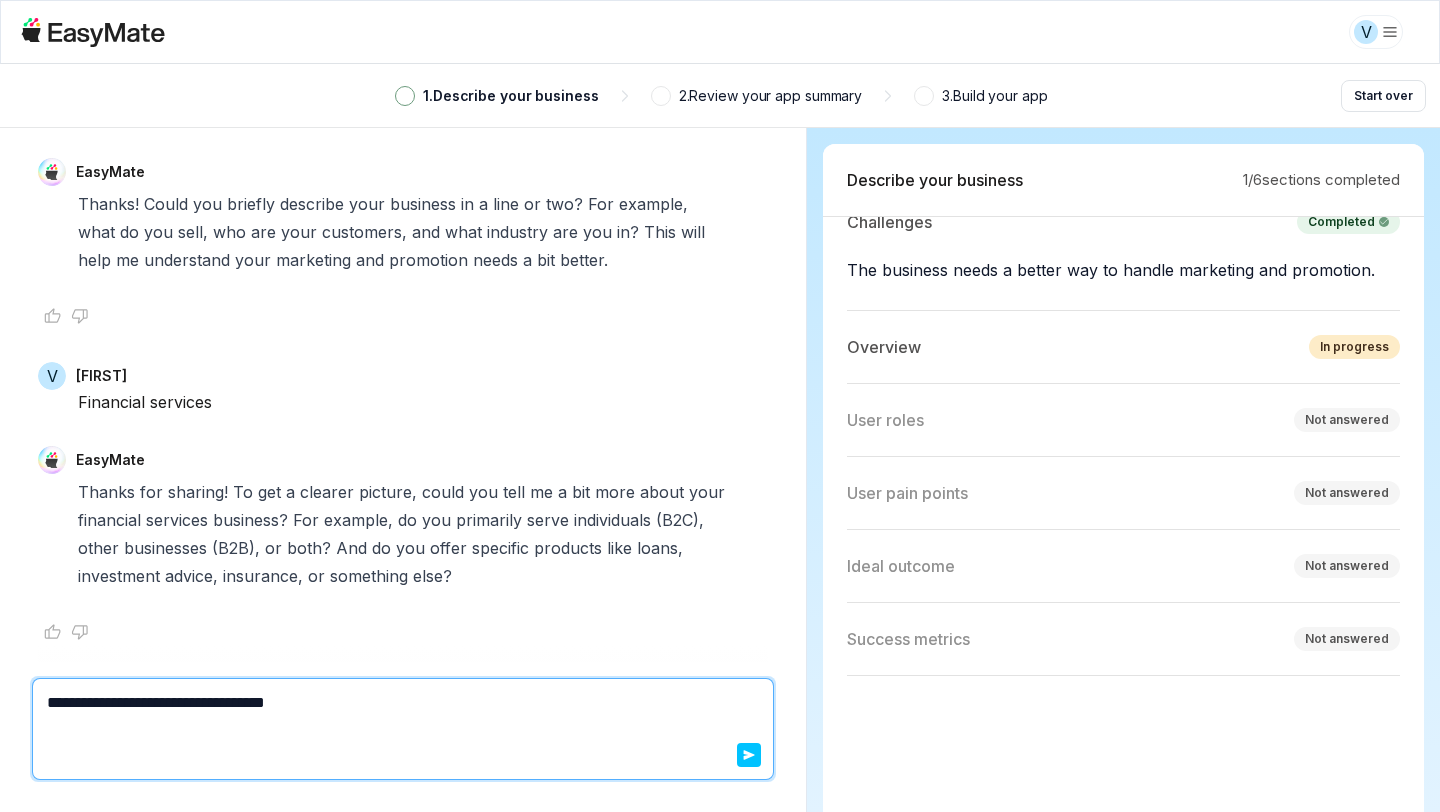 type on "*" 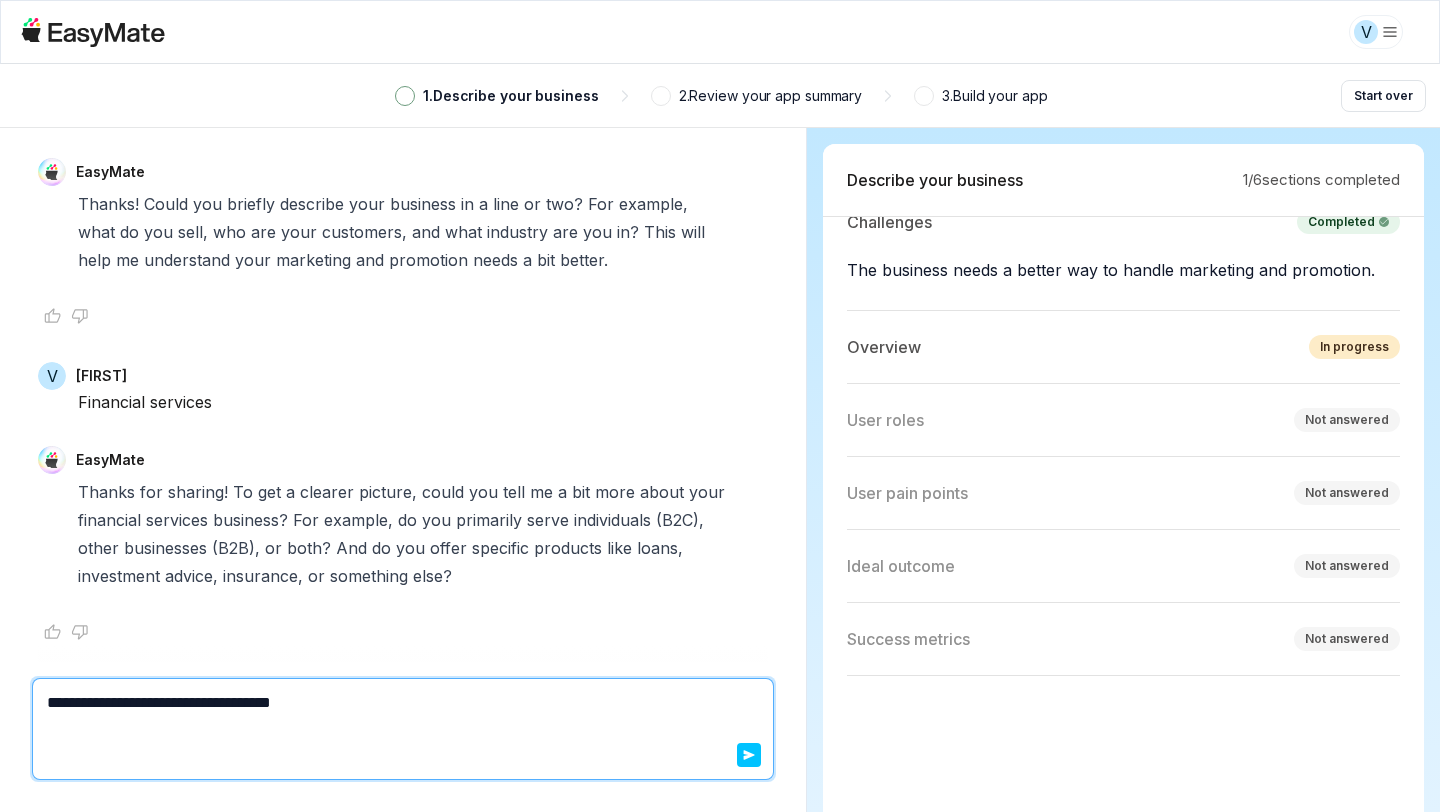 type on "*" 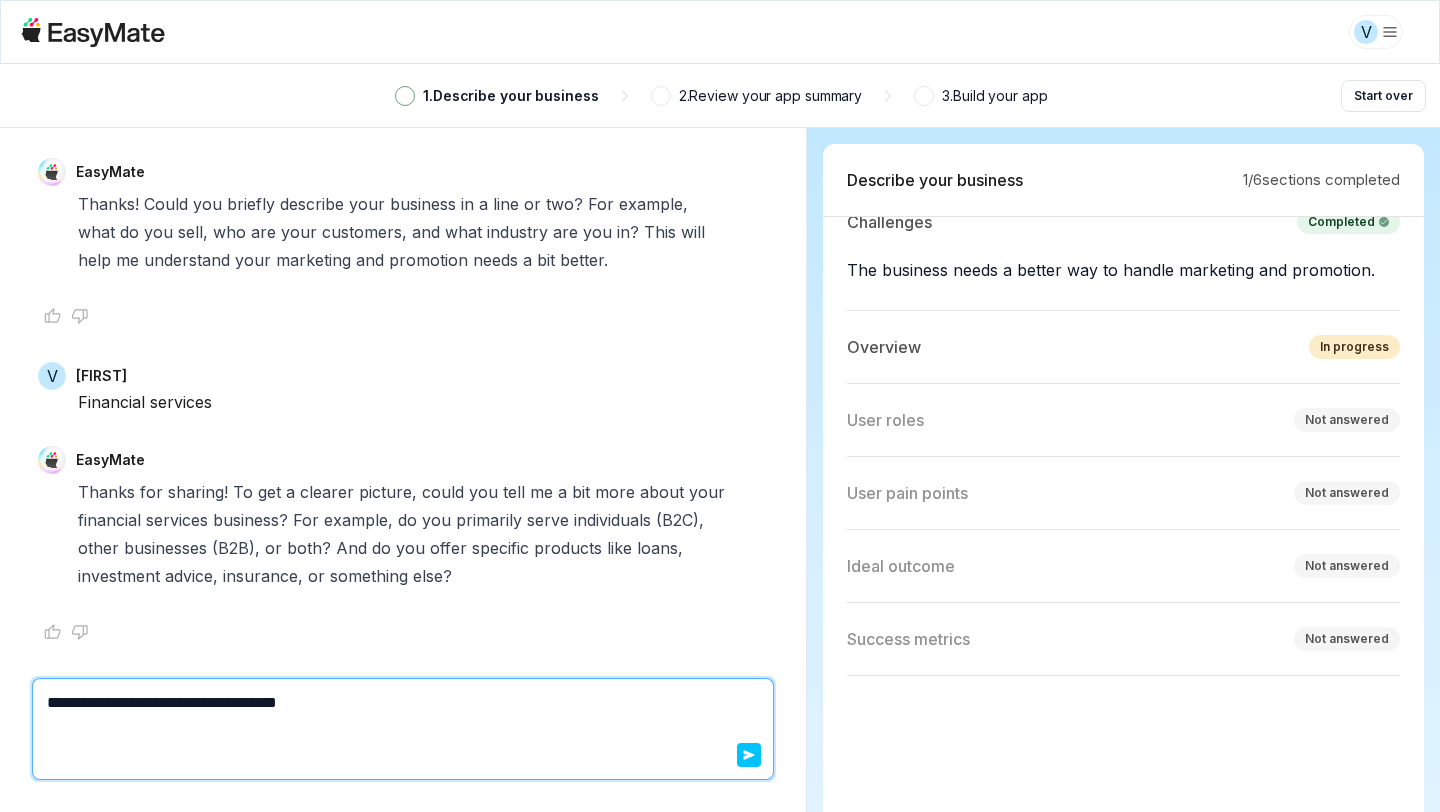 type on "*" 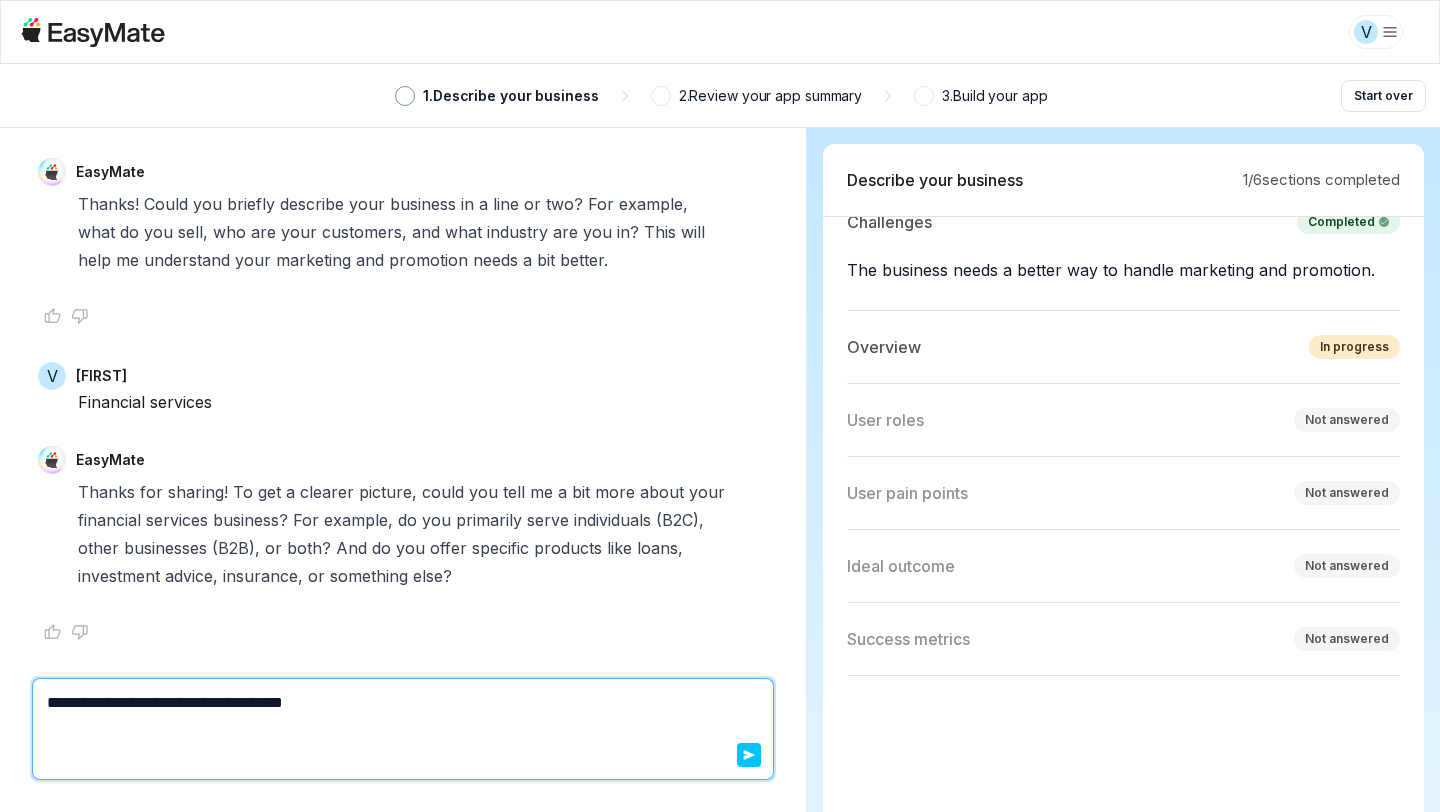 type on "*" 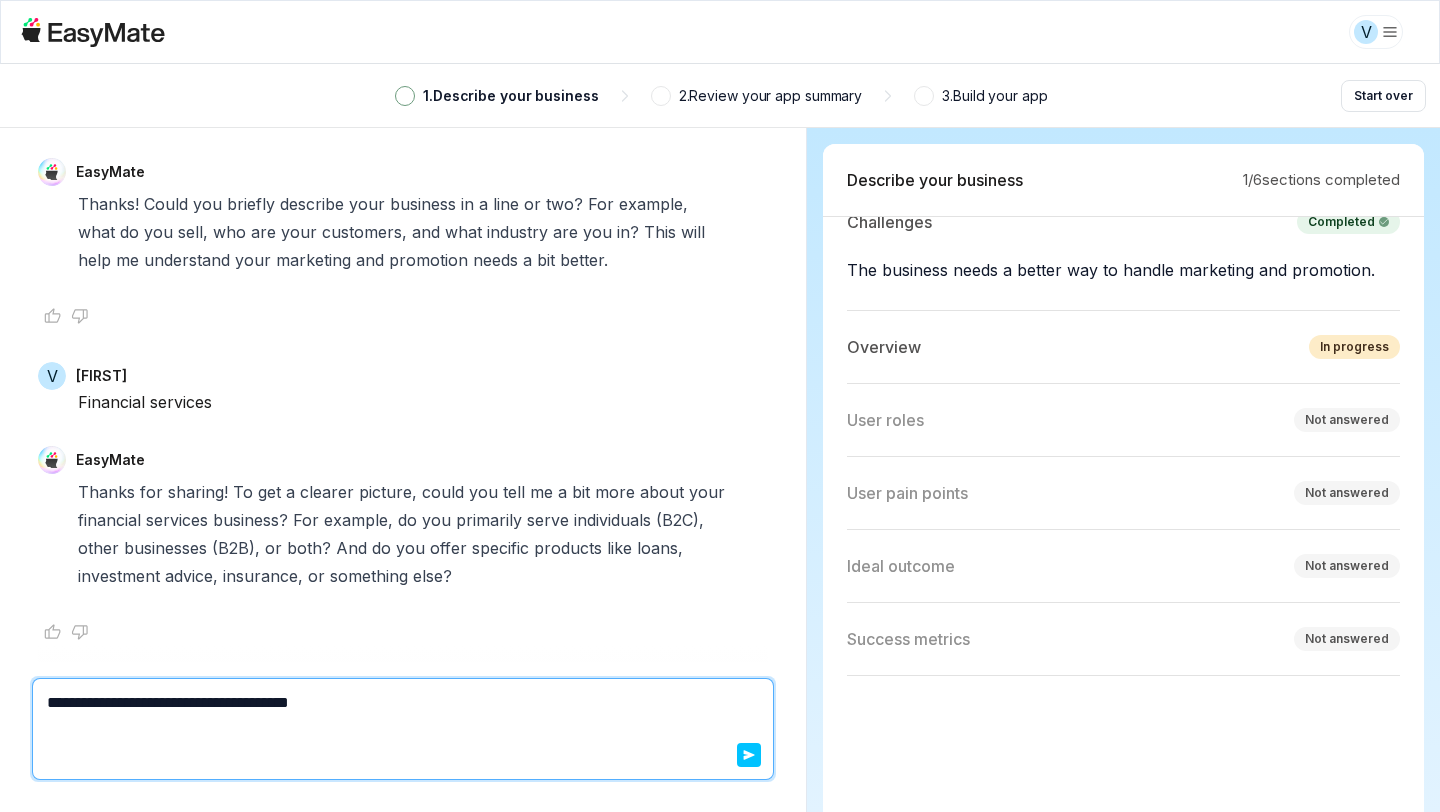 type on "*" 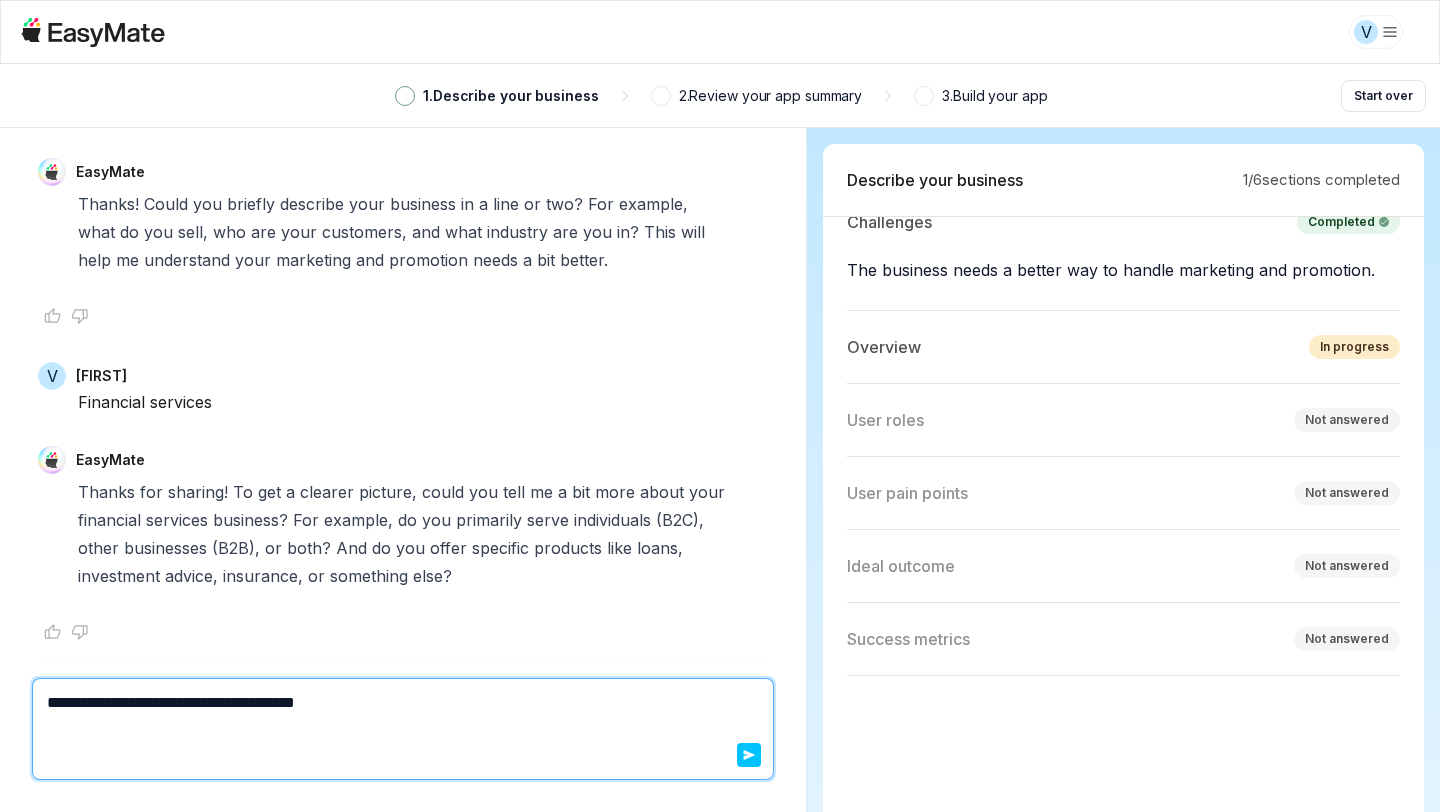 type on "*" 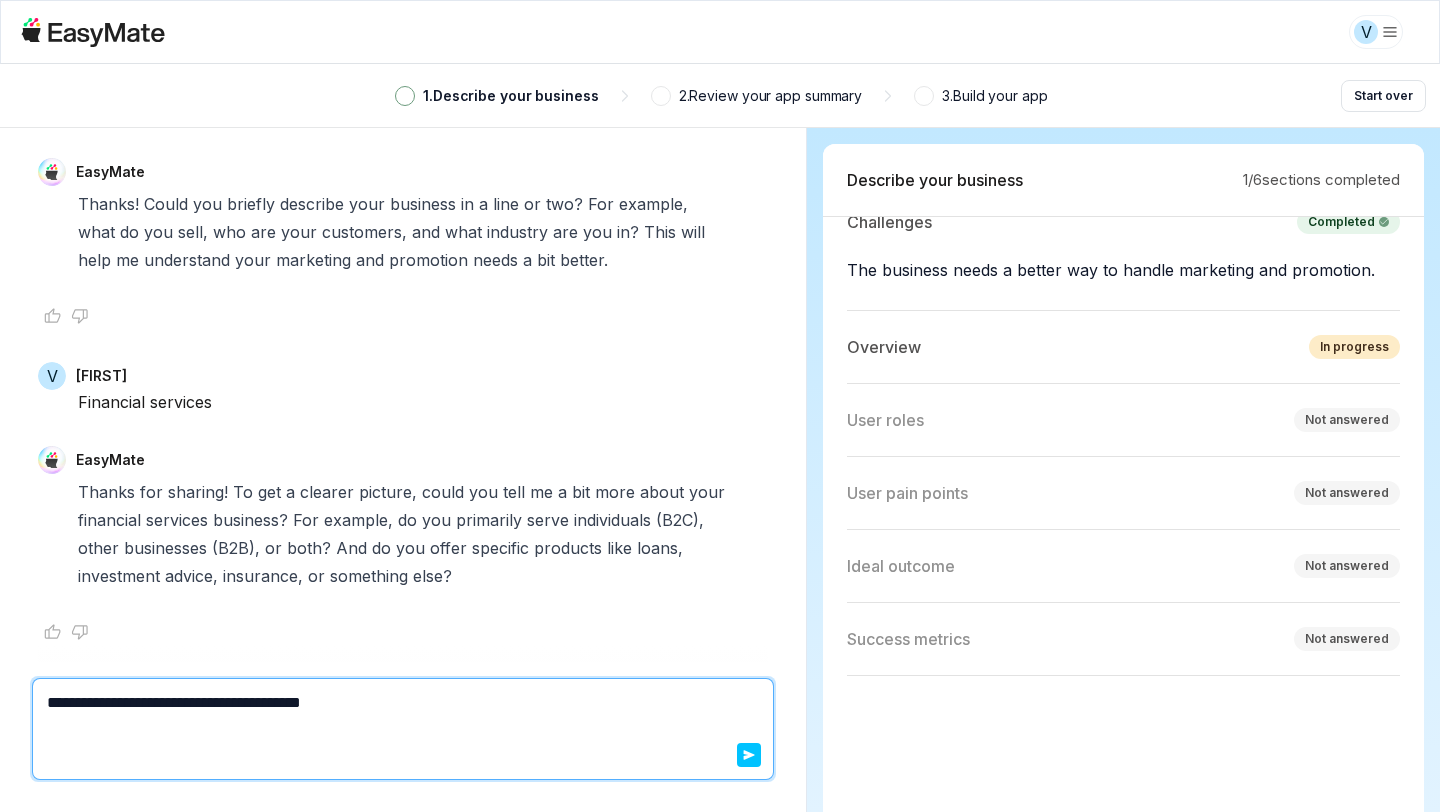 type on "*" 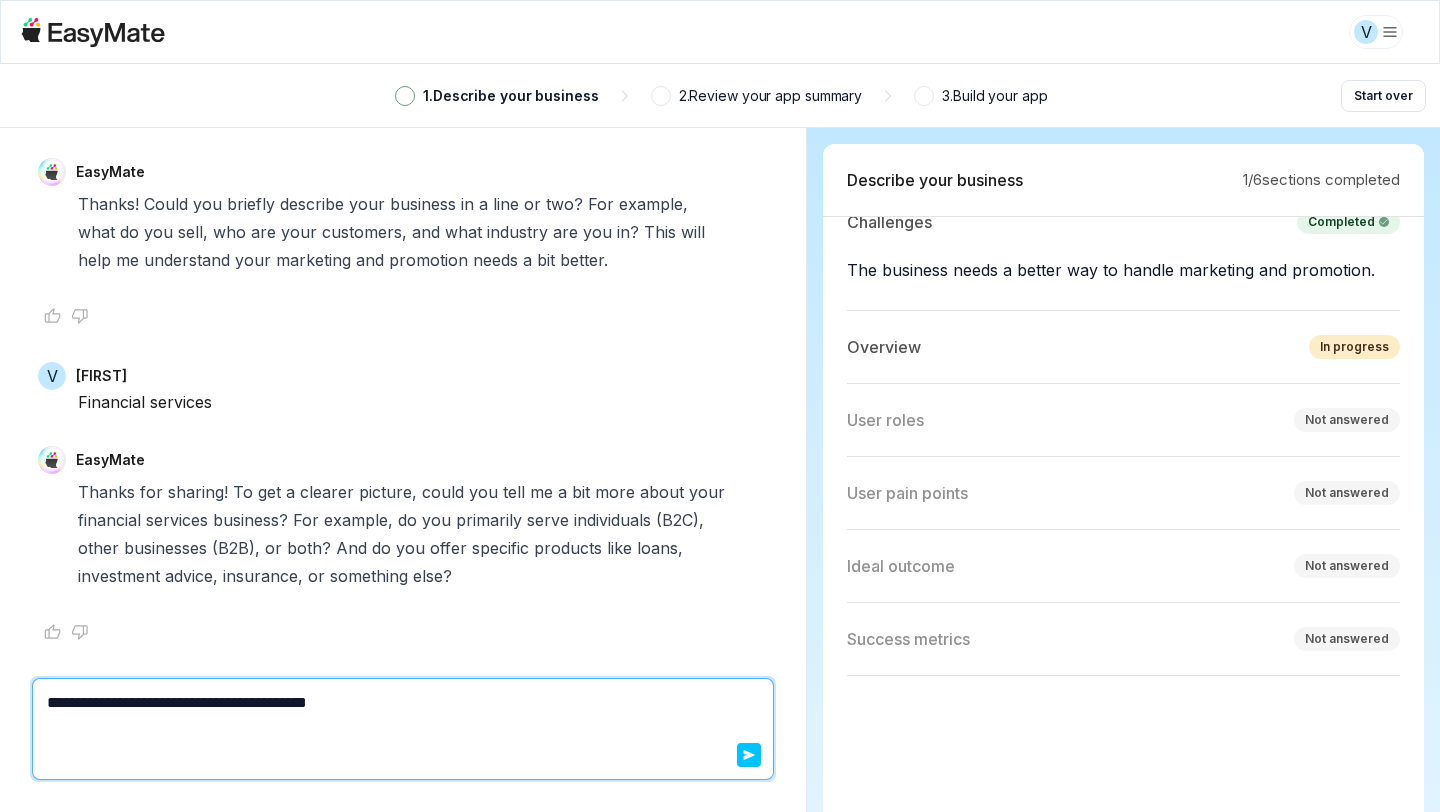 type on "*" 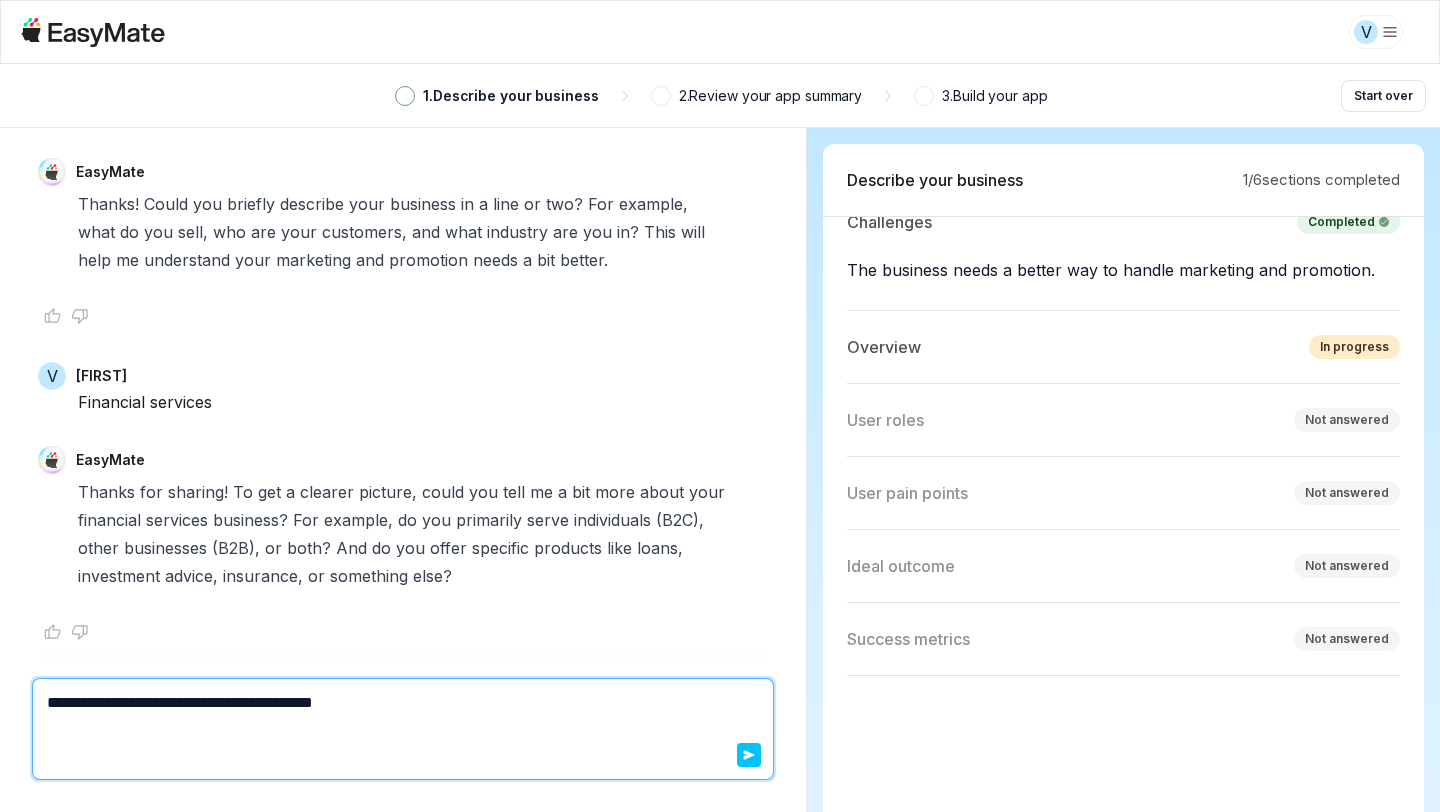 type on "*" 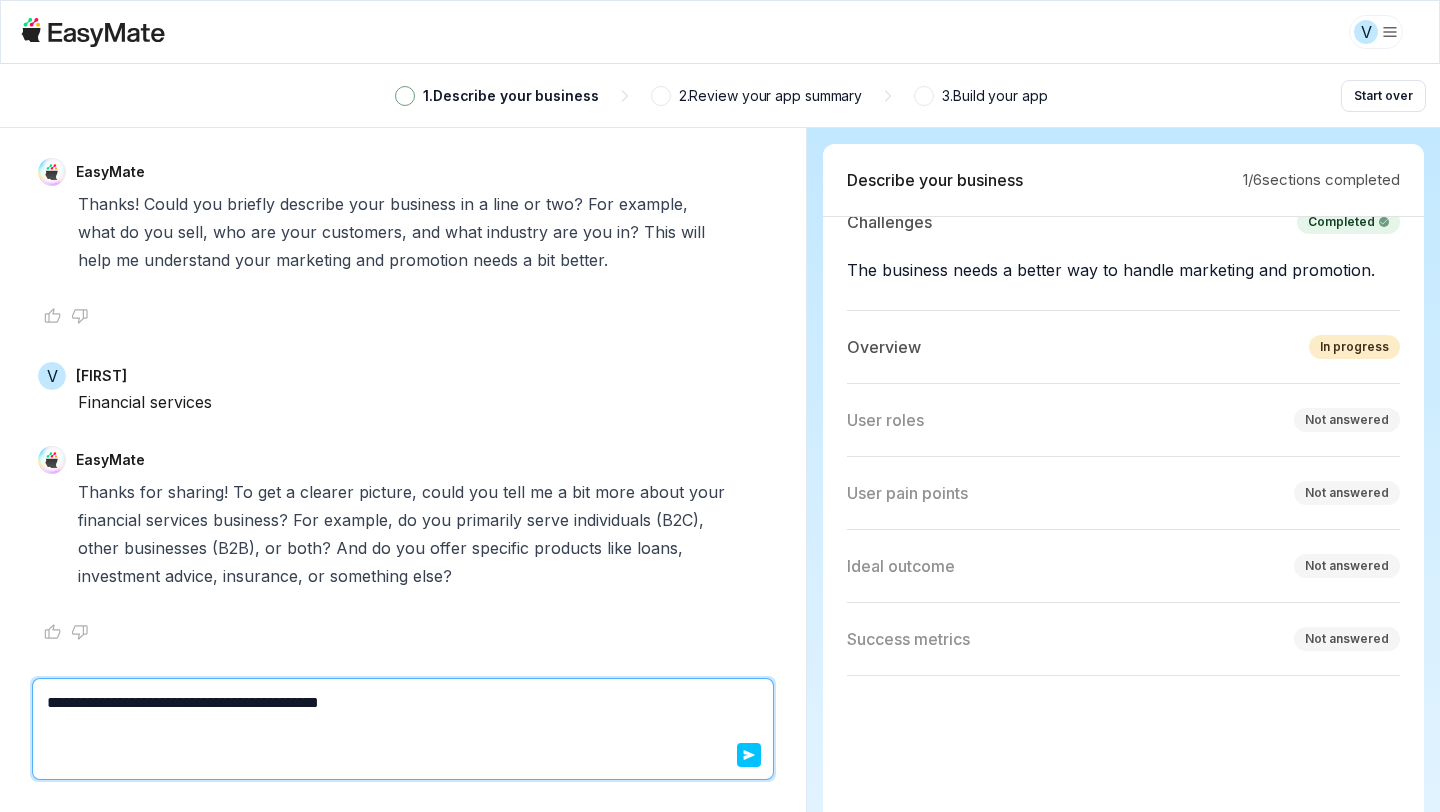 type on "*" 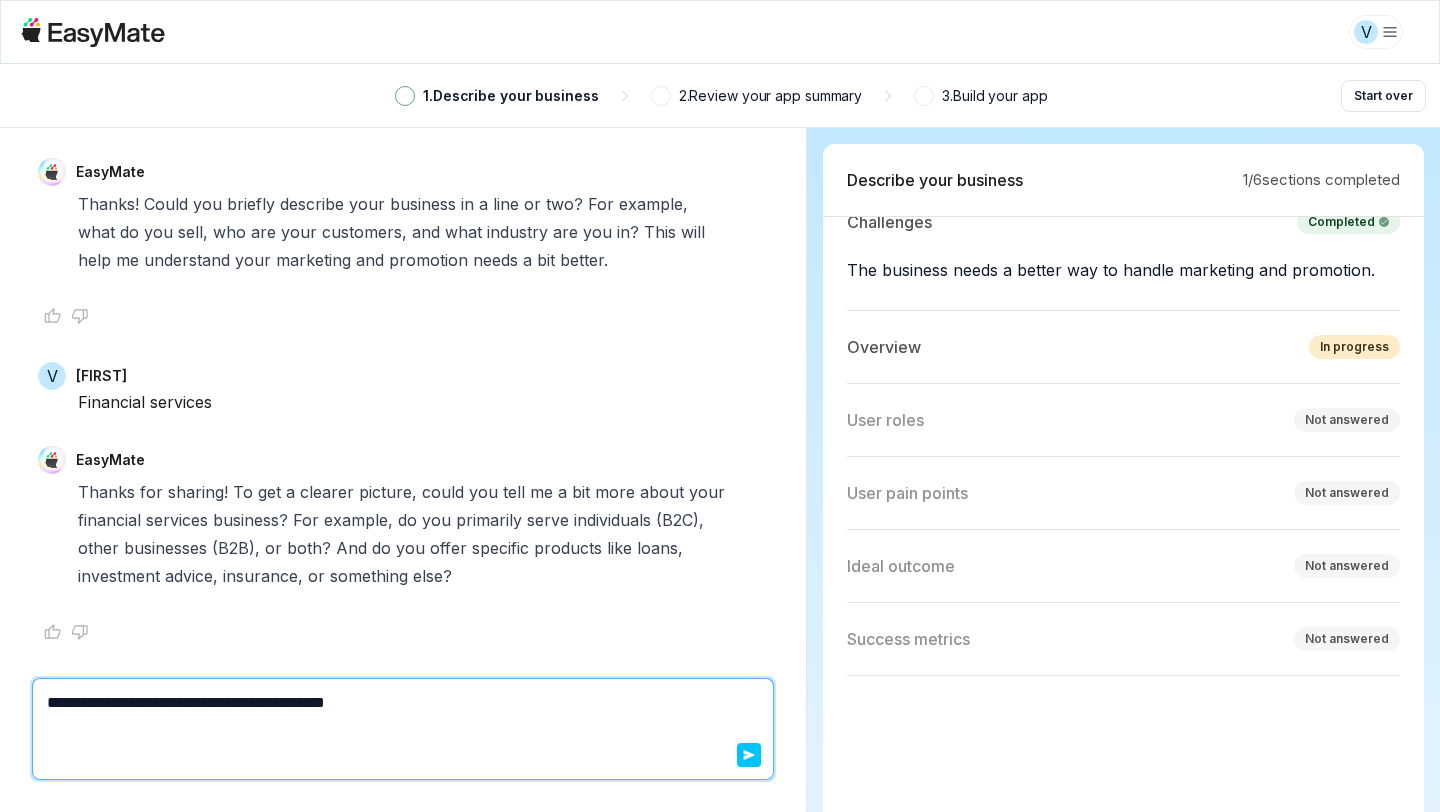 type on "*" 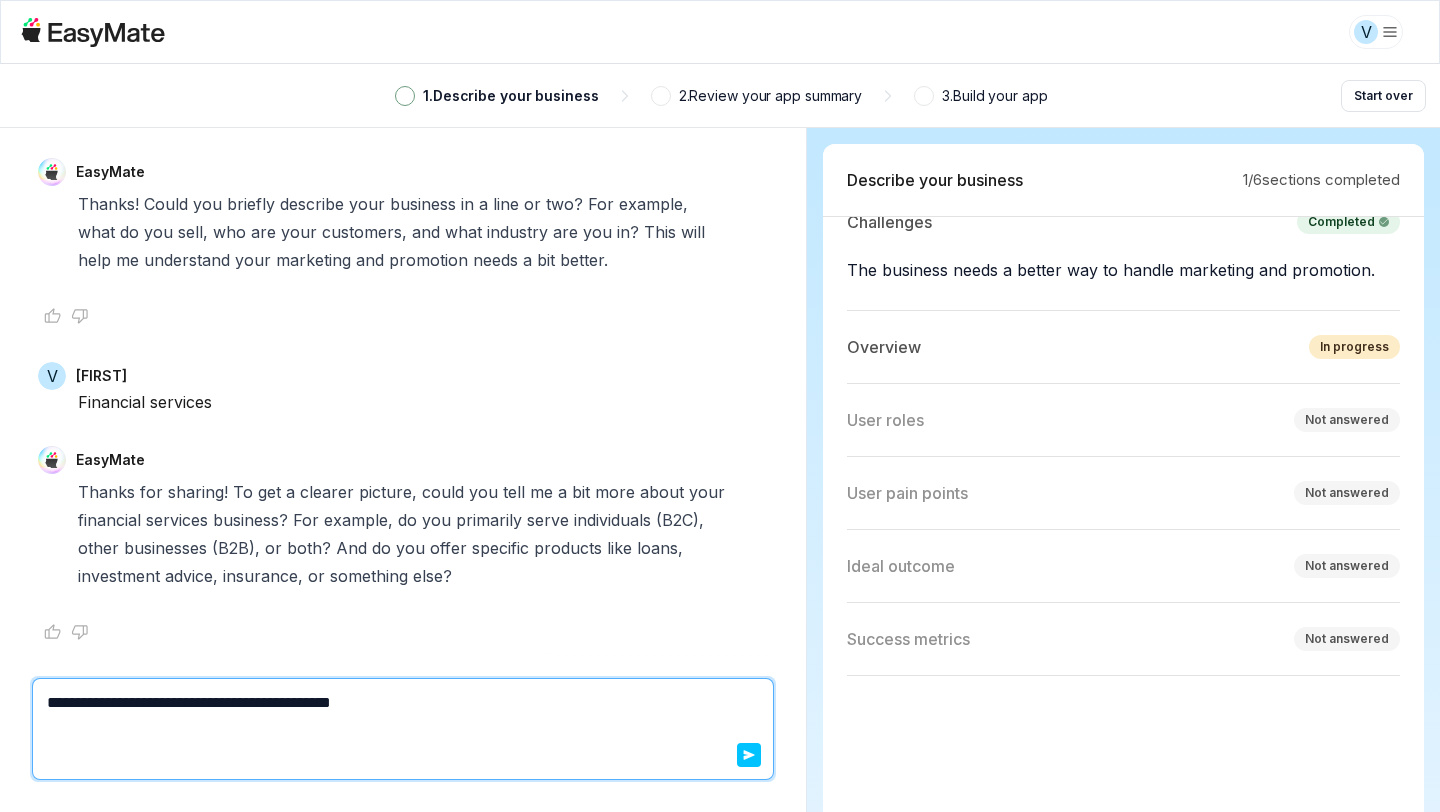 type on "*" 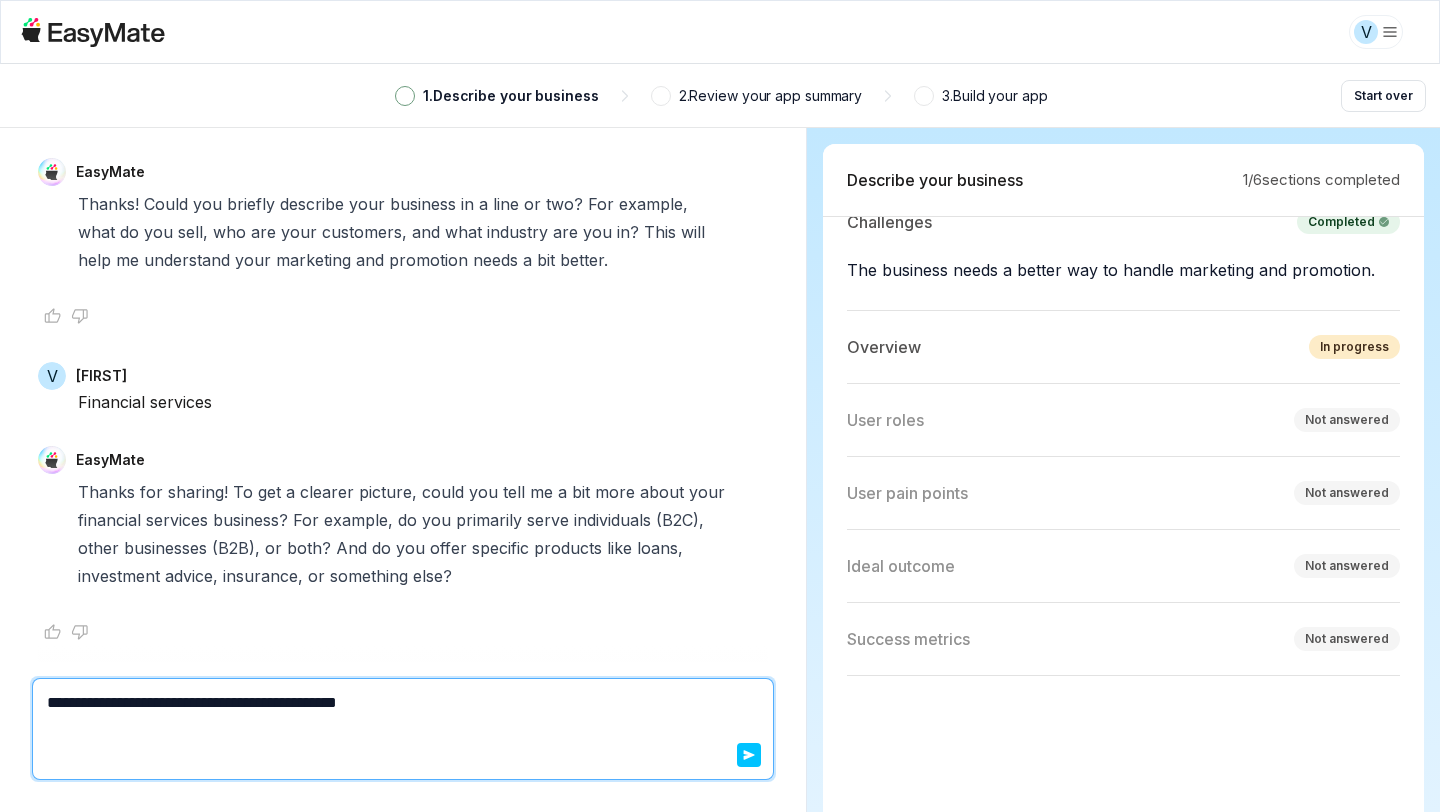 type on "*" 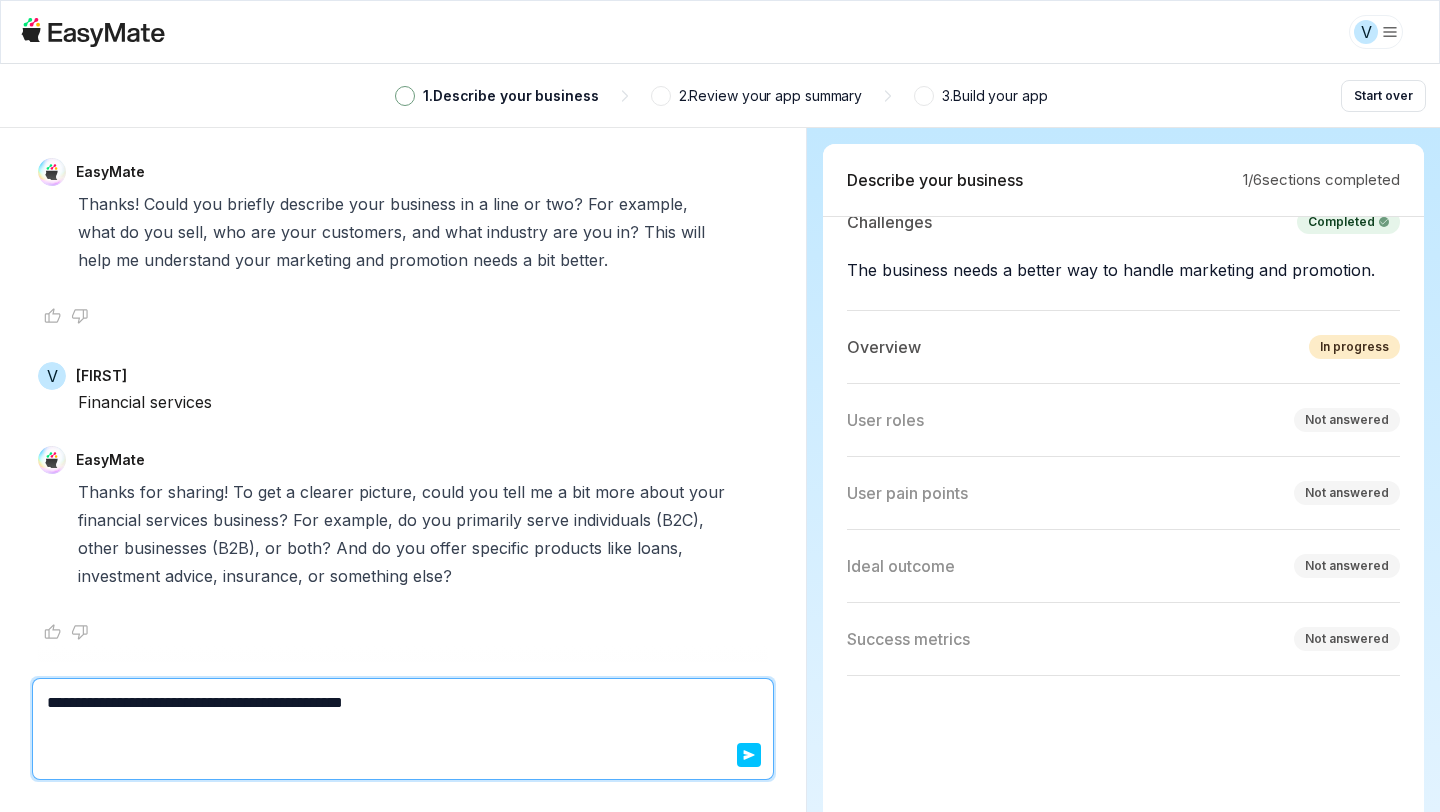 type on "*" 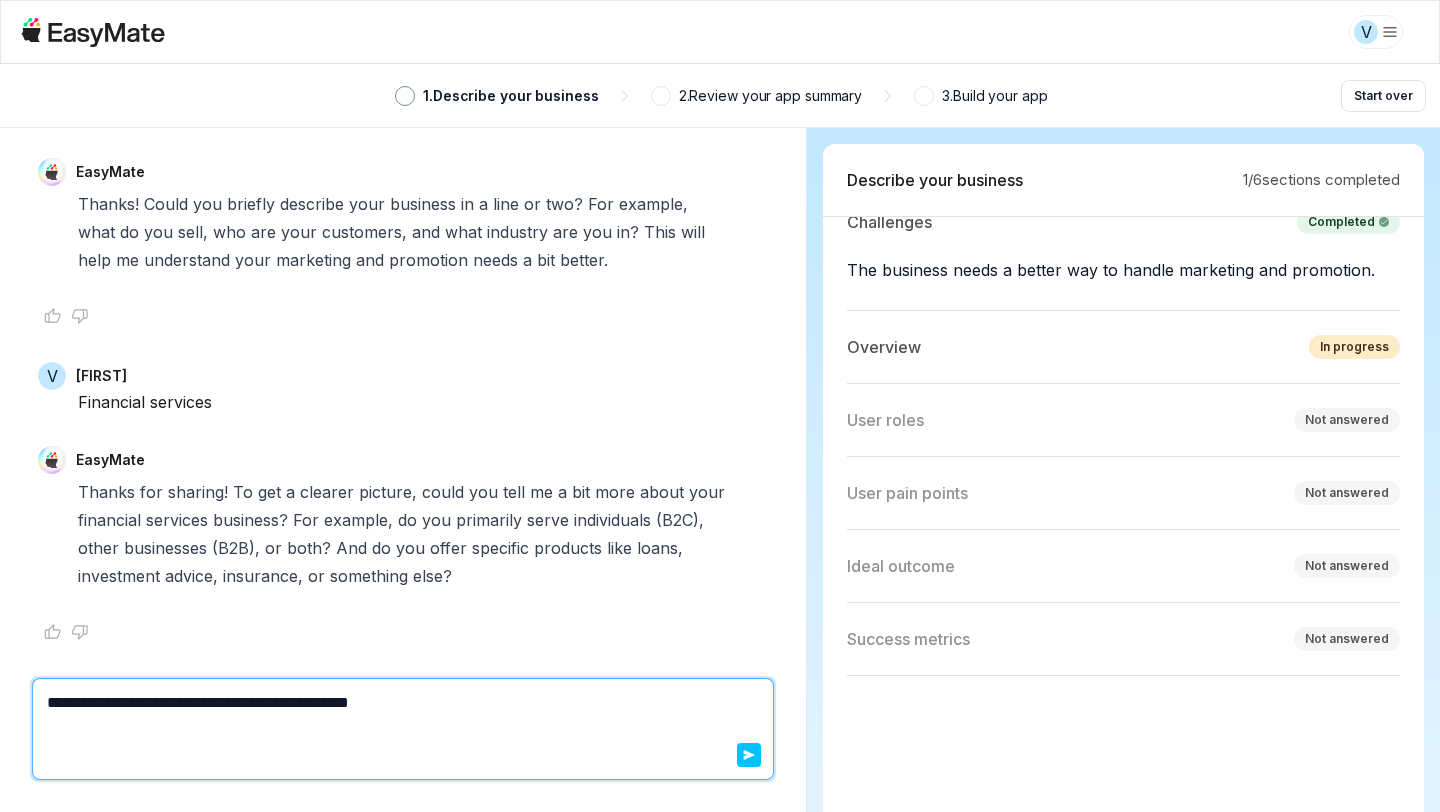 type on "*" 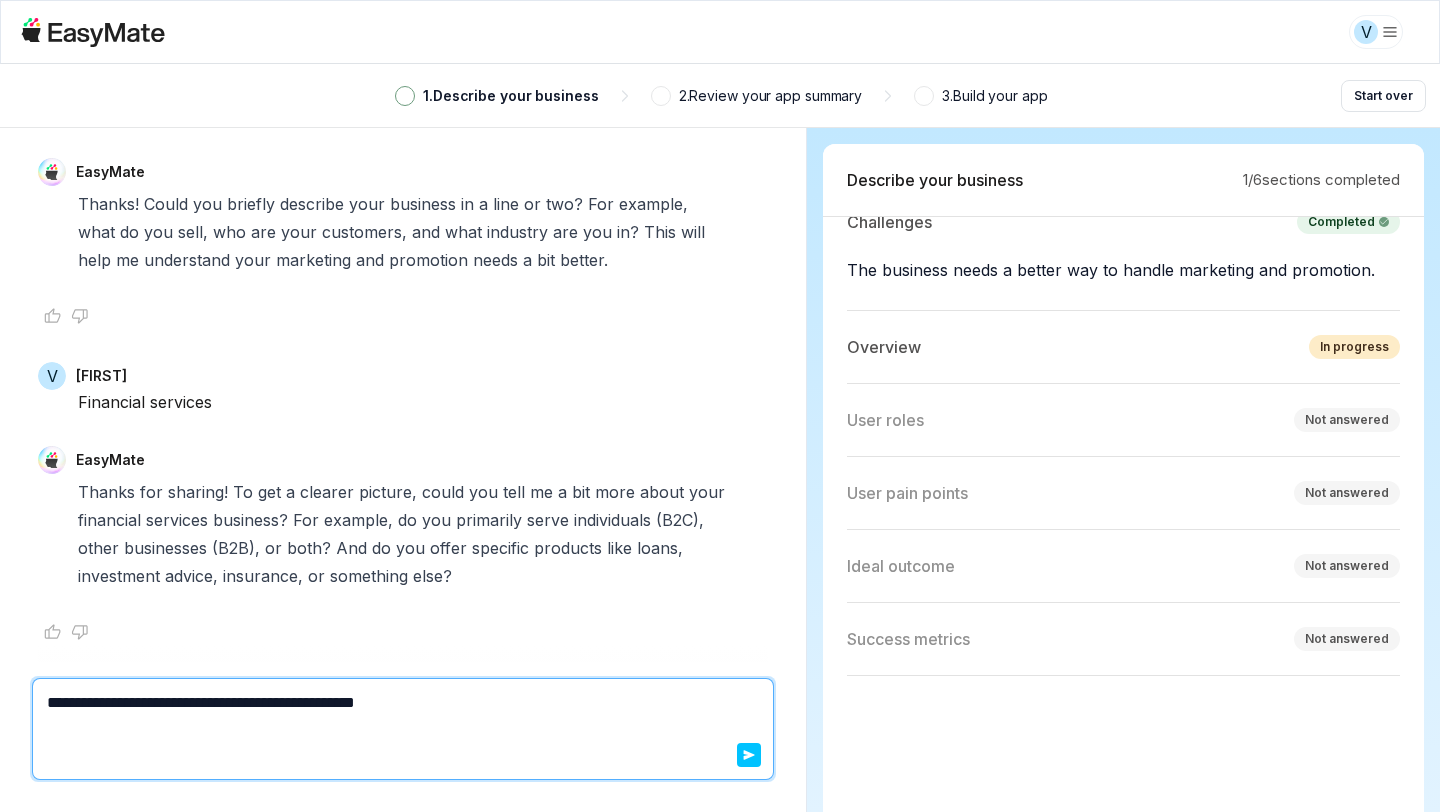 type on "*" 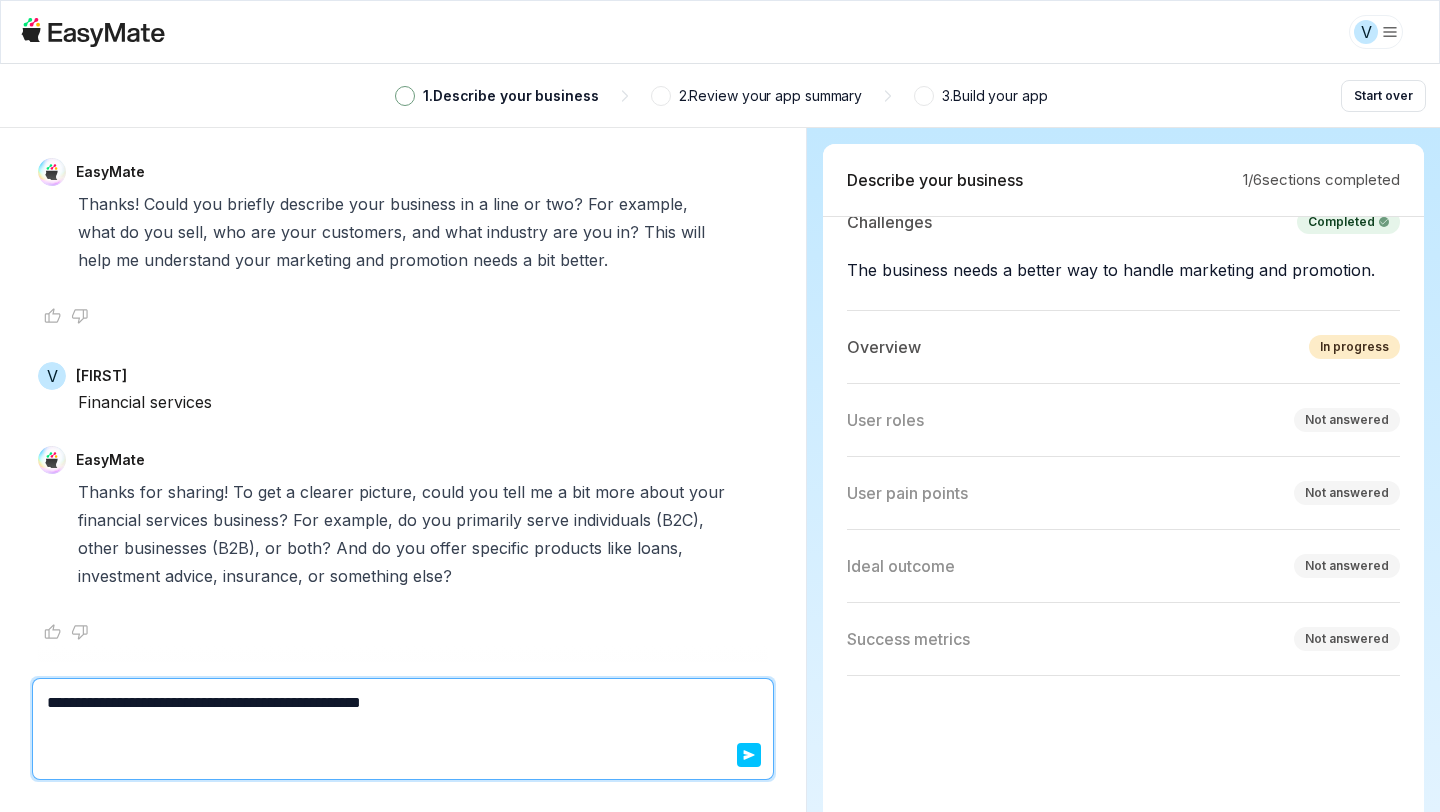 type on "*" 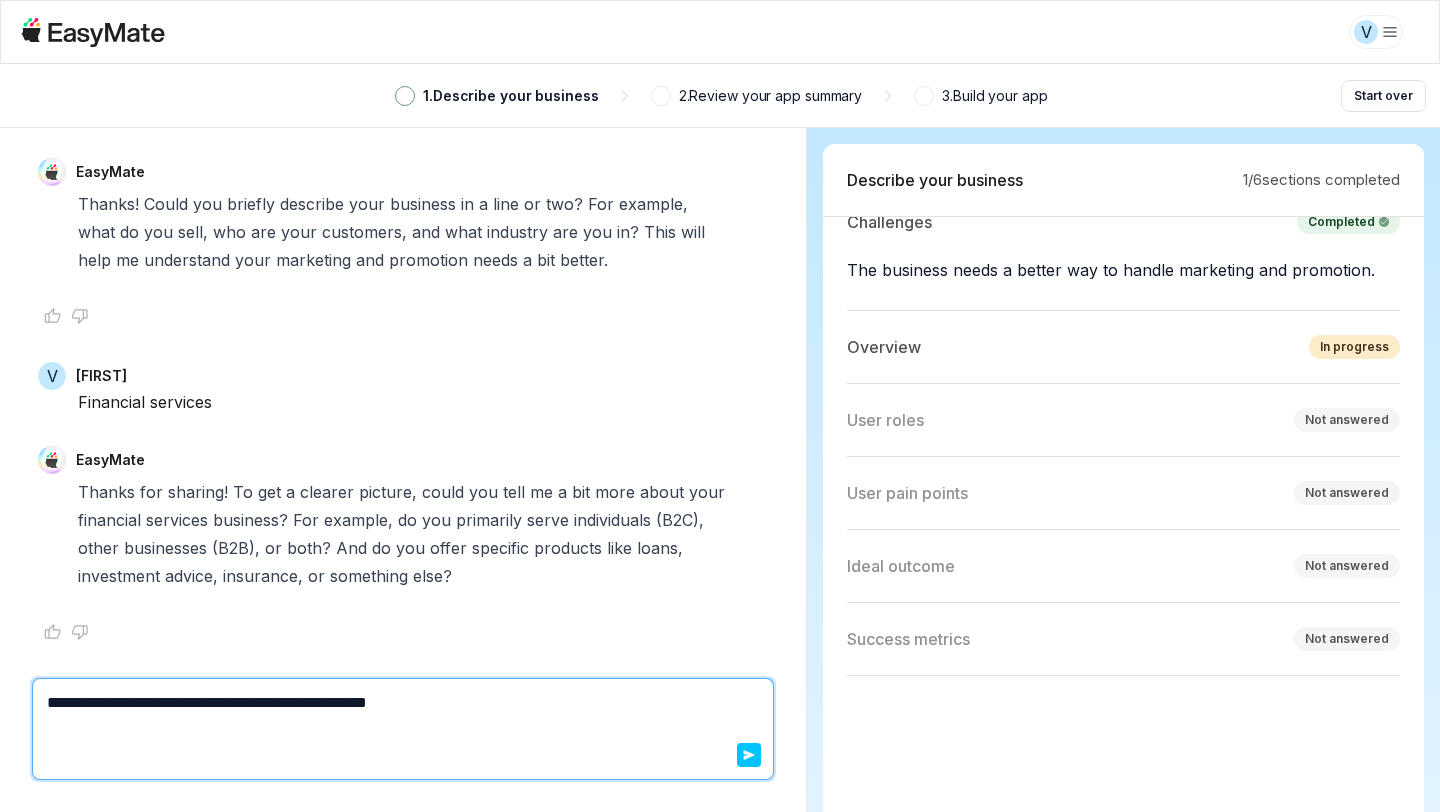type on "*" 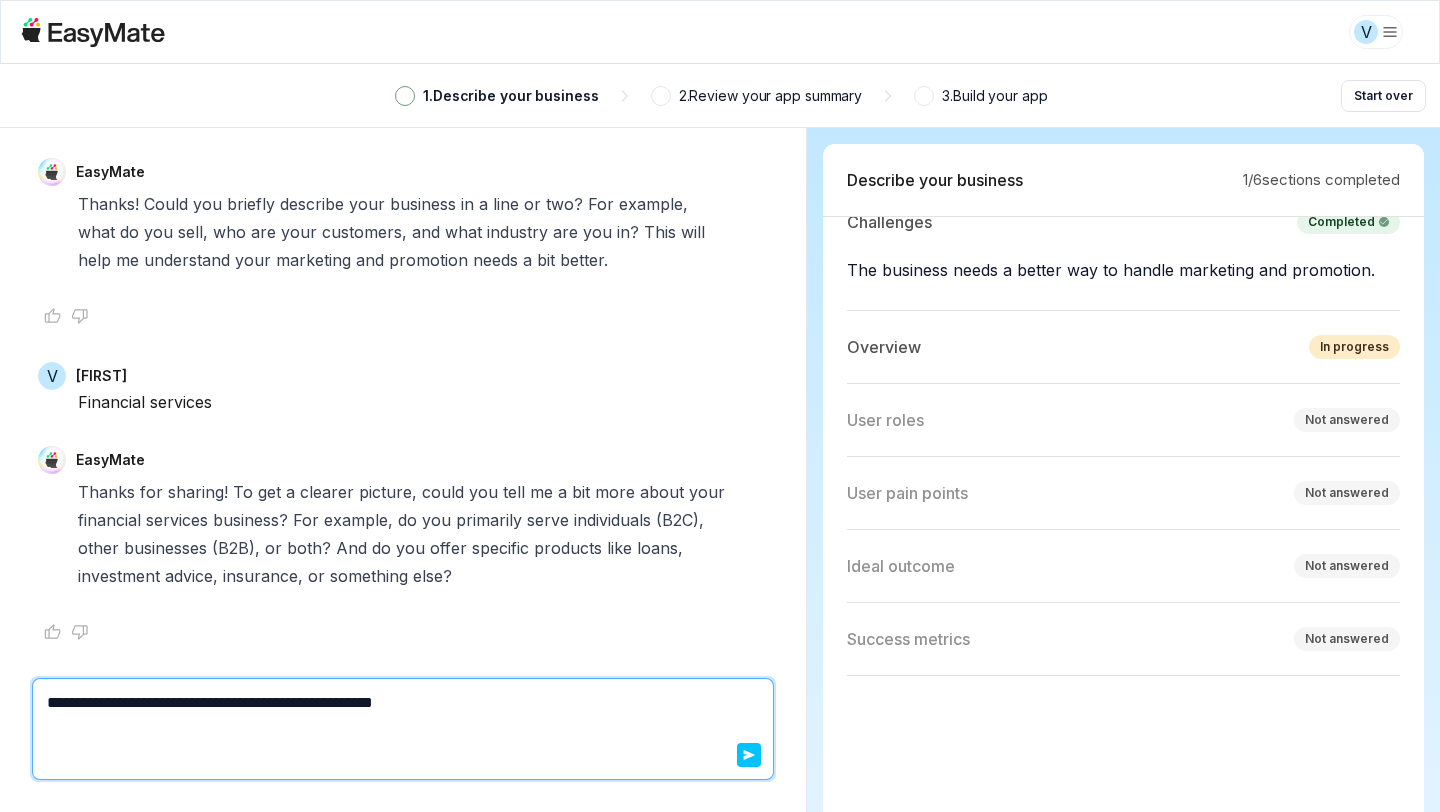 type on "*" 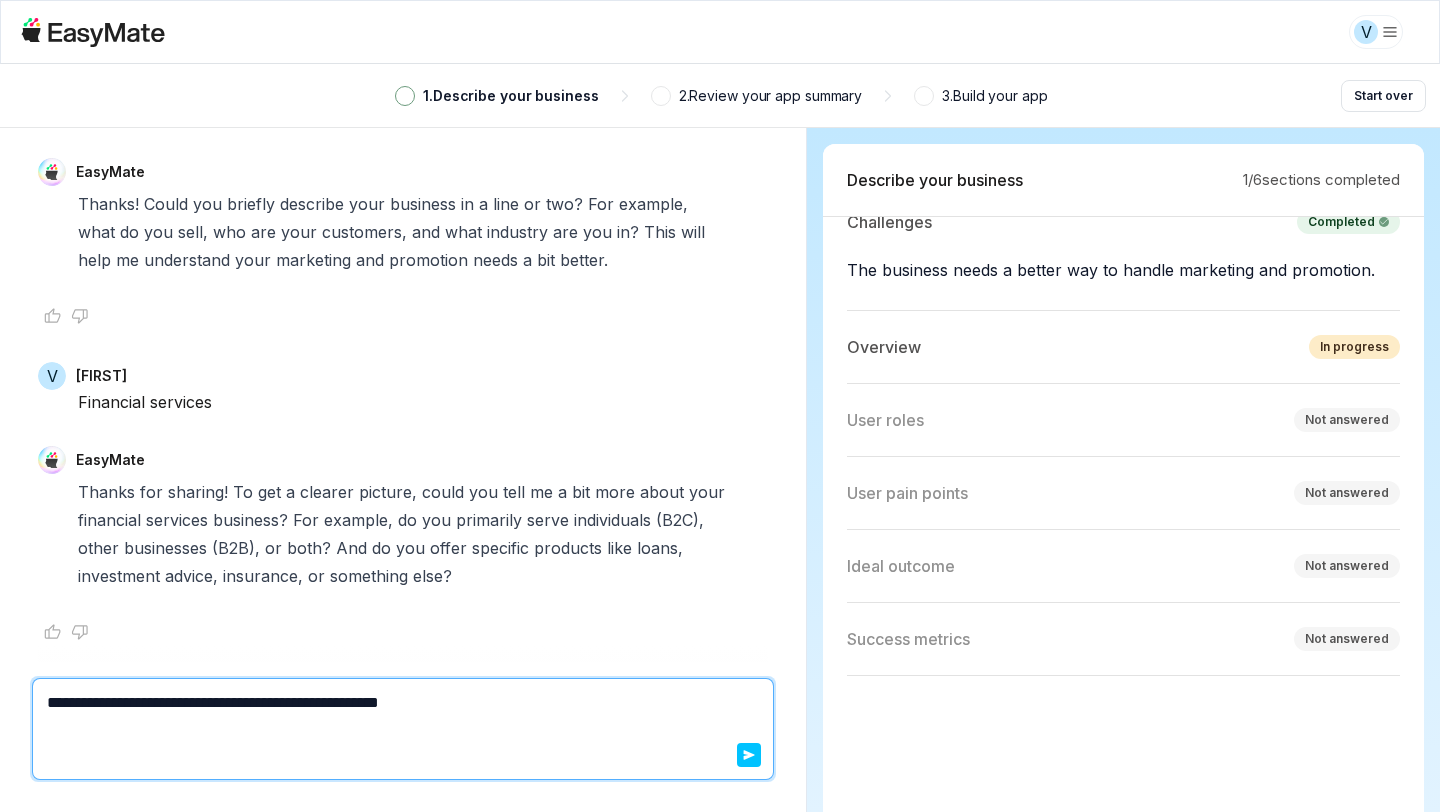 type on "*" 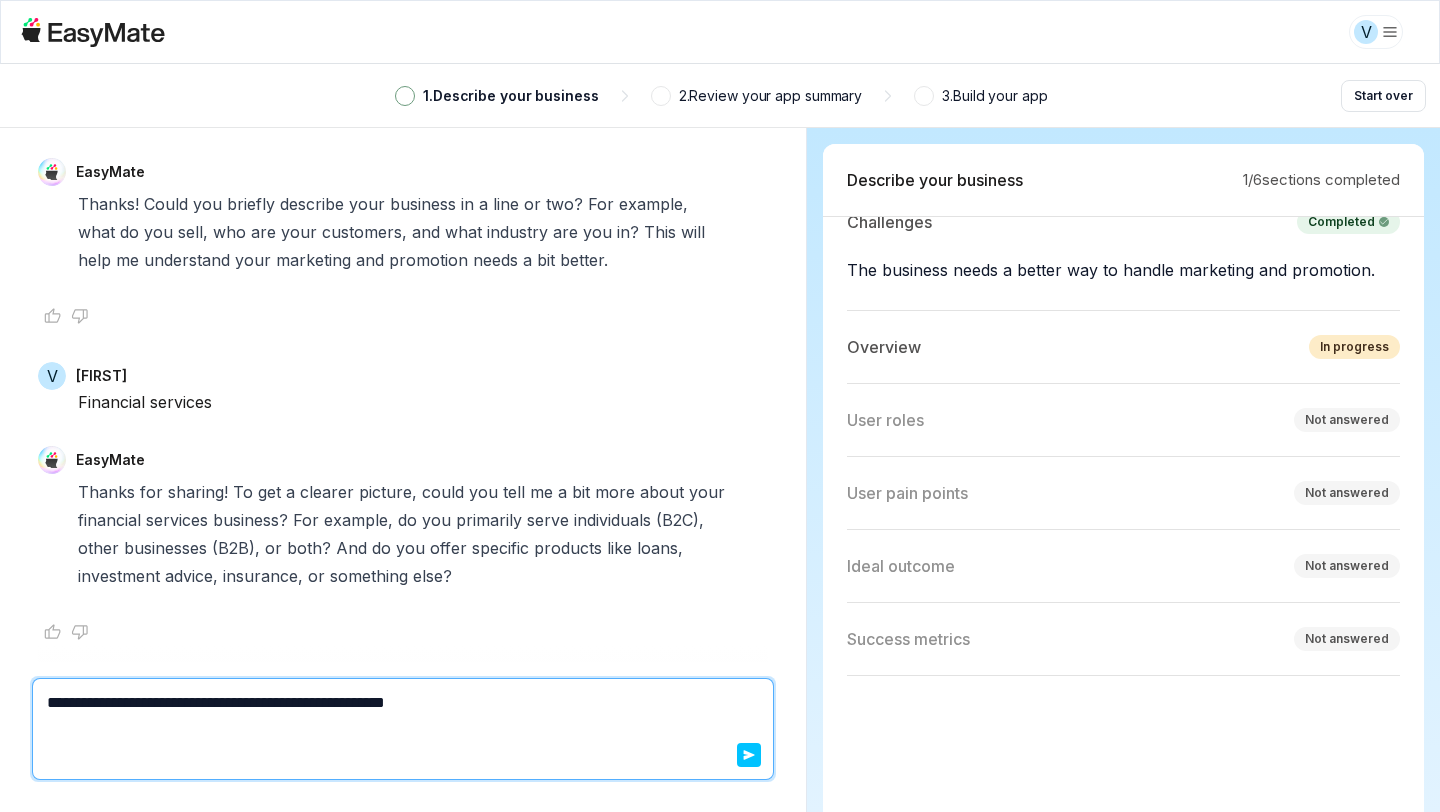 type on "*" 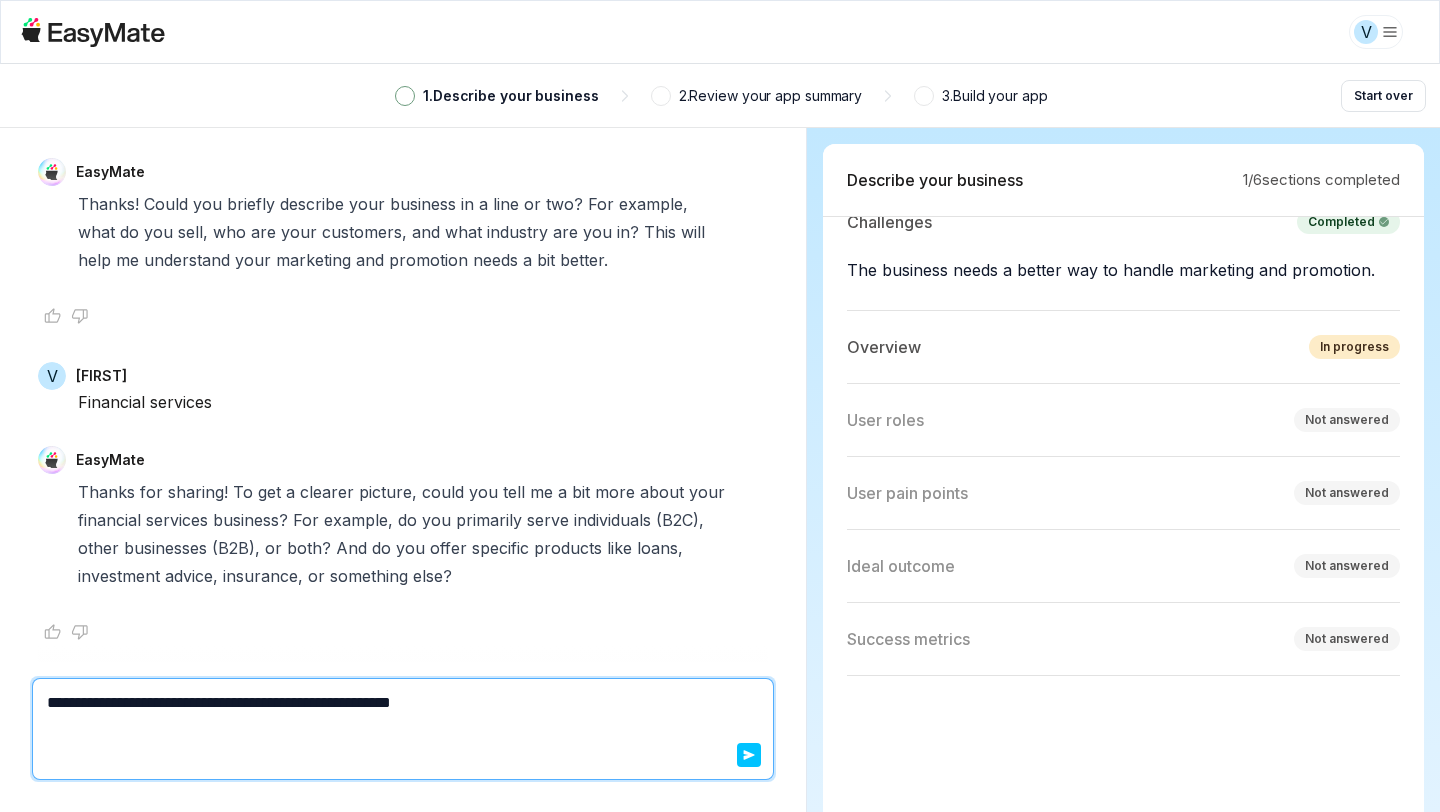 type on "*" 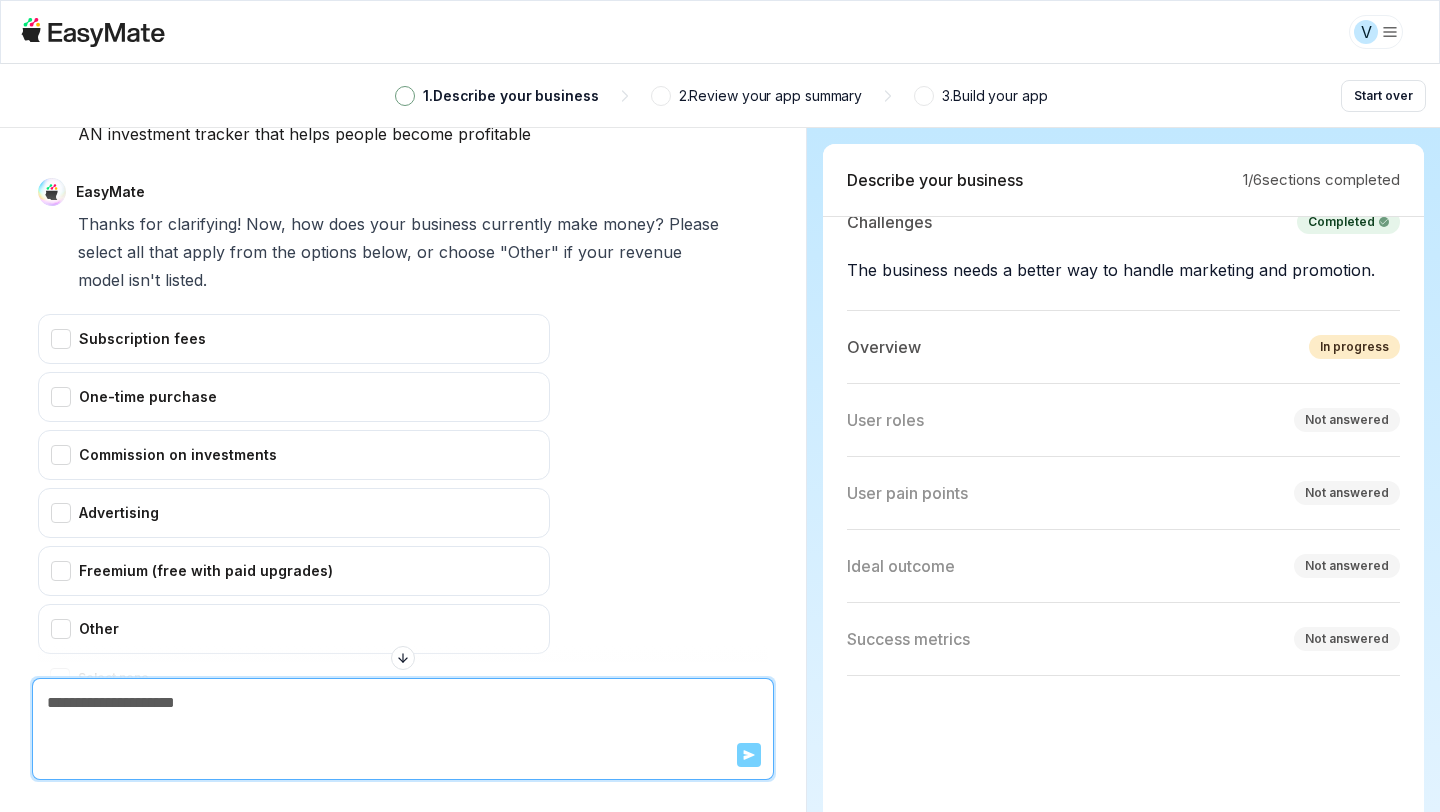 scroll, scrollTop: 1814, scrollLeft: 0, axis: vertical 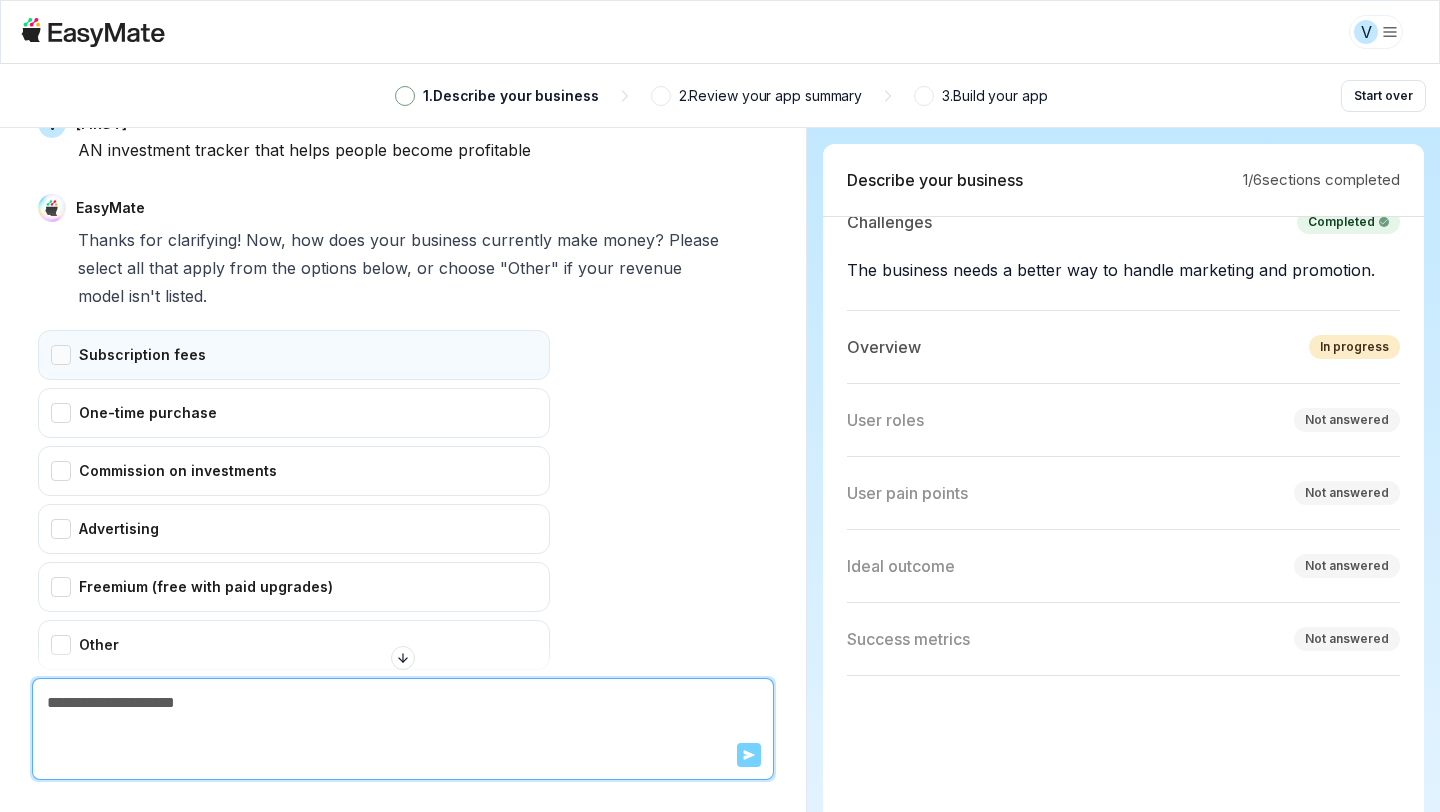 click on "Subscription fees" at bounding box center [294, 355] 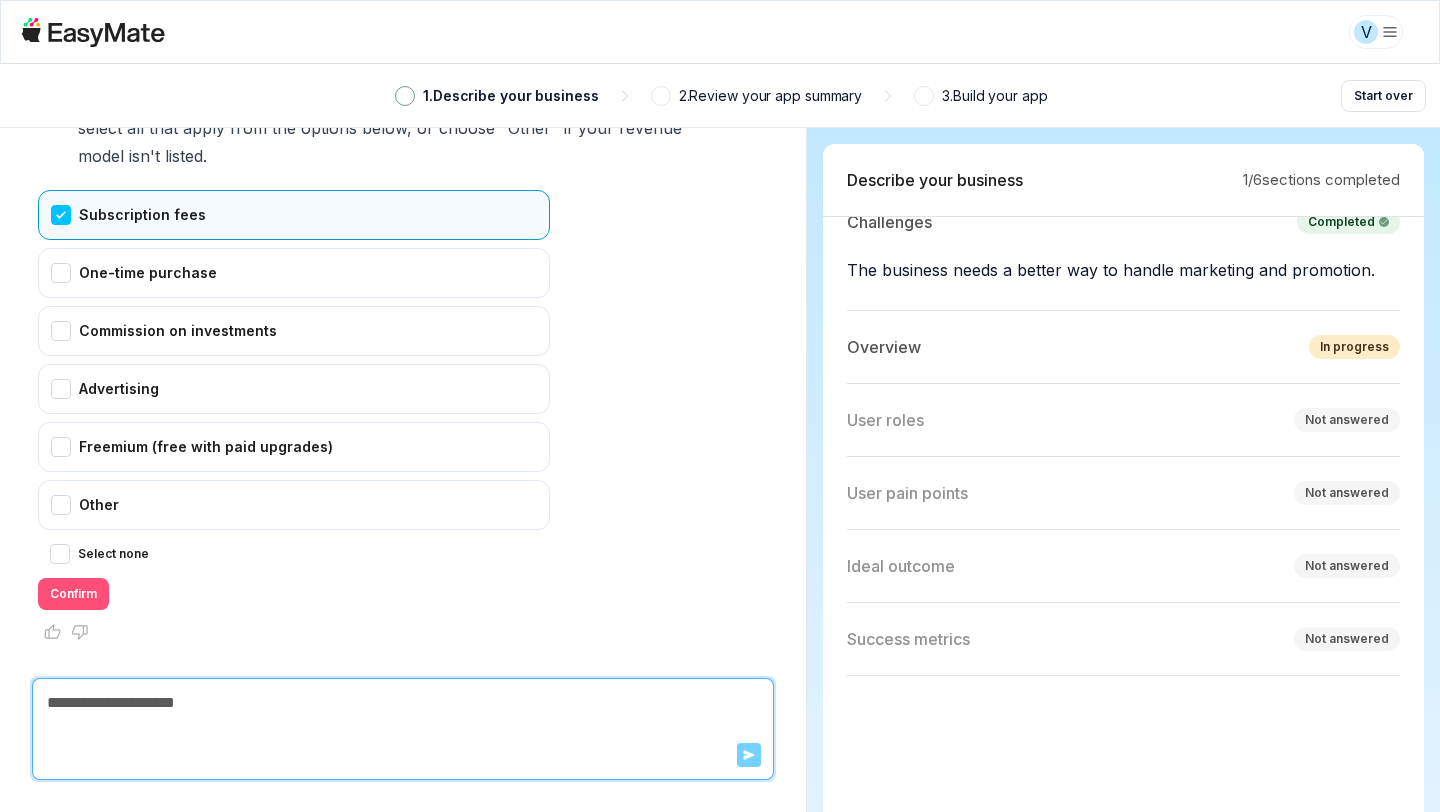 click on "Confirm" at bounding box center [73, 594] 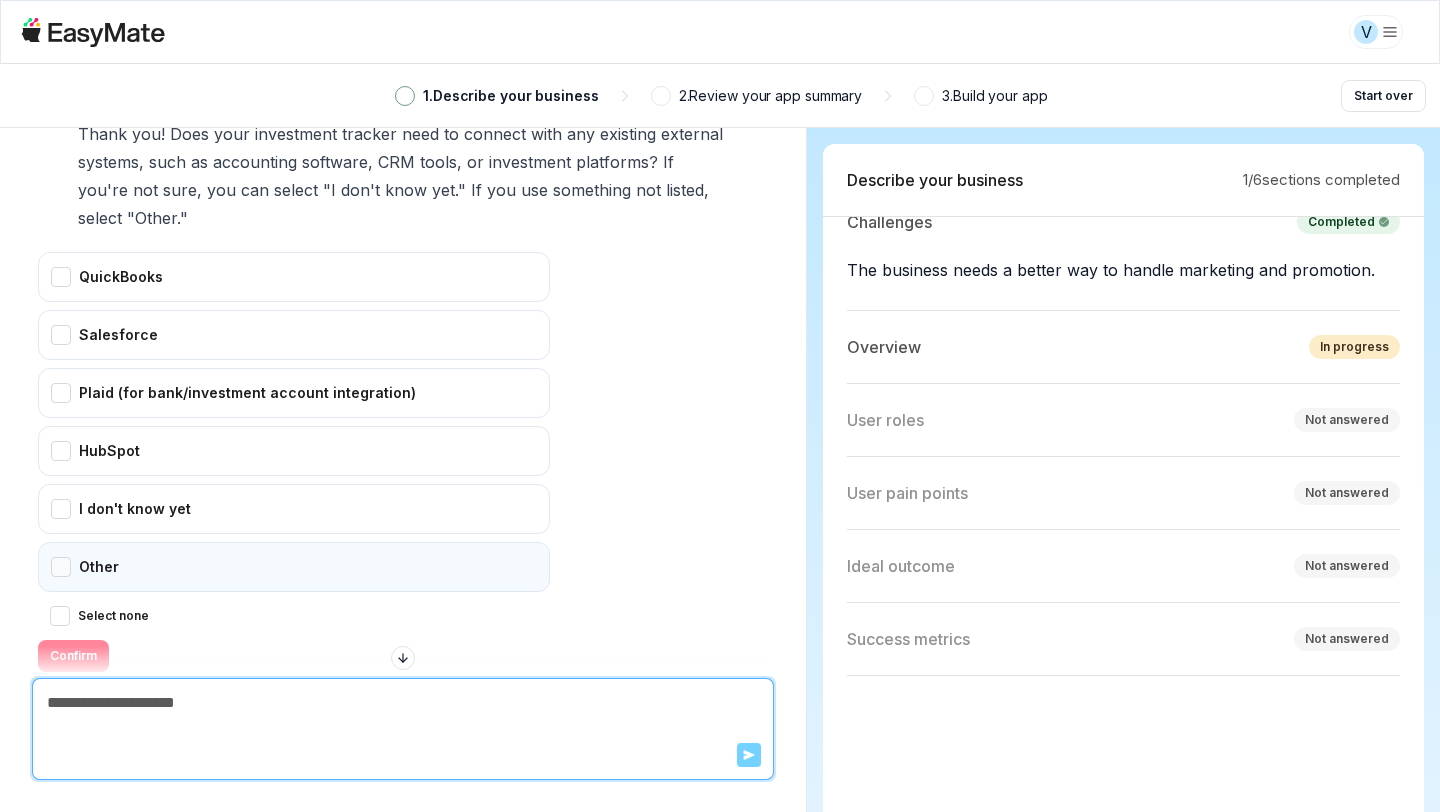 scroll, scrollTop: 2556, scrollLeft: 0, axis: vertical 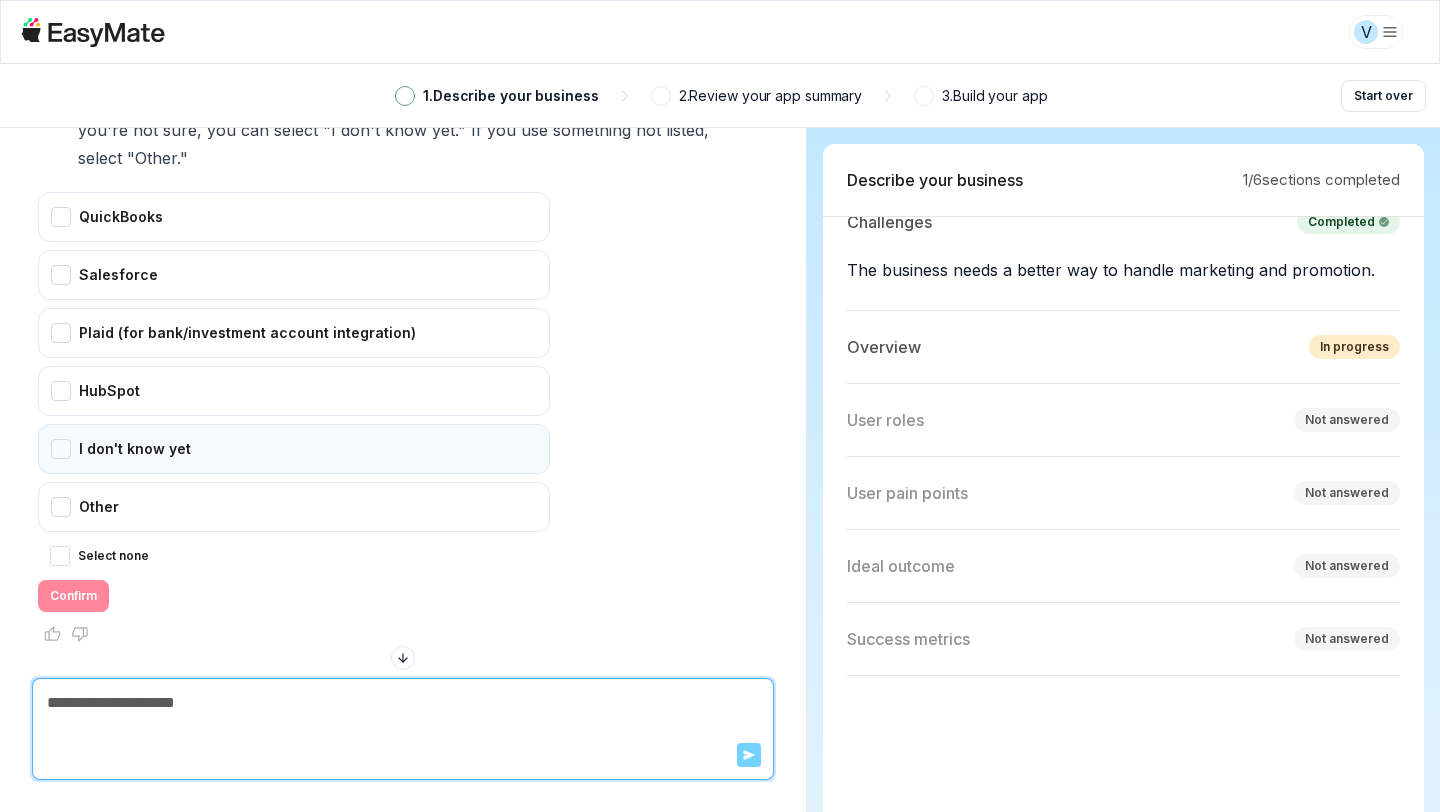 click on "I don't know yet" at bounding box center (294, 449) 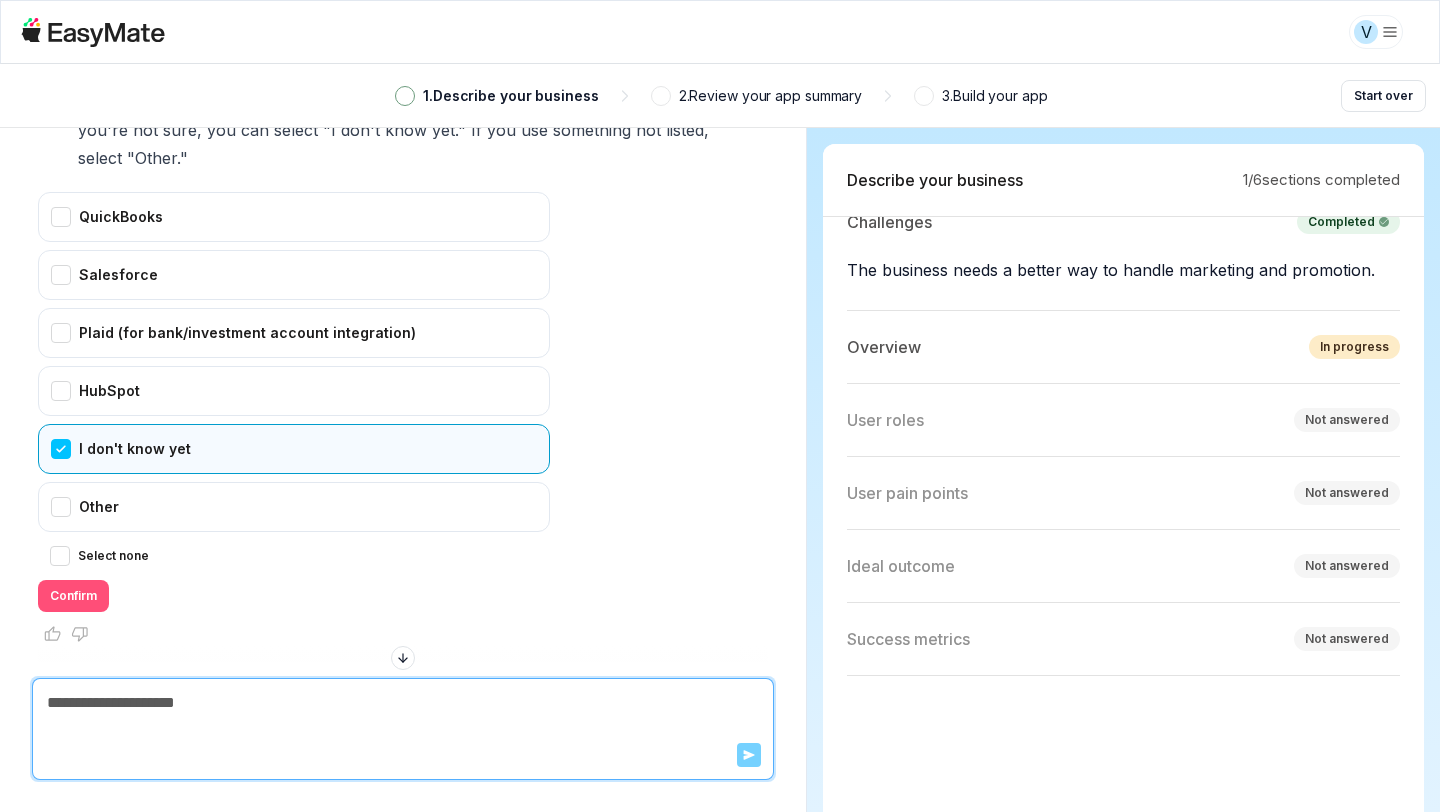 click on "Confirm" at bounding box center (73, 596) 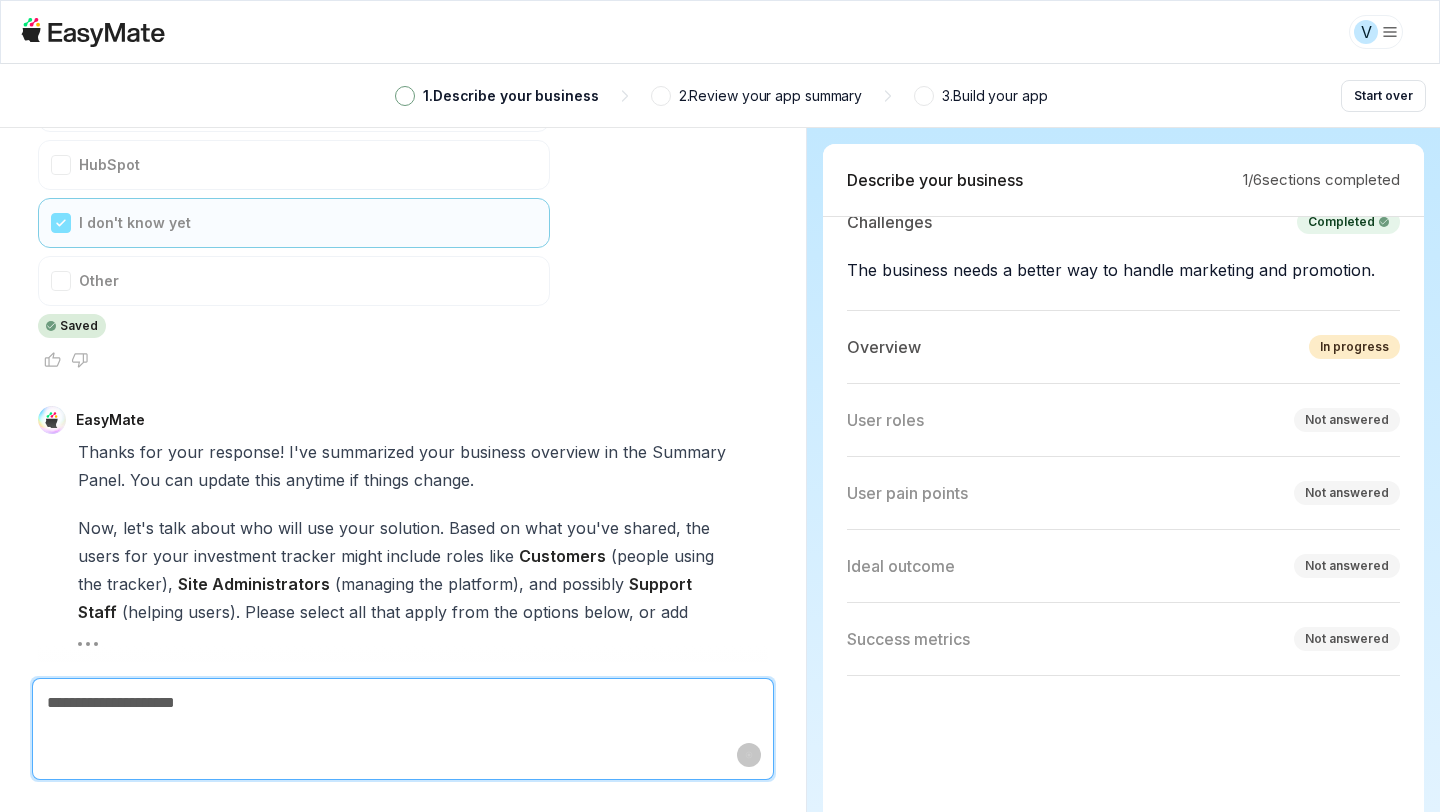 scroll, scrollTop: 2810, scrollLeft: 0, axis: vertical 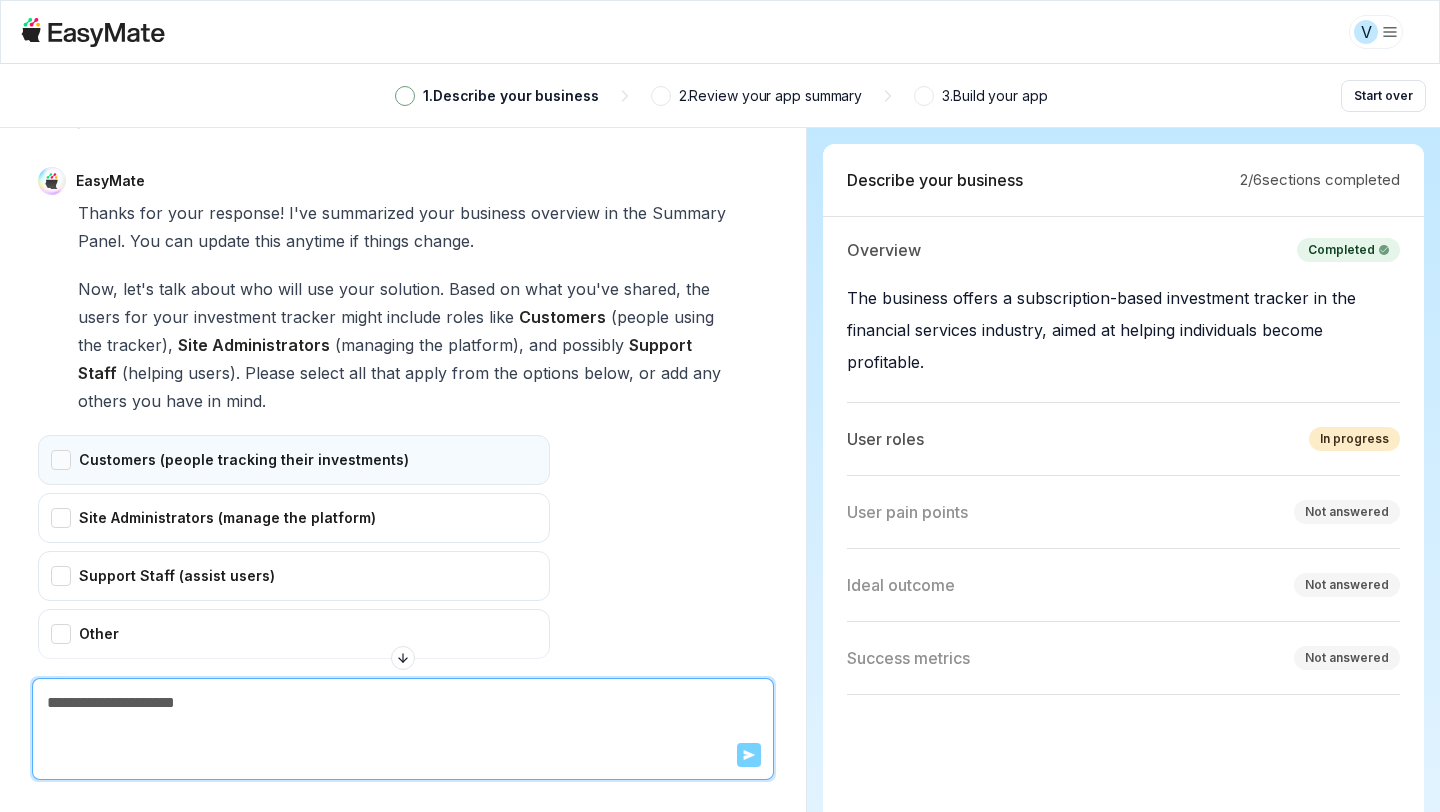 click on "Customers (people tracking their investments)" at bounding box center (294, 460) 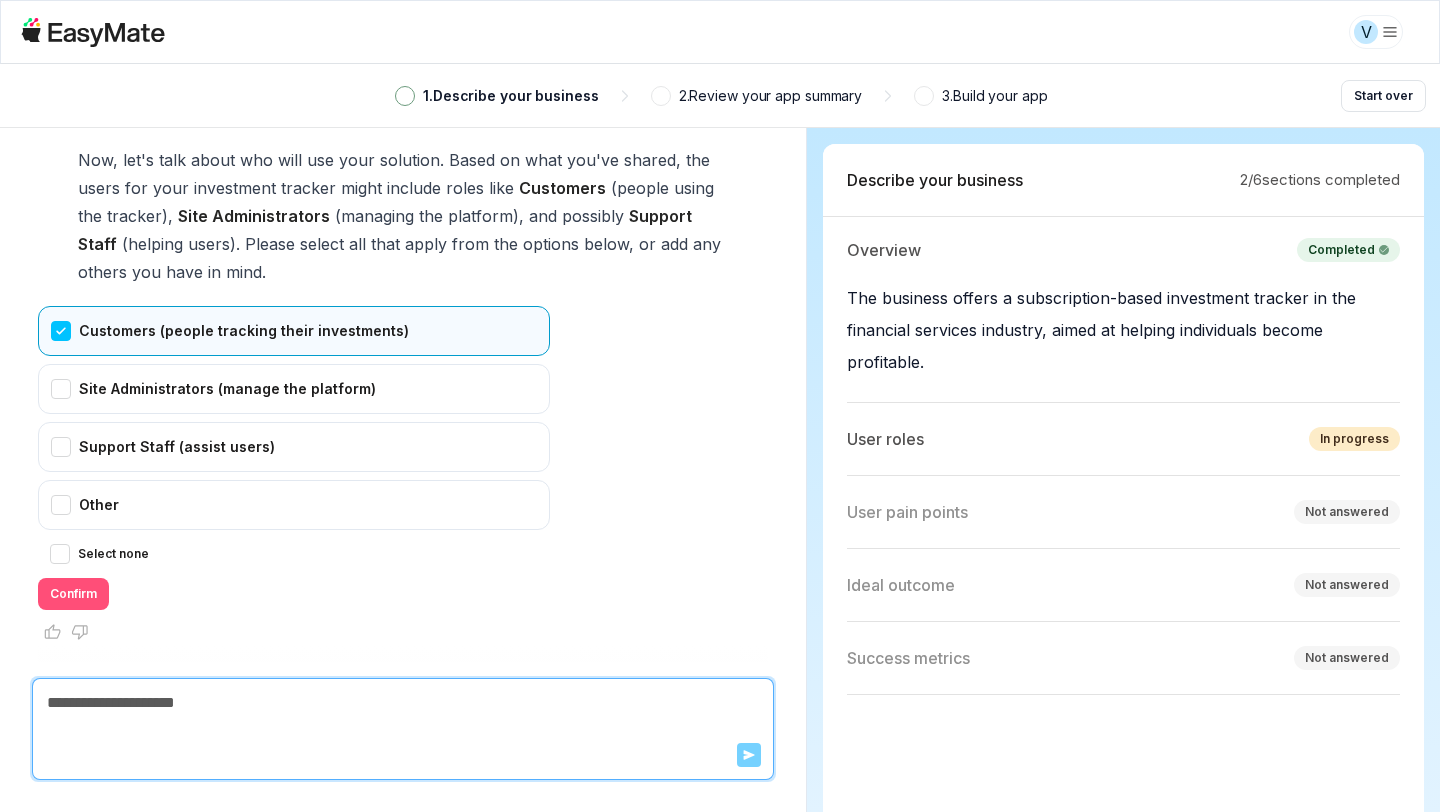 click on "Confirm" at bounding box center (73, 594) 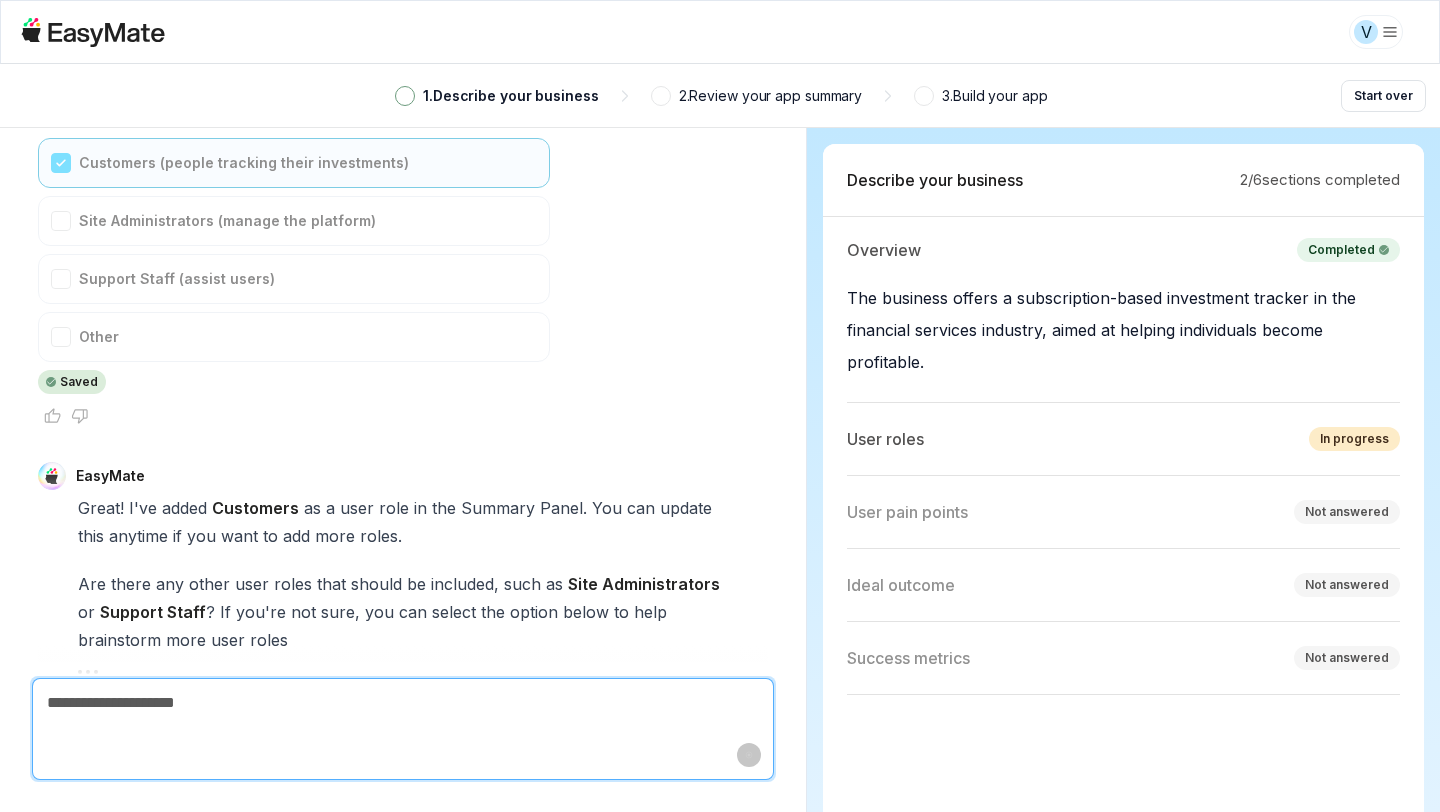 scroll, scrollTop: 3346, scrollLeft: 0, axis: vertical 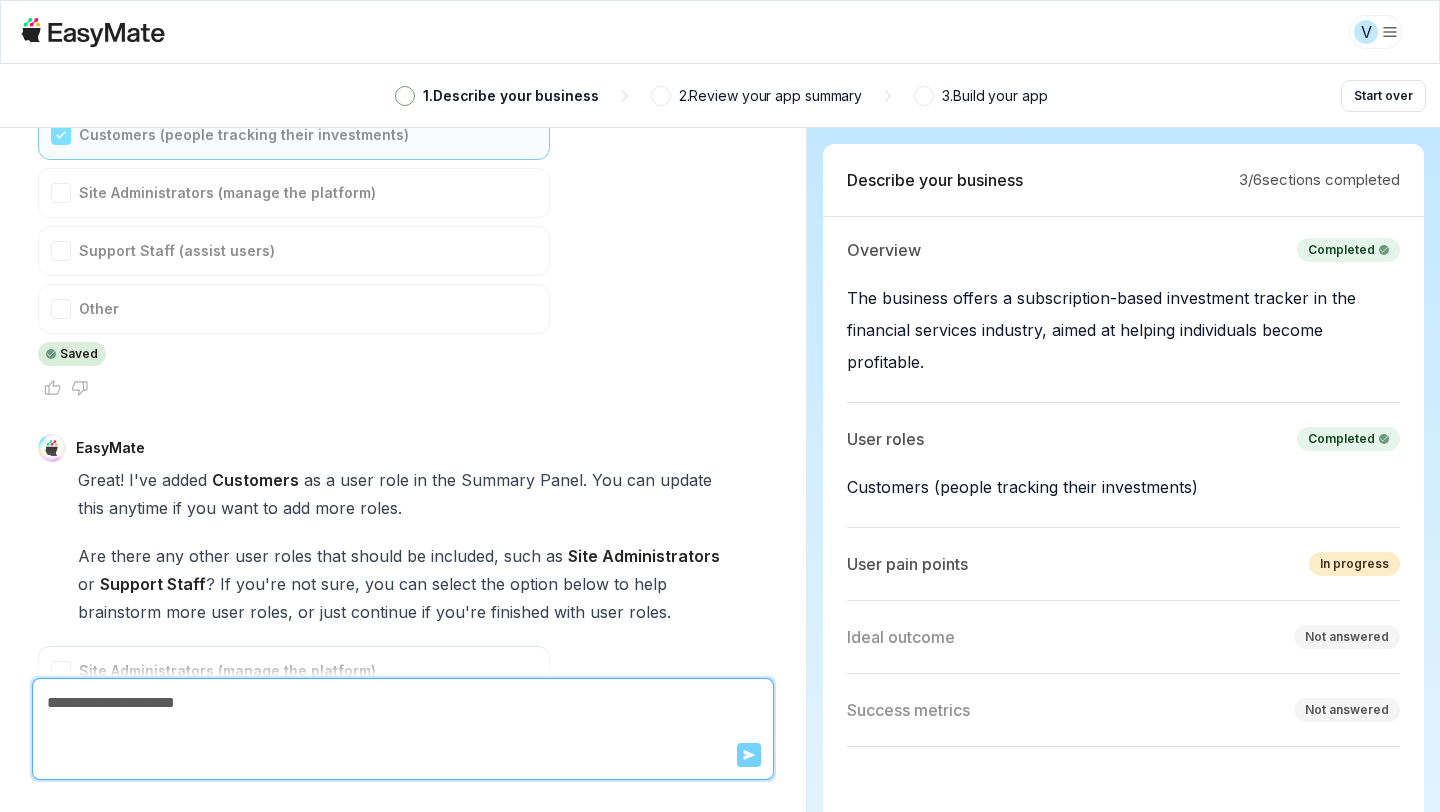 type on "*" 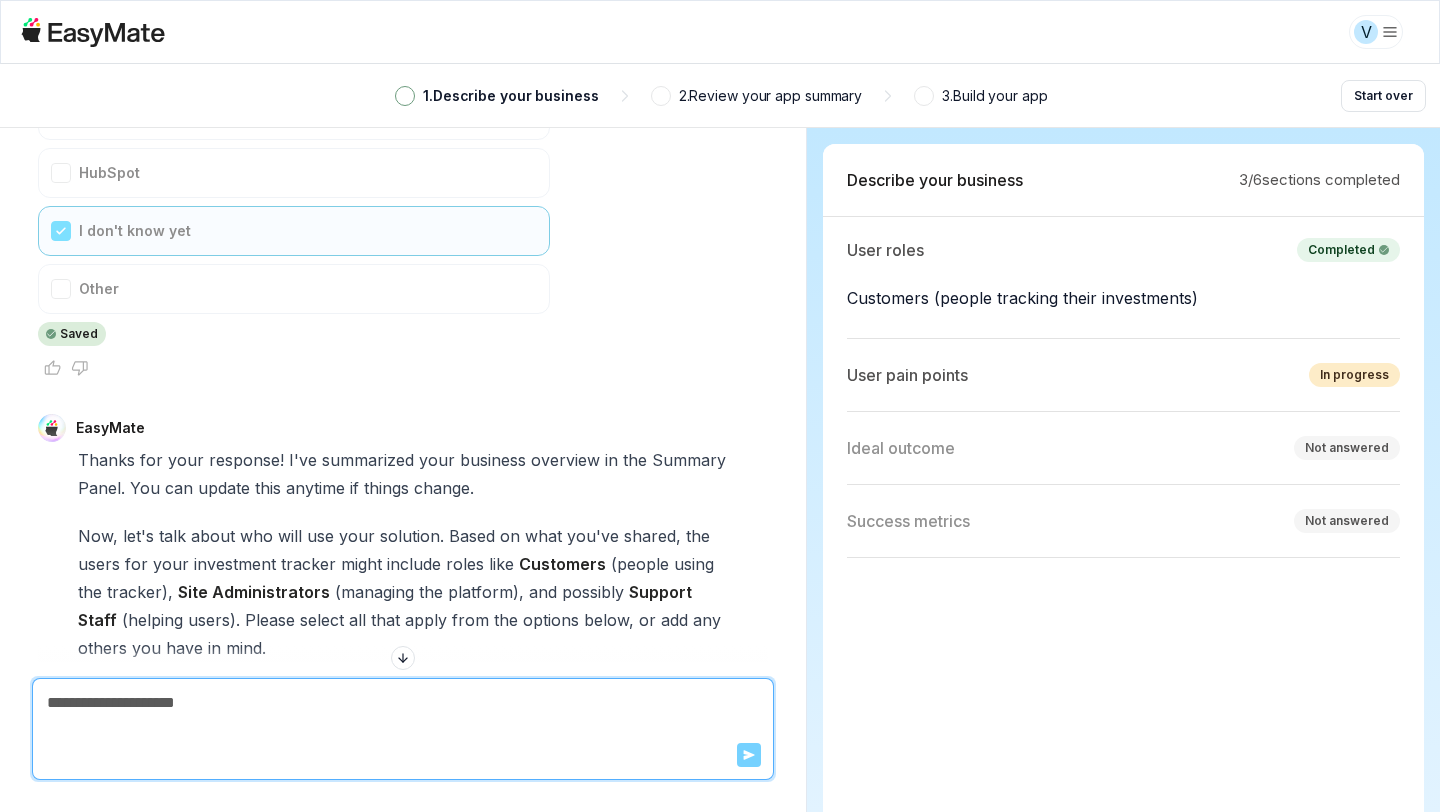 scroll, scrollTop: 1847, scrollLeft: 0, axis: vertical 